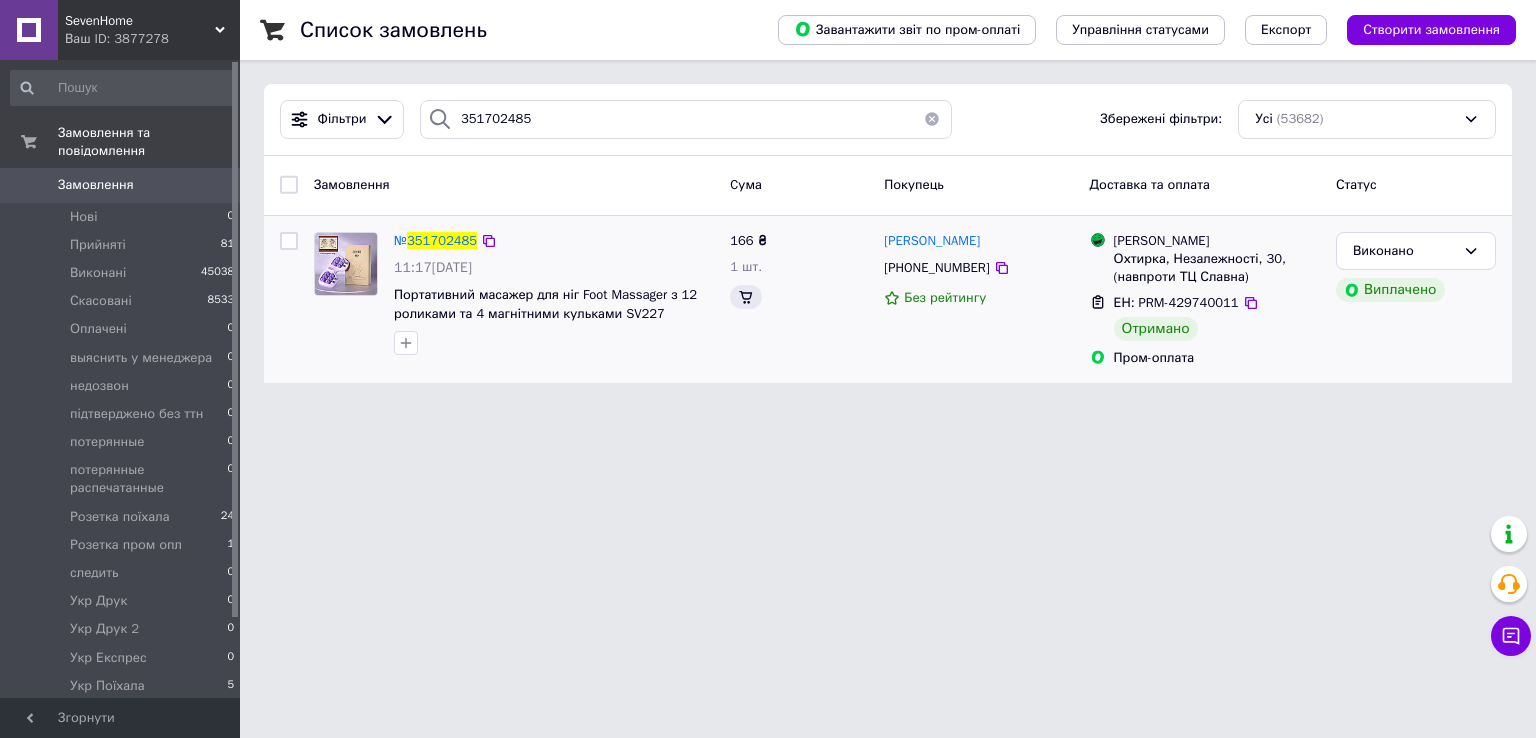 scroll, scrollTop: 0, scrollLeft: 0, axis: both 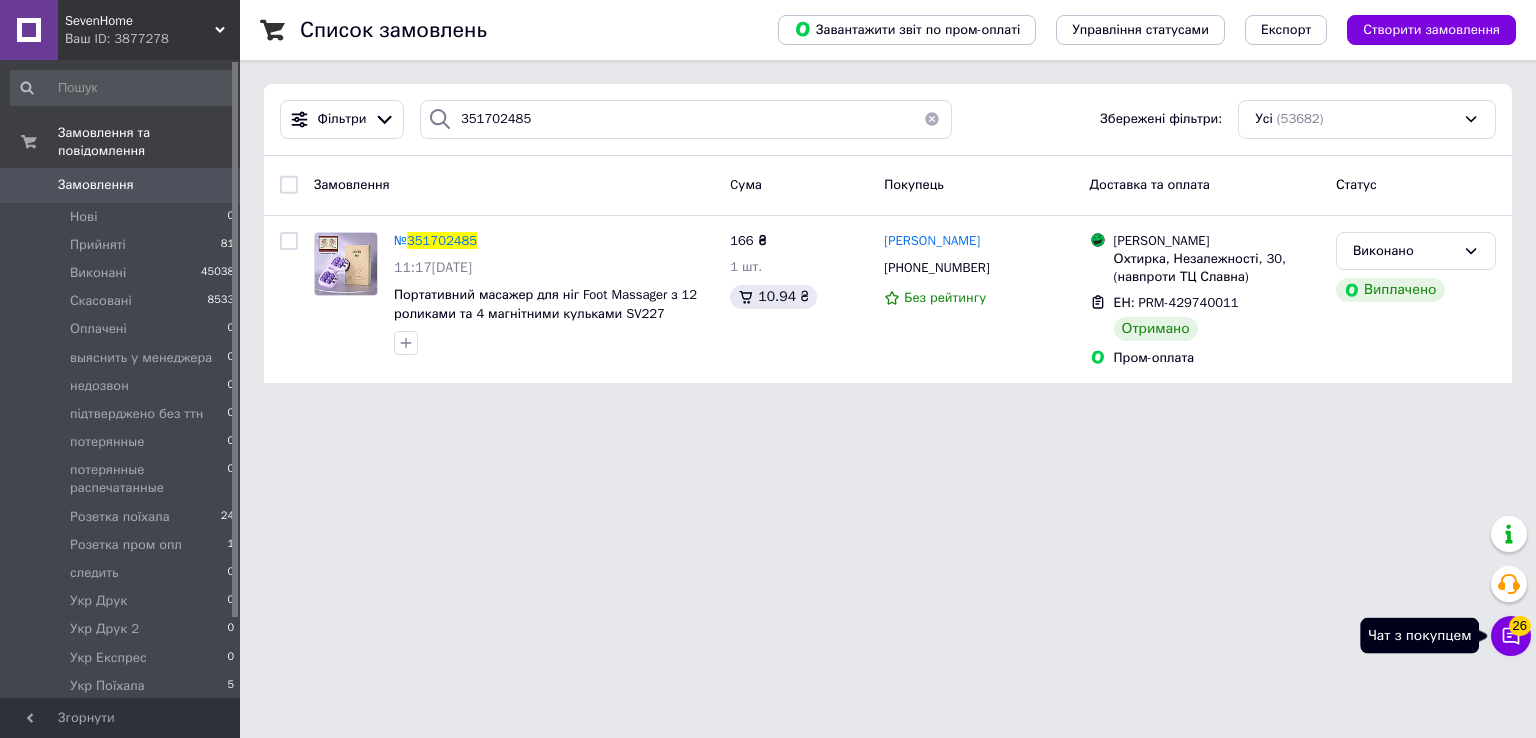 click on "26" at bounding box center [1520, 626] 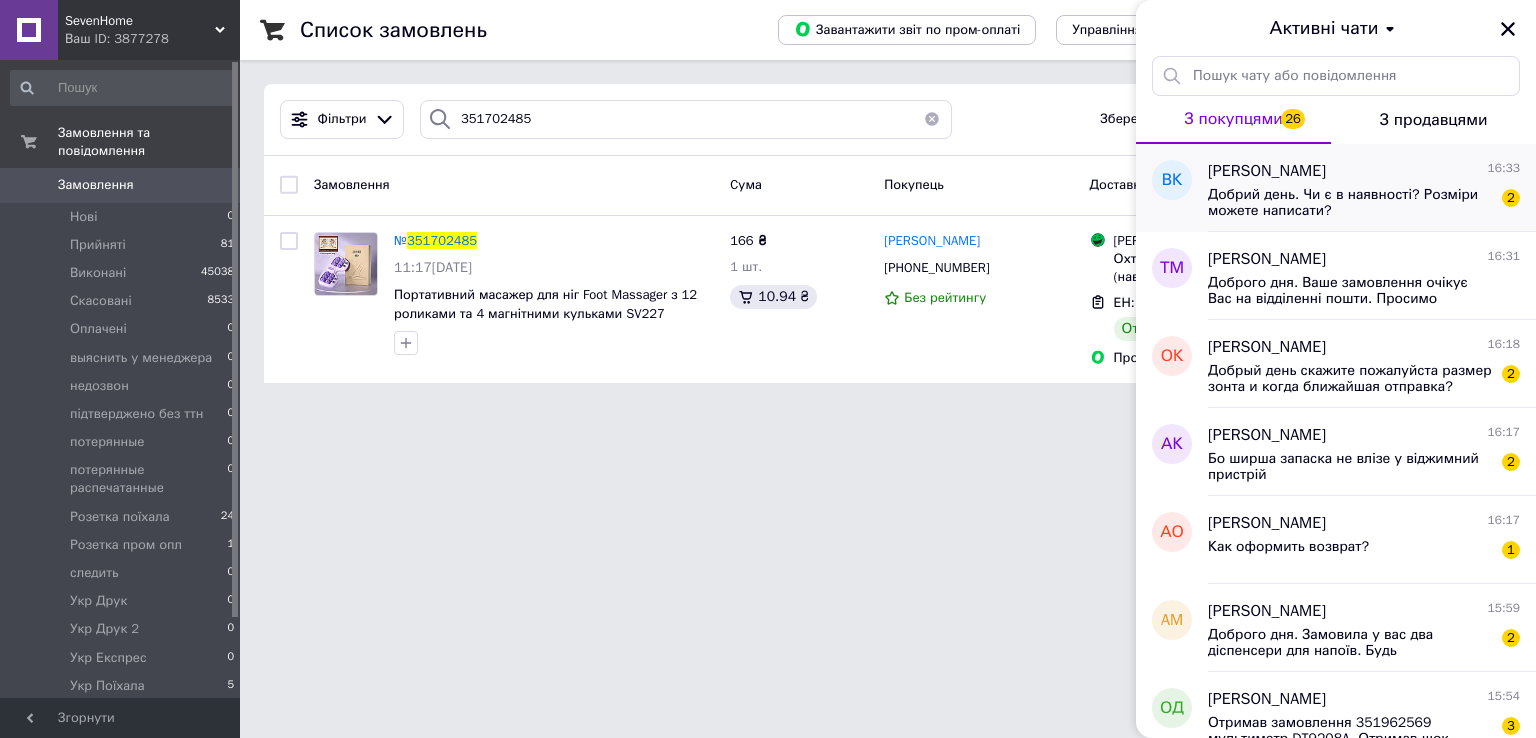 click on "Добрий день.
Чи є в наявності?
Розміри можете написати?" at bounding box center (1350, 203) 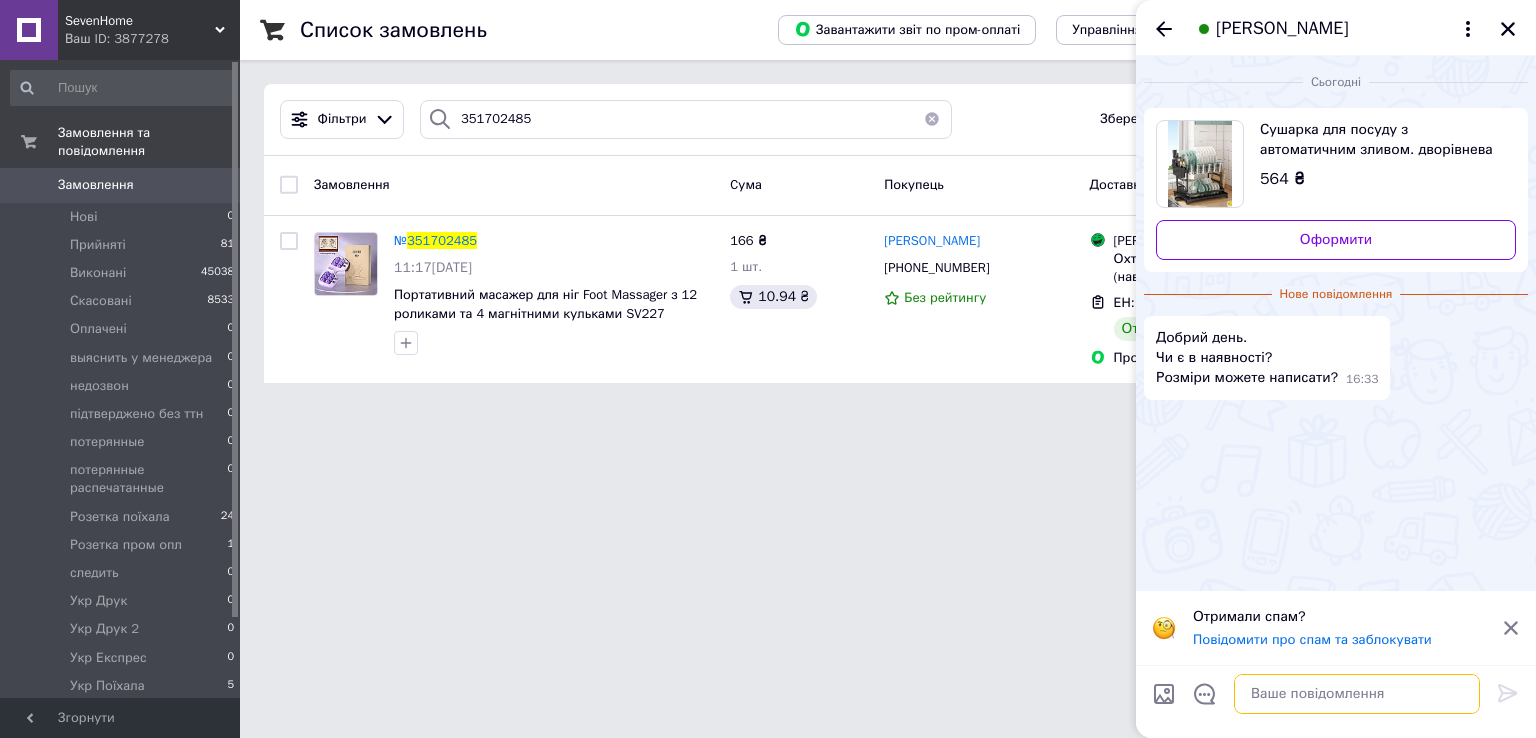 click at bounding box center [1357, 694] 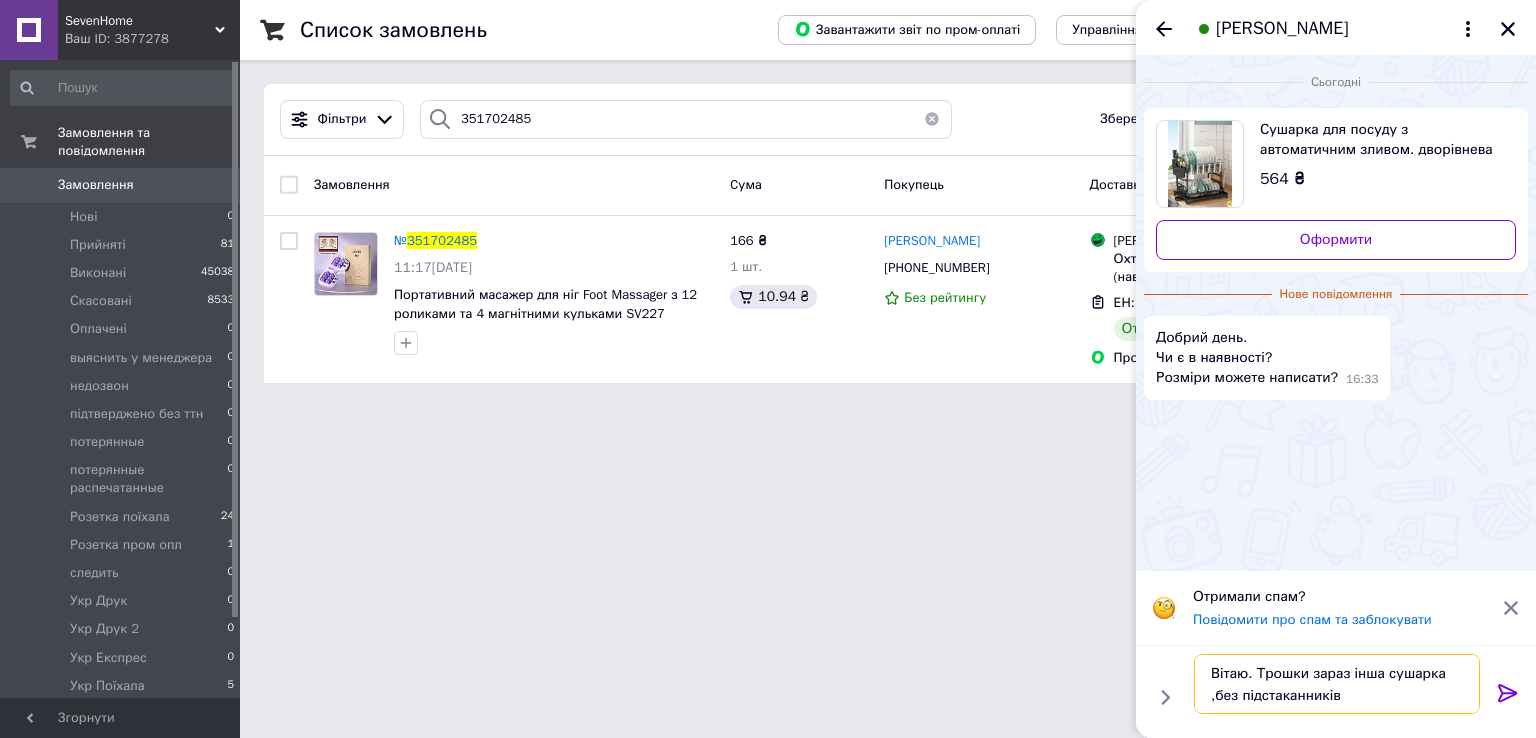 type on "Вітаю. Трошки зараз інша сушарка ,без підстаканників." 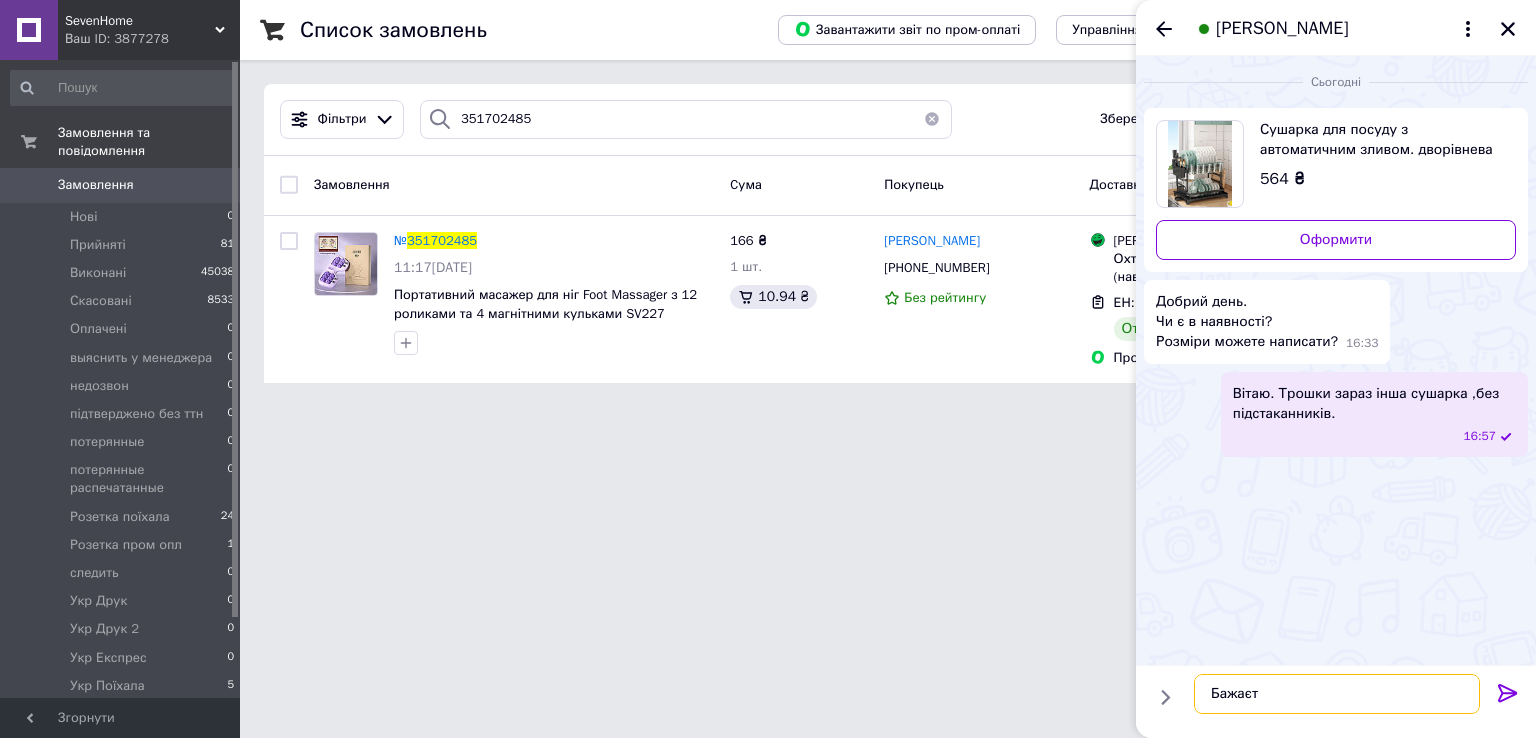 click on "Бажаєт" at bounding box center (1337, 694) 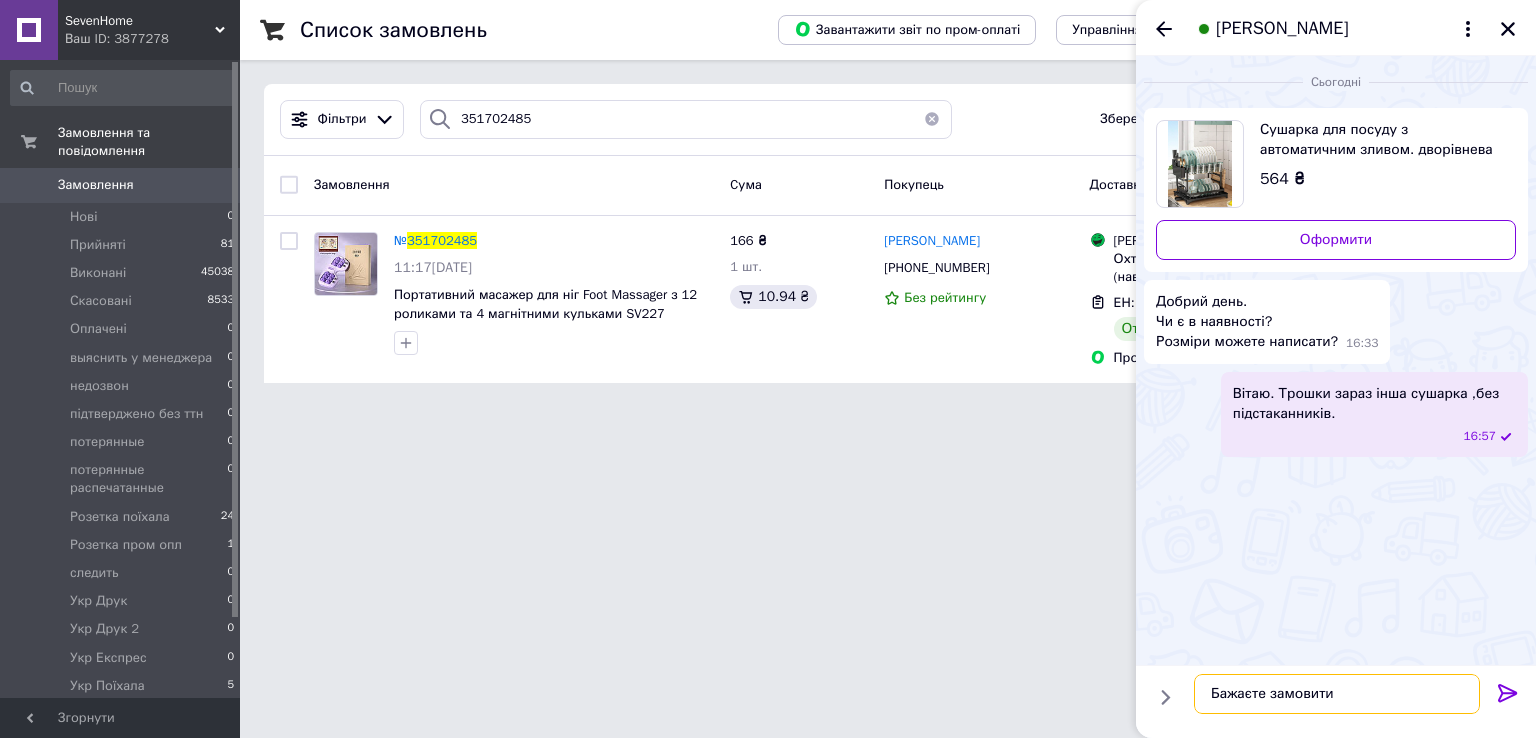 type on "Бажаєте замовити?" 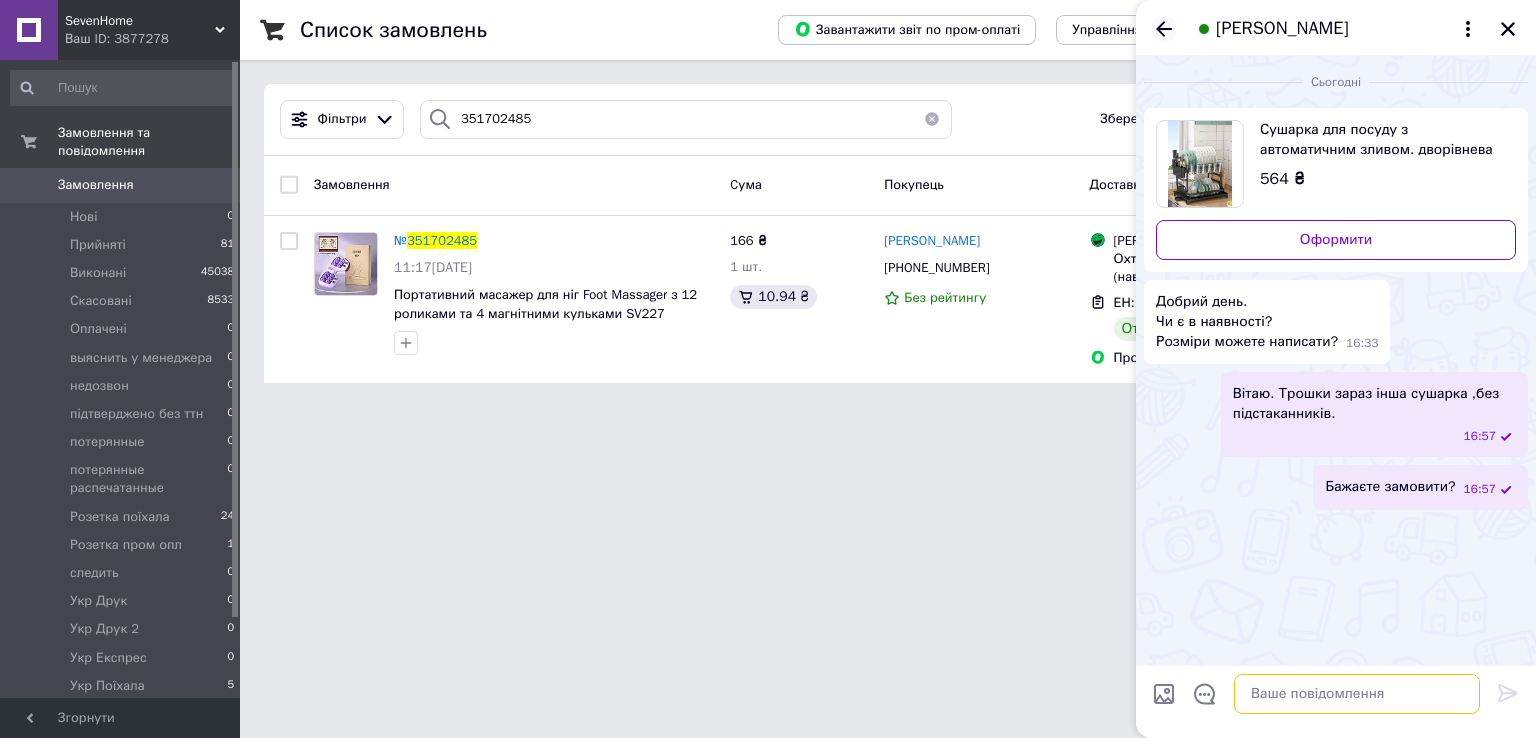 type 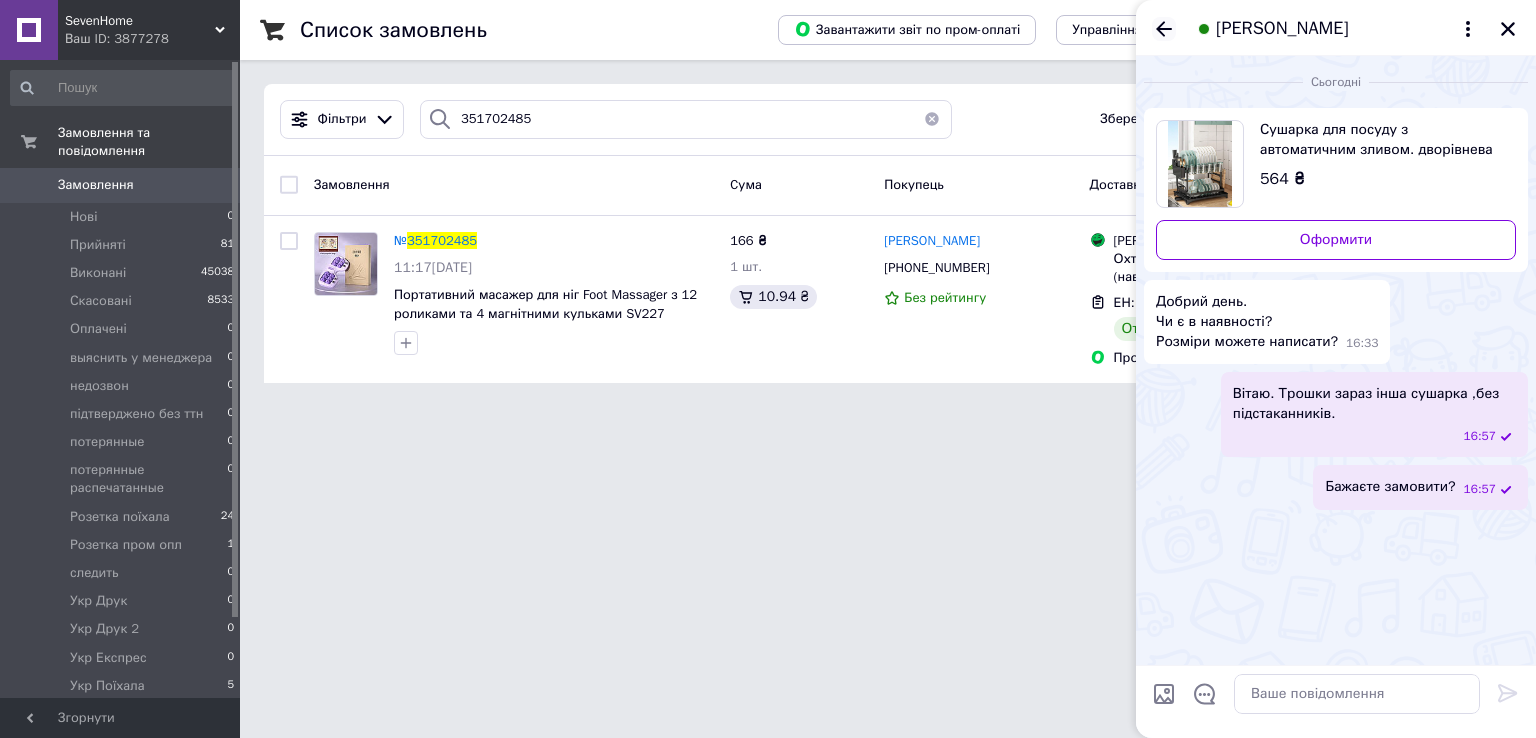 click 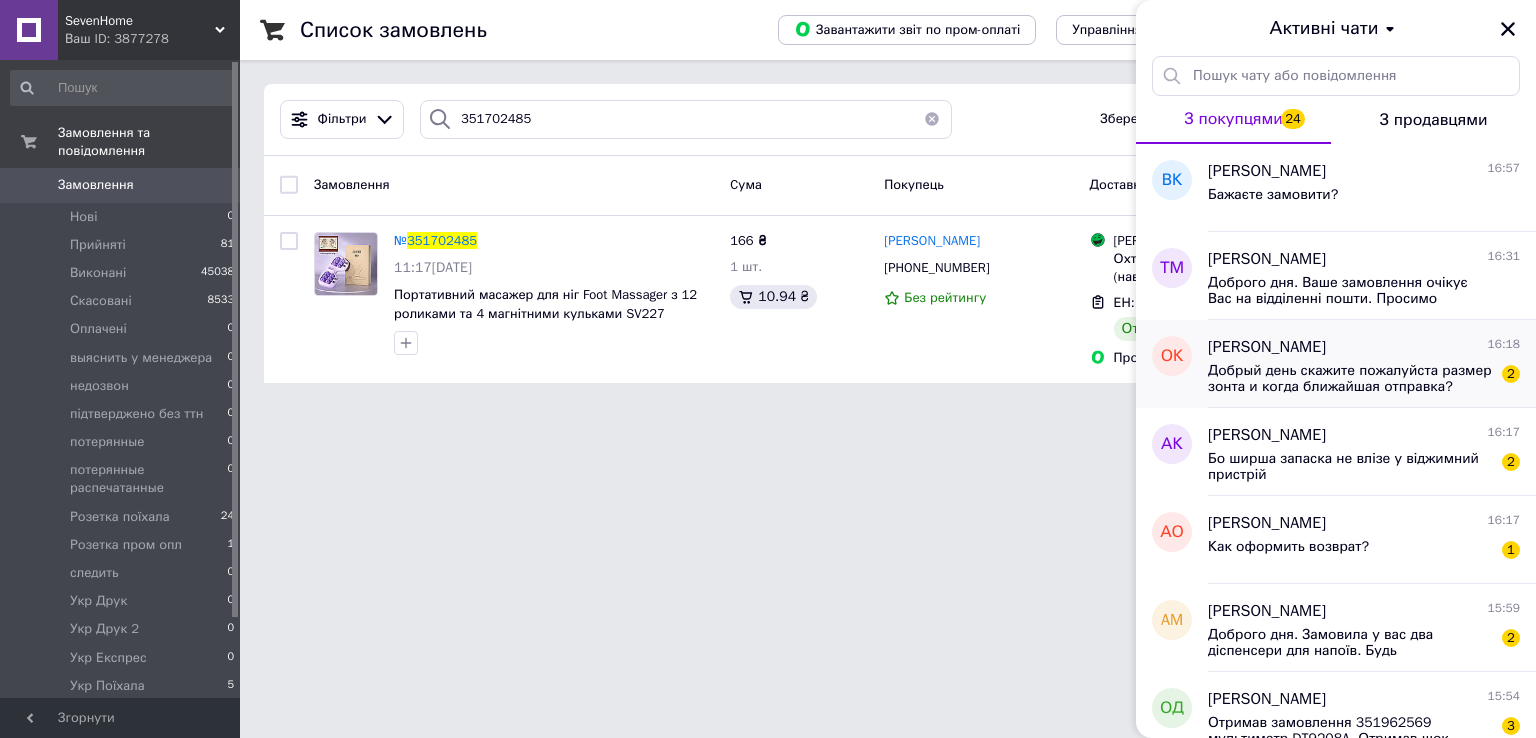 click on "Добрый день скажите пожалуйста размер зонта и когда ближайшая отправка?" at bounding box center [1350, 379] 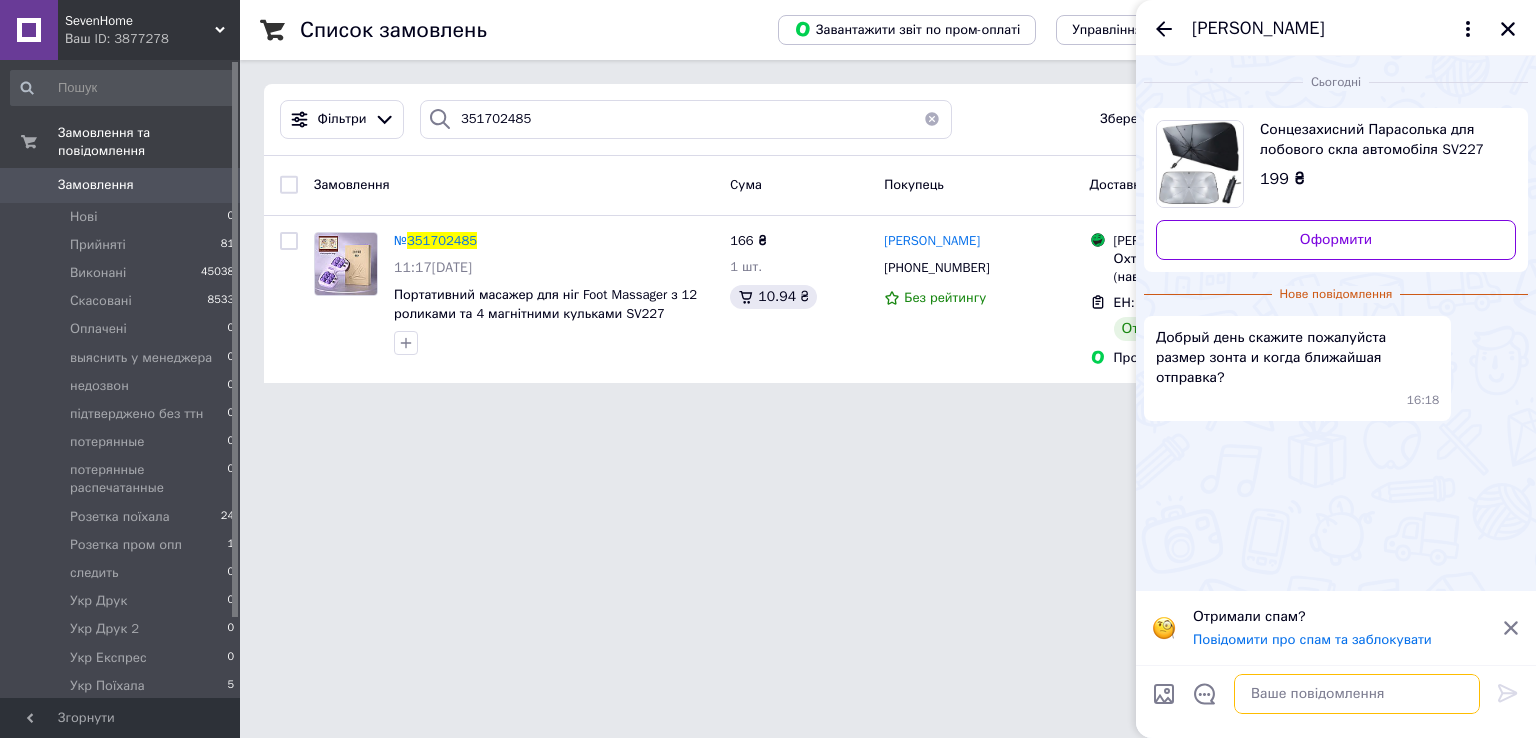 click at bounding box center (1357, 694) 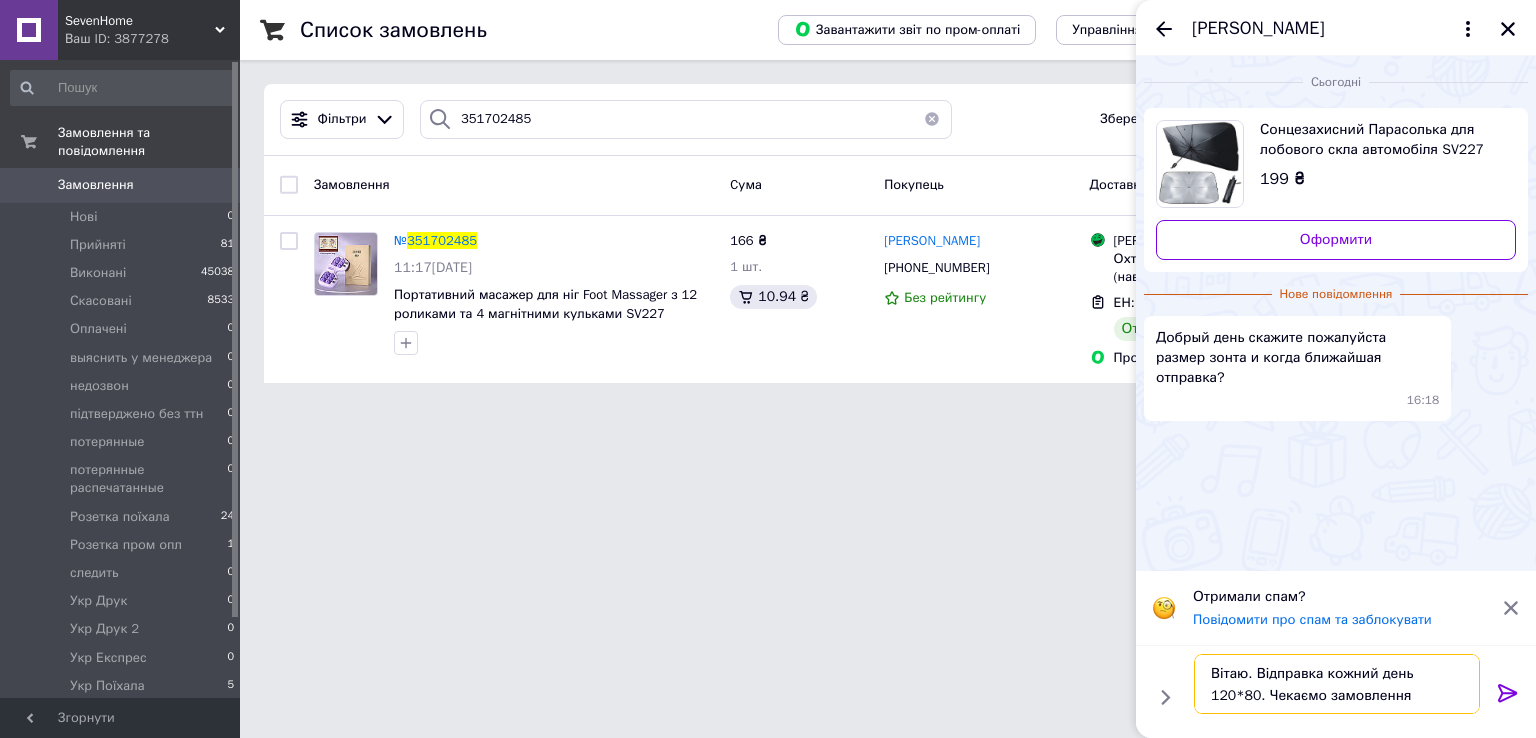 type on "Вітаю. Відправка кожний день 120*80. Чекаємо замовлення." 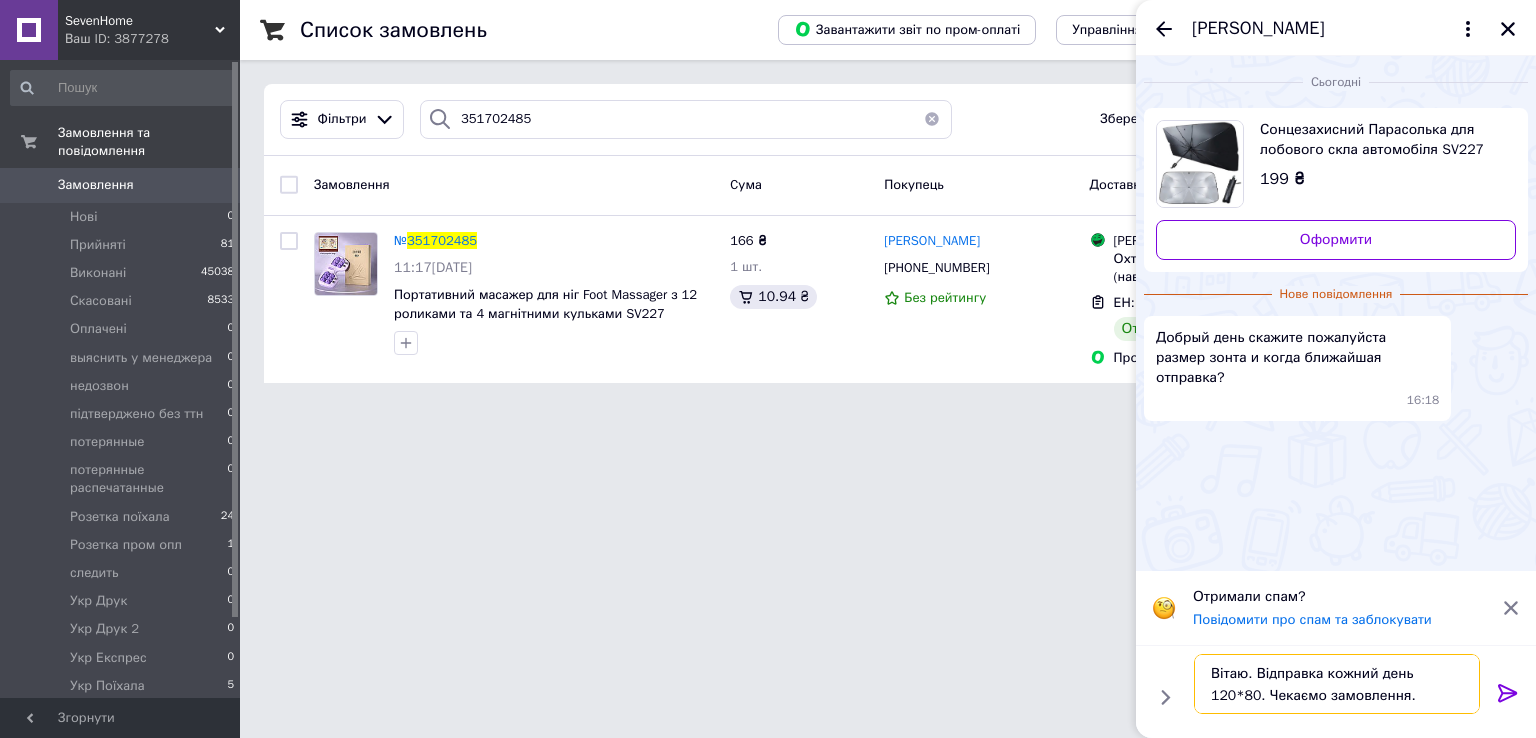 type 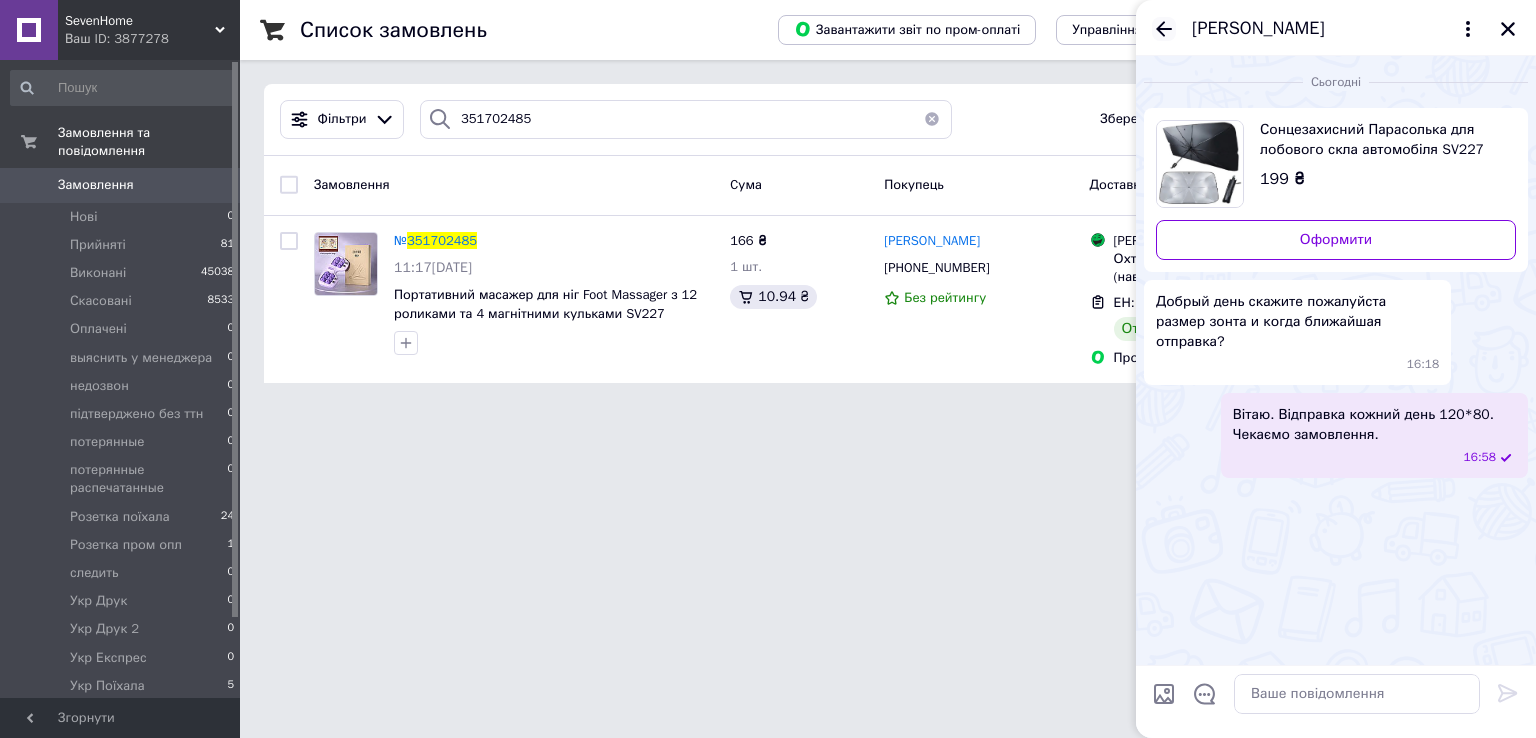 click 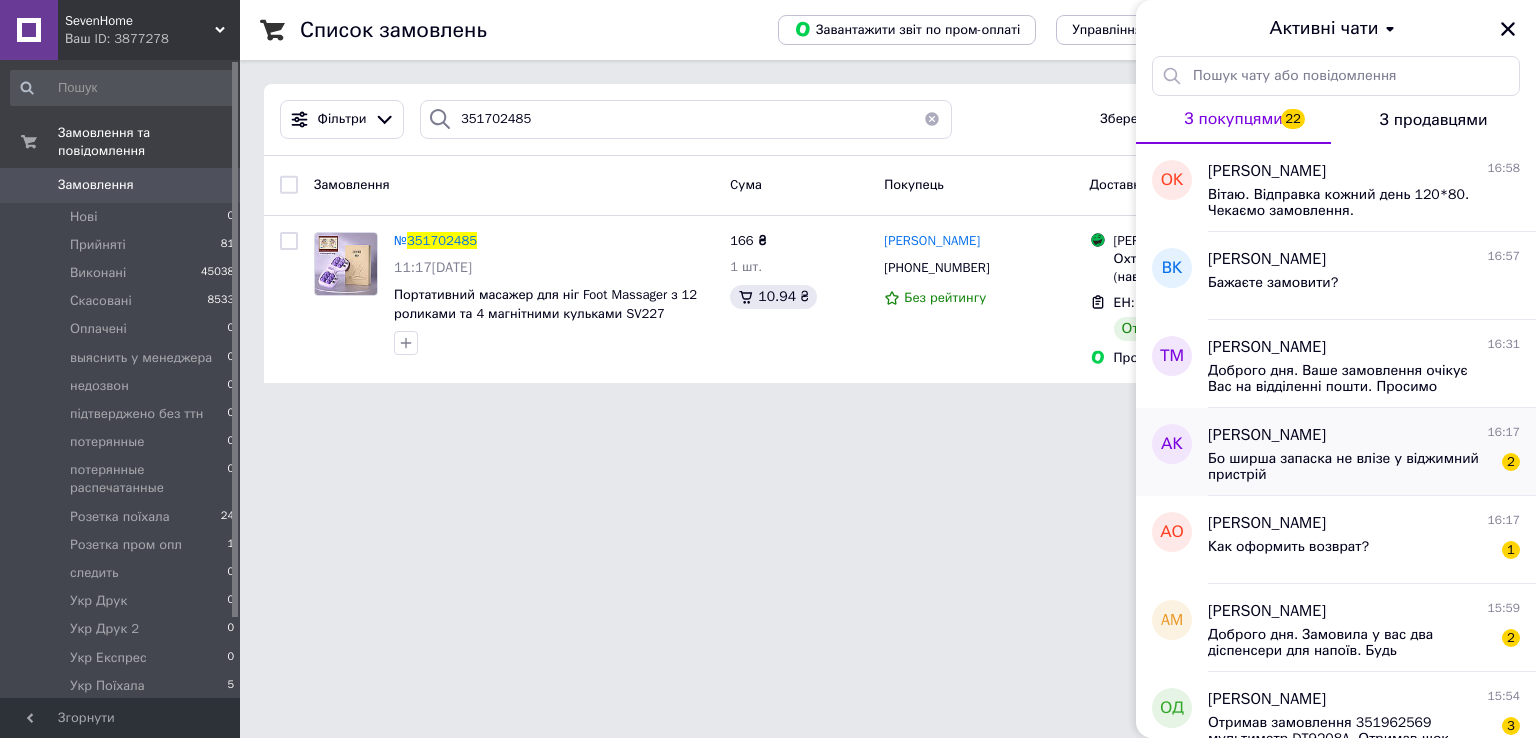 click on "Бо ширша запаска не влізе у віджимний пристрій" at bounding box center (1350, 467) 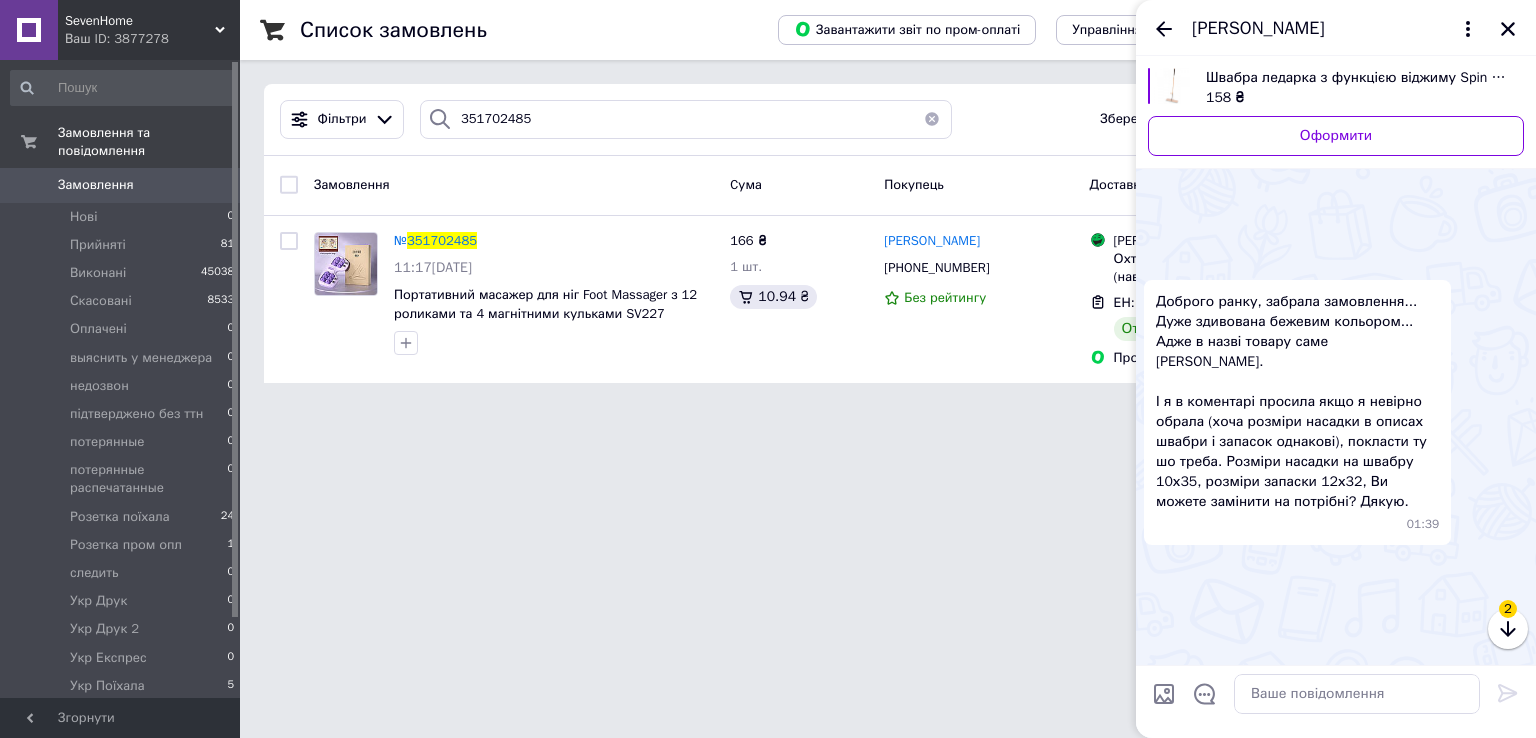 scroll, scrollTop: 906, scrollLeft: 0, axis: vertical 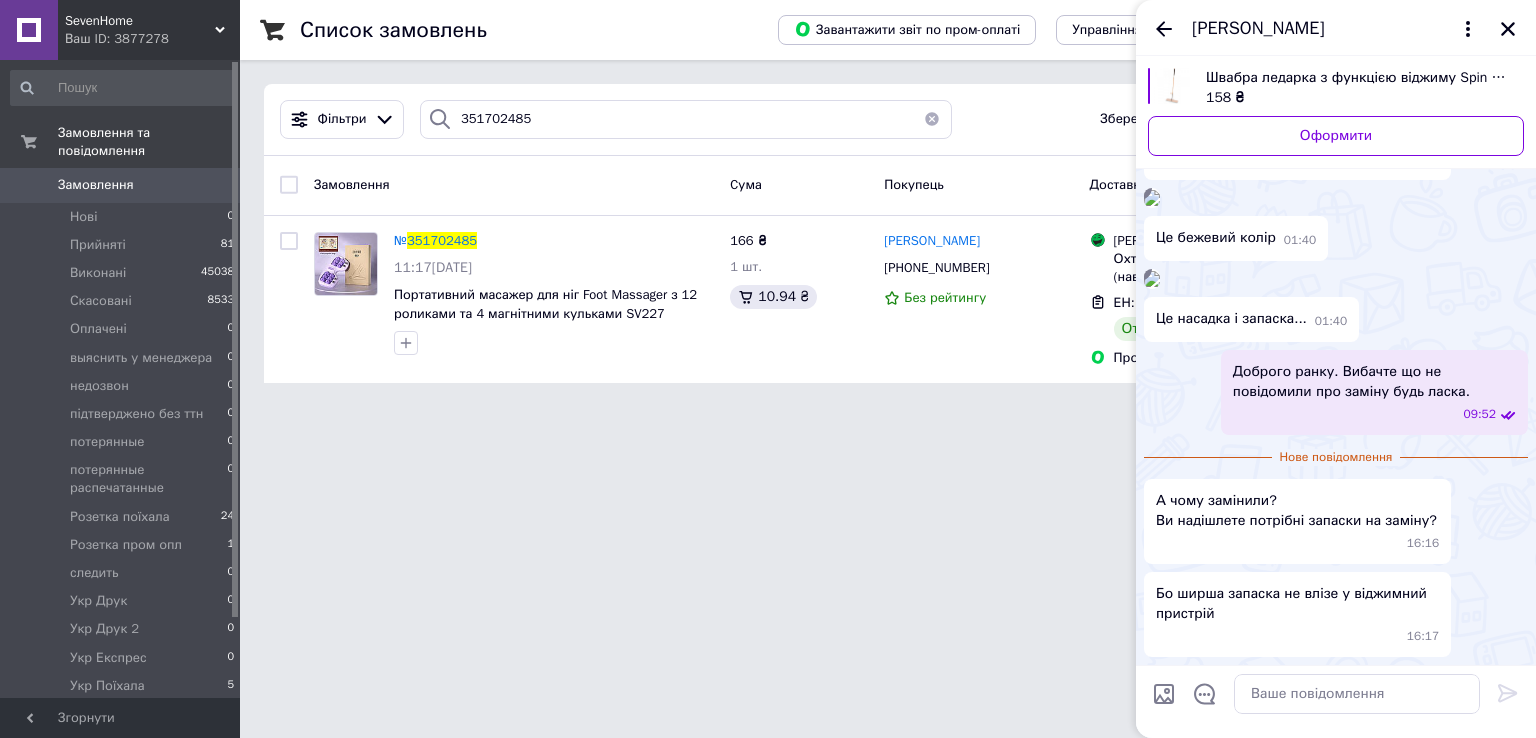 click on "Бо ширша запаска не влізе у віджимний пристрій 16:17" at bounding box center [1297, 614] 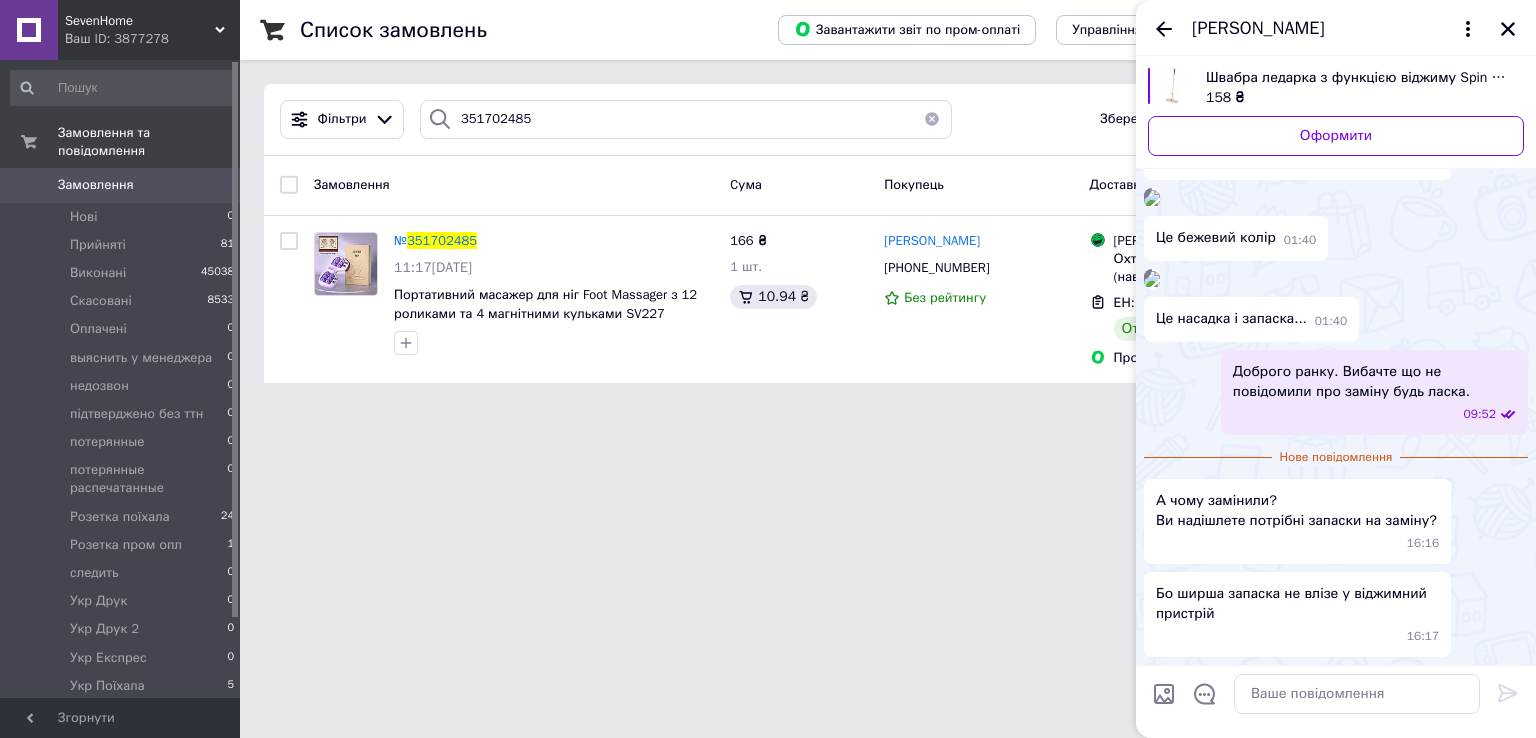 scroll, scrollTop: 855, scrollLeft: 0, axis: vertical 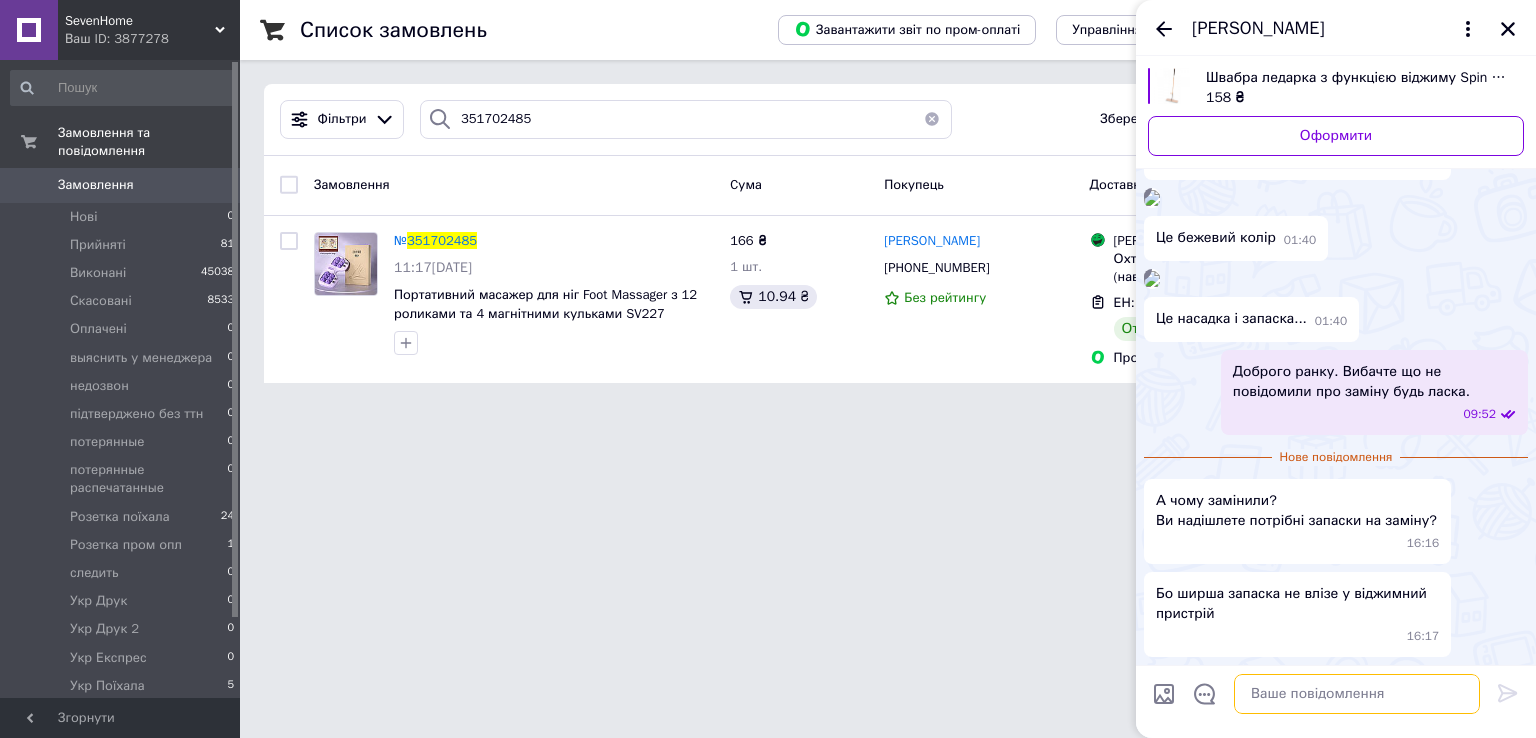 click at bounding box center [1357, 694] 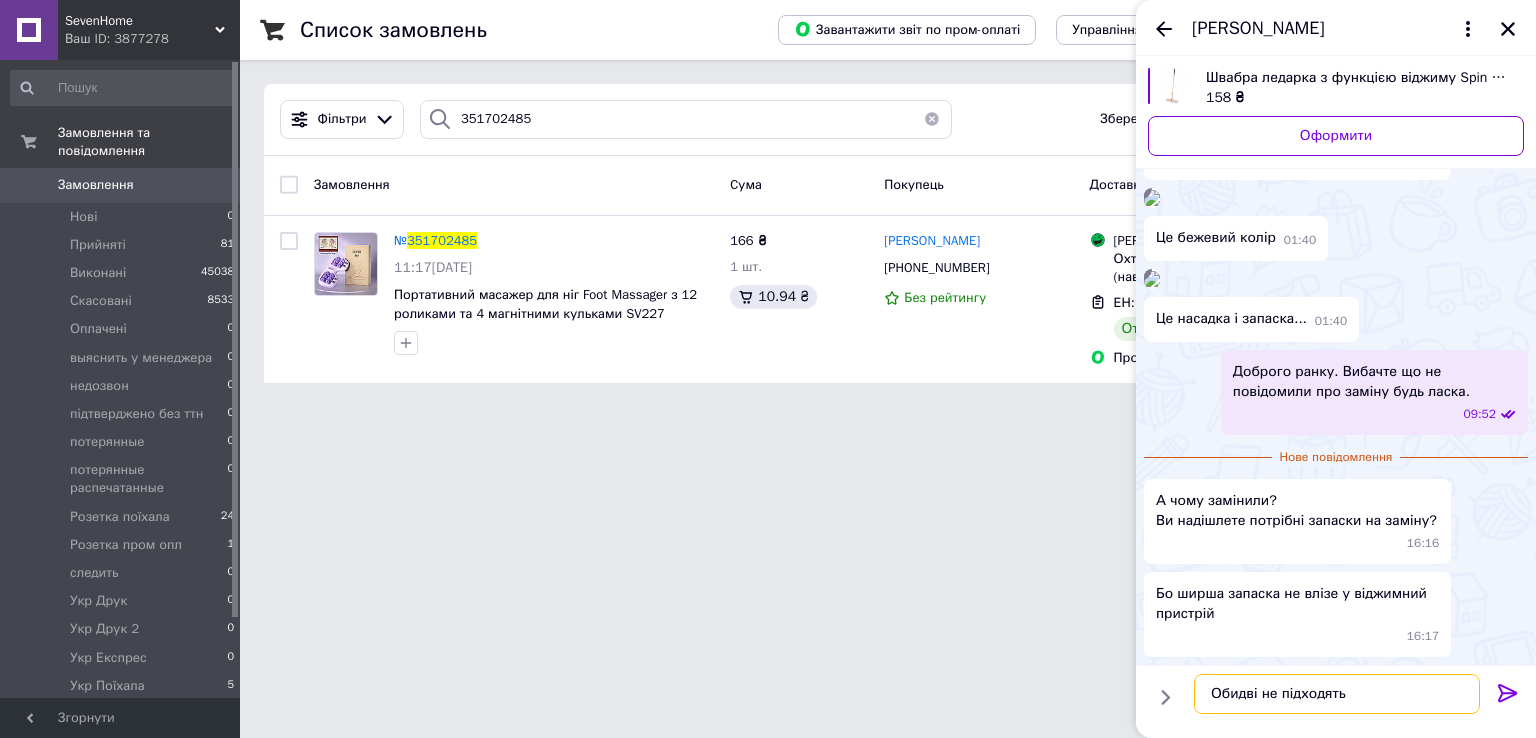type on "Обидві не підходять?" 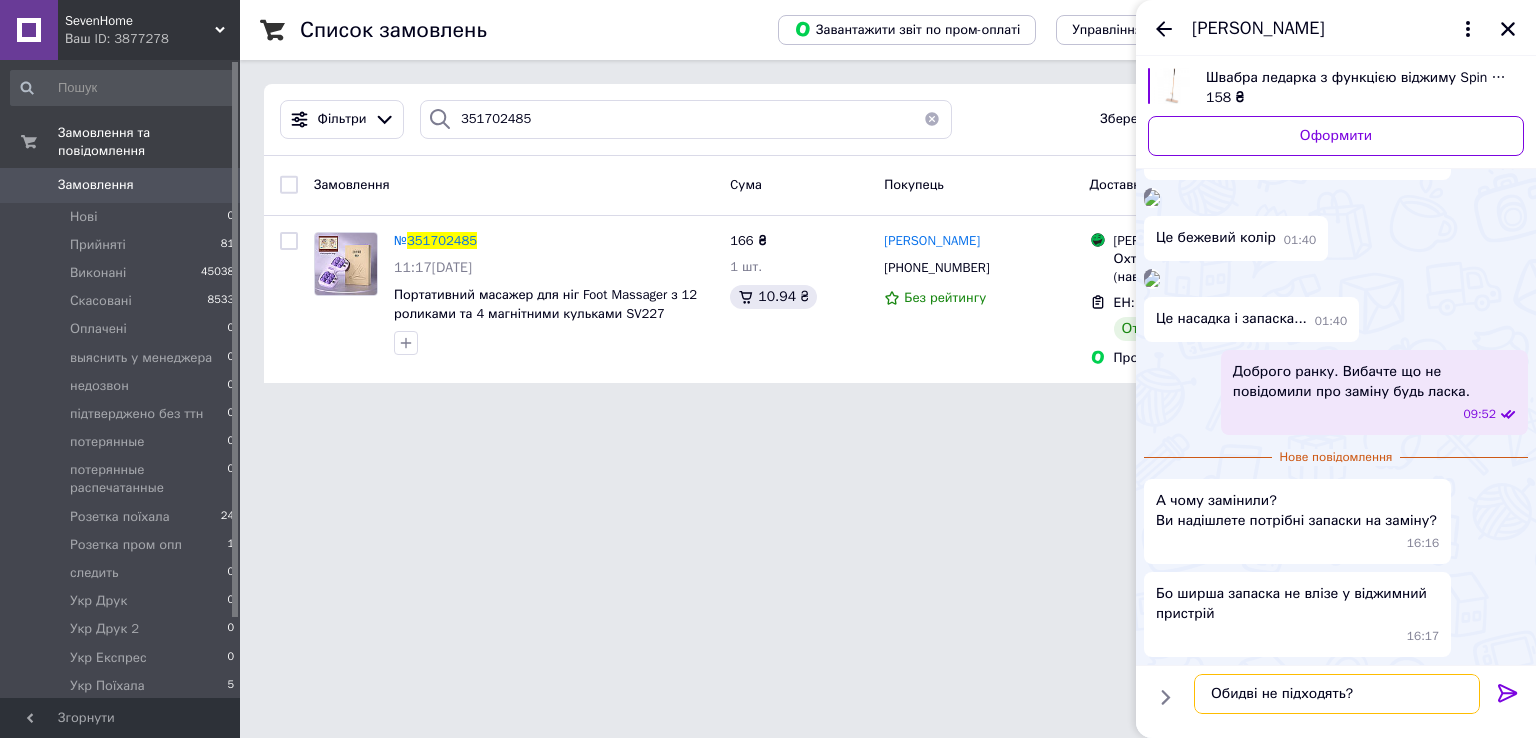 type 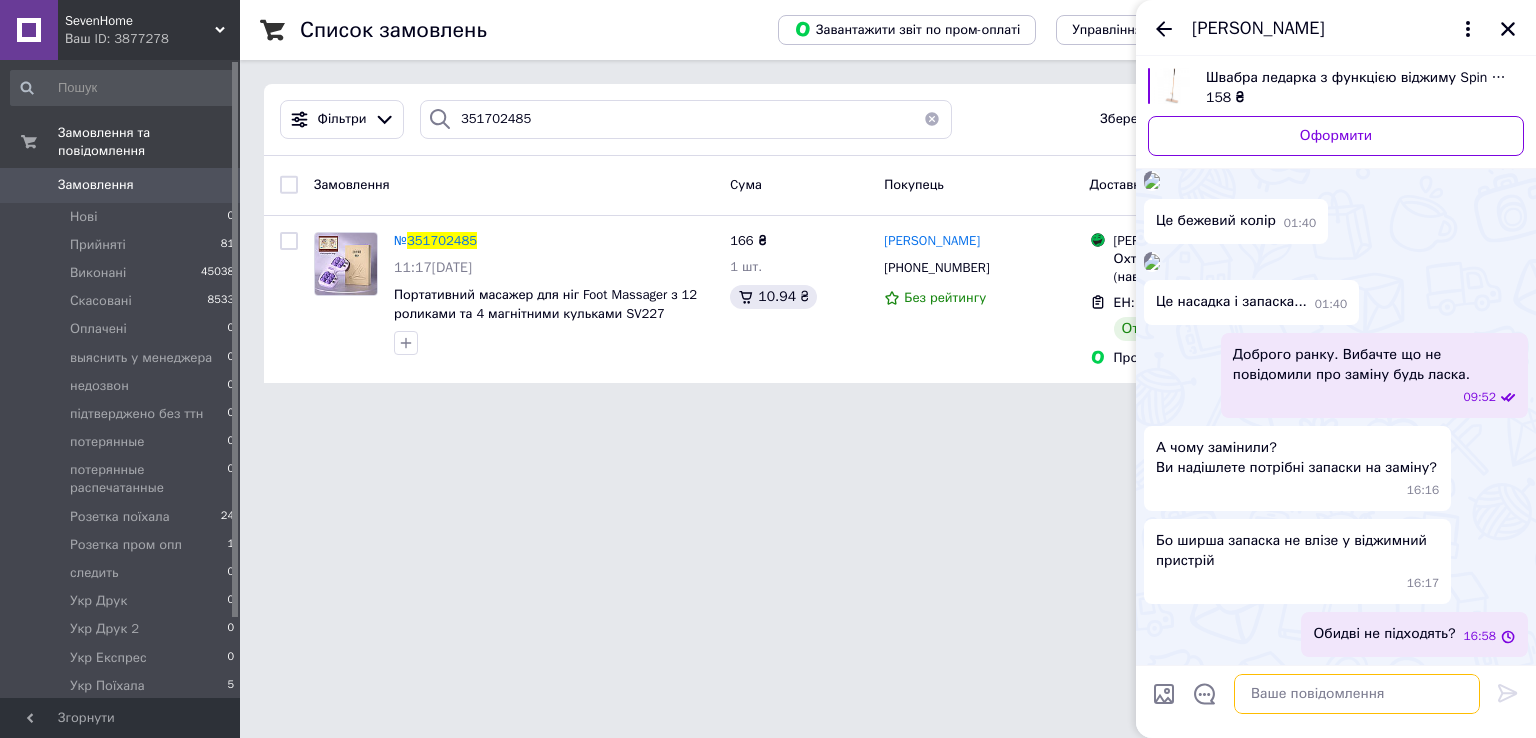 scroll, scrollTop: 872, scrollLeft: 0, axis: vertical 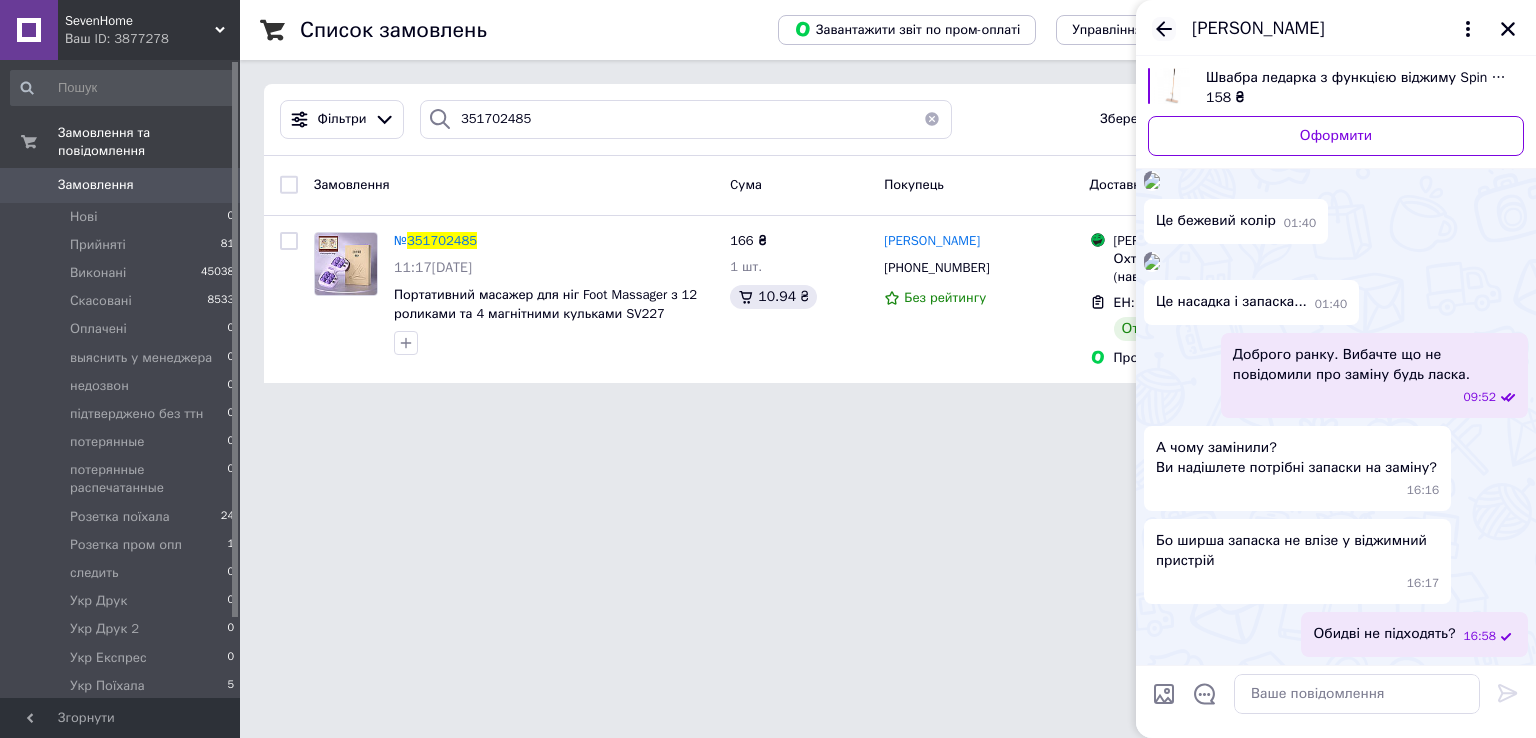 click 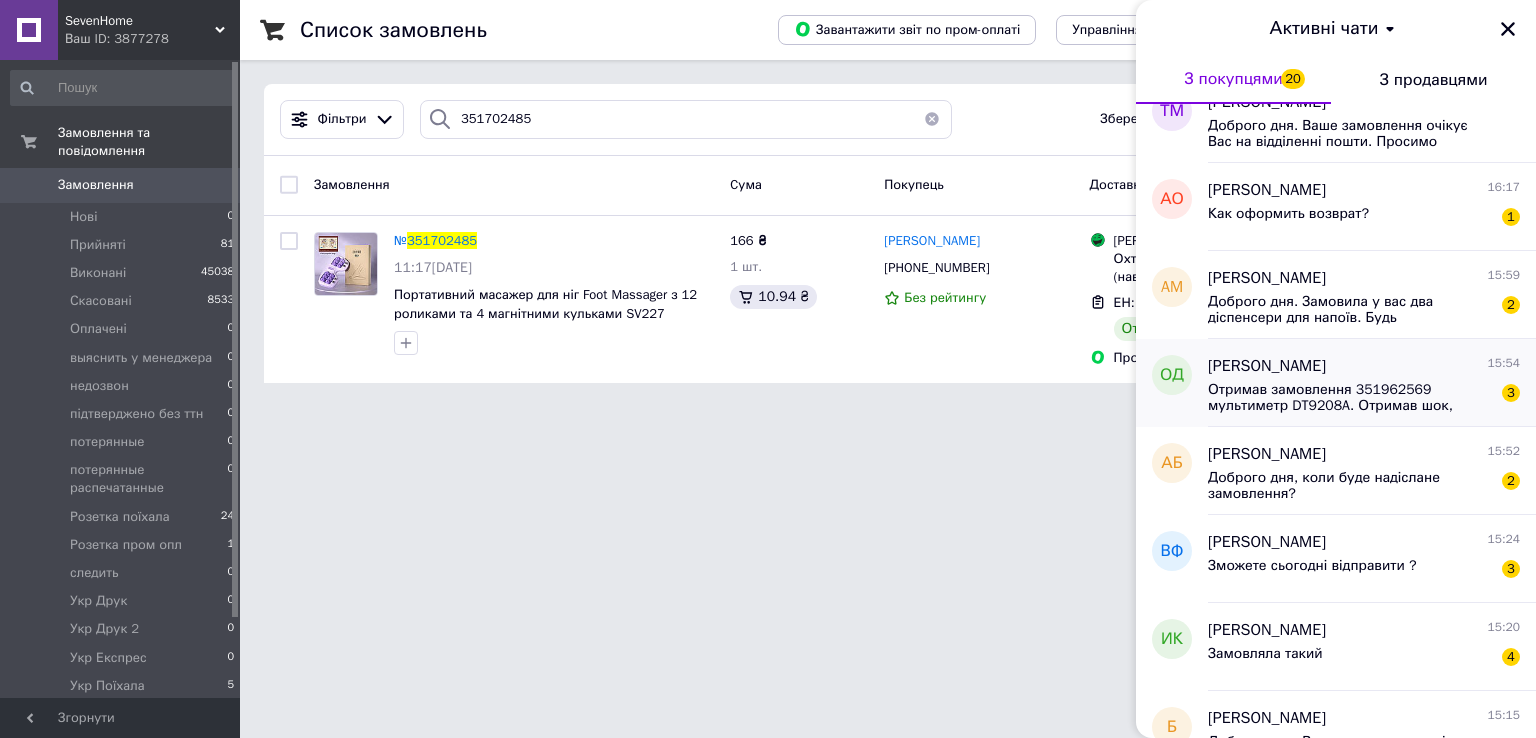 scroll, scrollTop: 300, scrollLeft: 0, axis: vertical 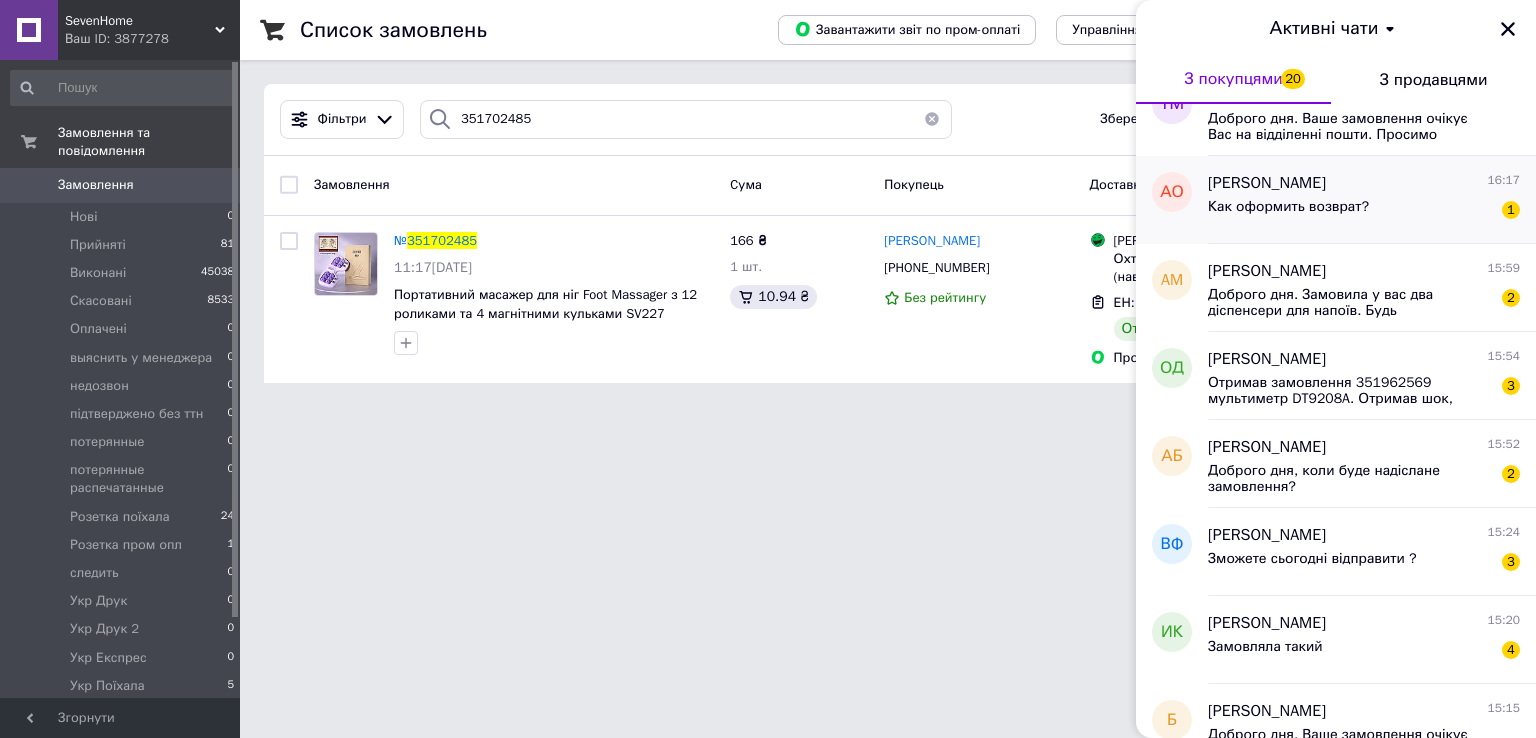 click on "[PERSON_NAME] 16:17 Как оформить возврат? 1" at bounding box center (1372, 200) 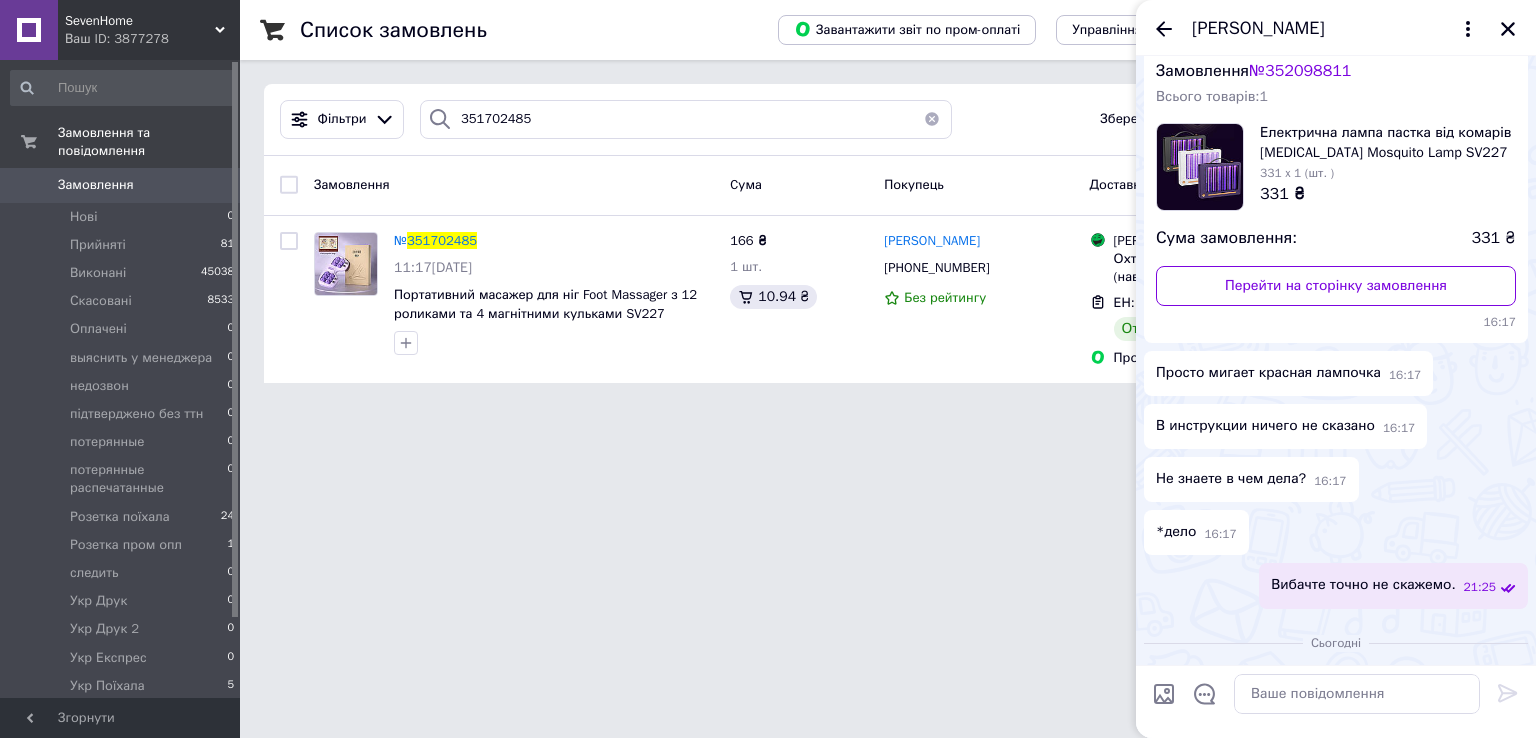 scroll, scrollTop: 149, scrollLeft: 0, axis: vertical 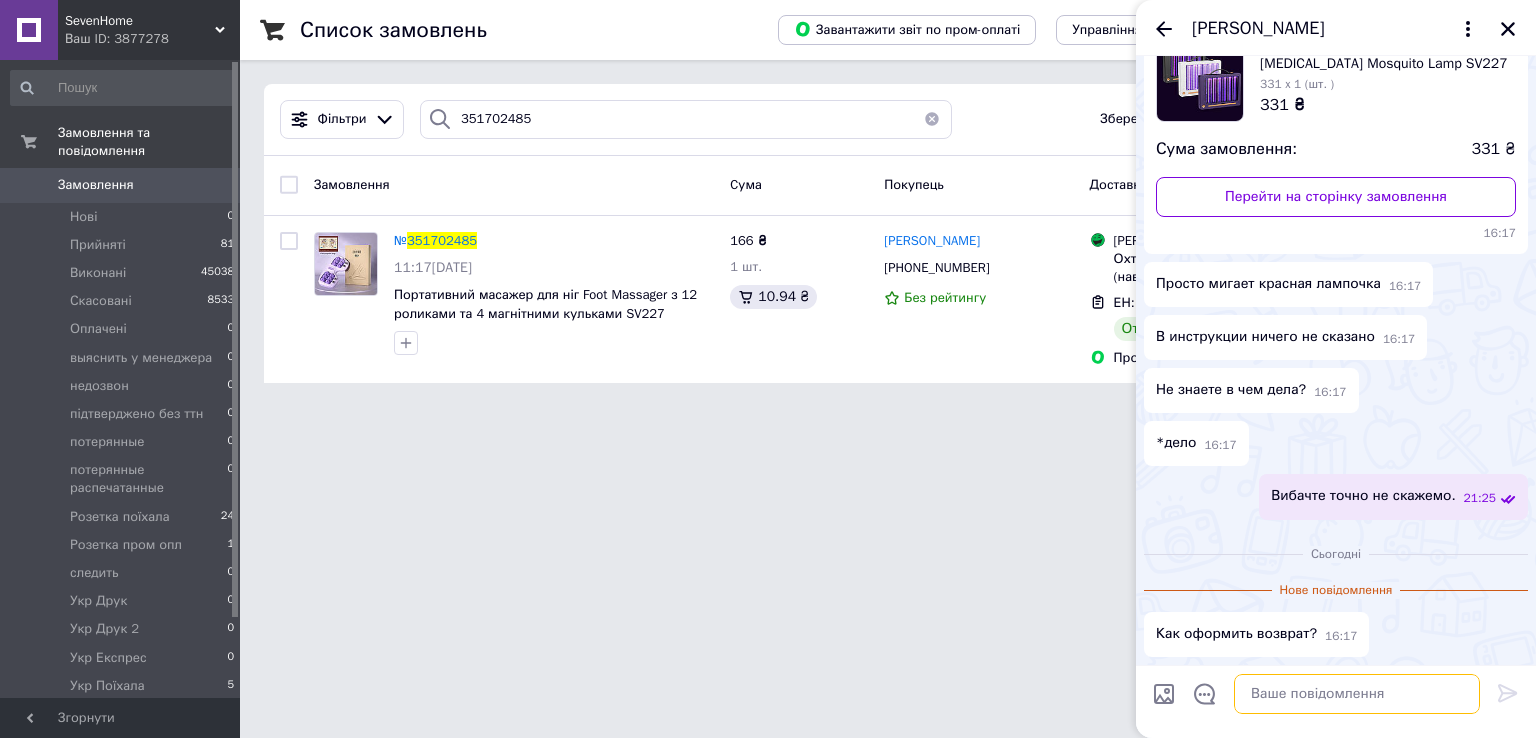 click at bounding box center (1357, 694) 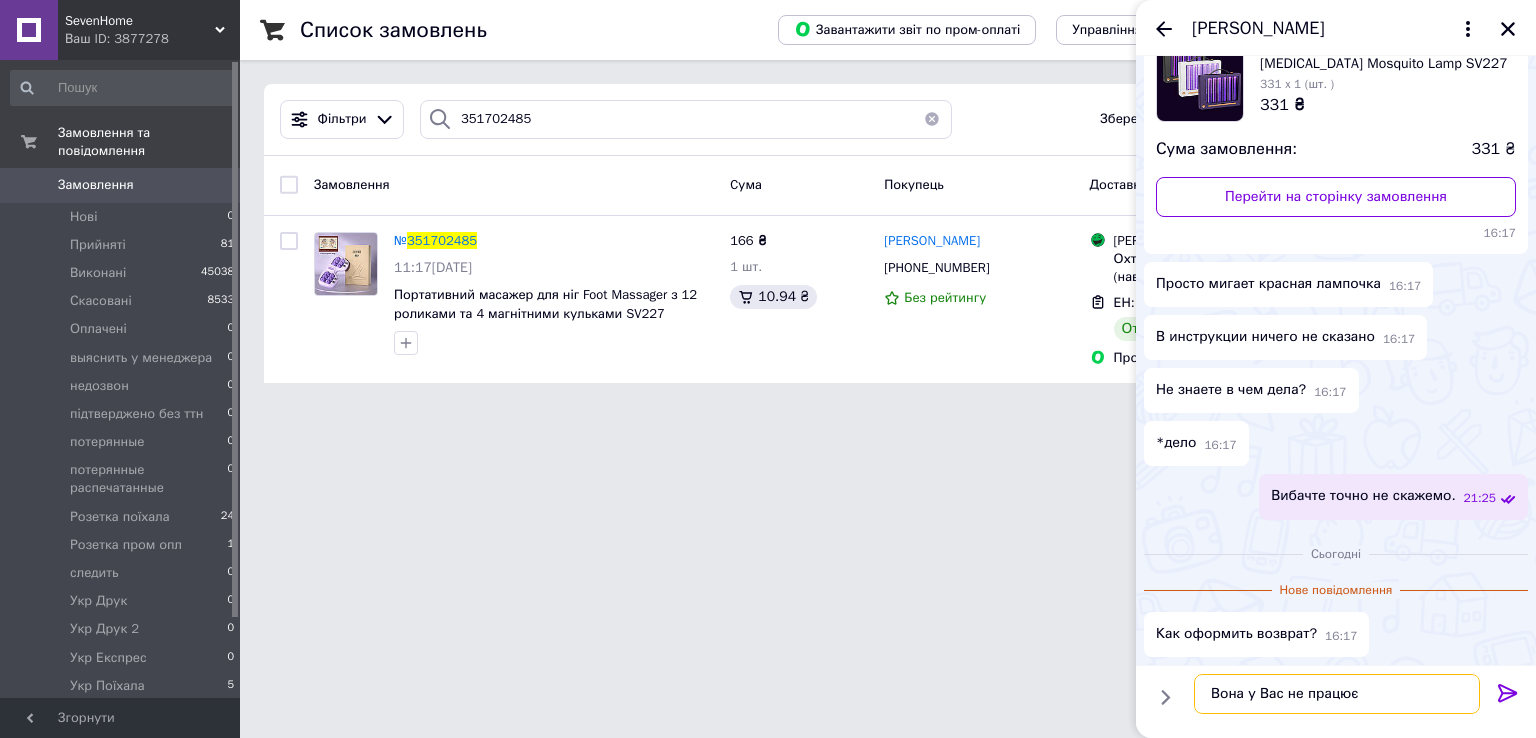 type on "Вона у Вас не працює?" 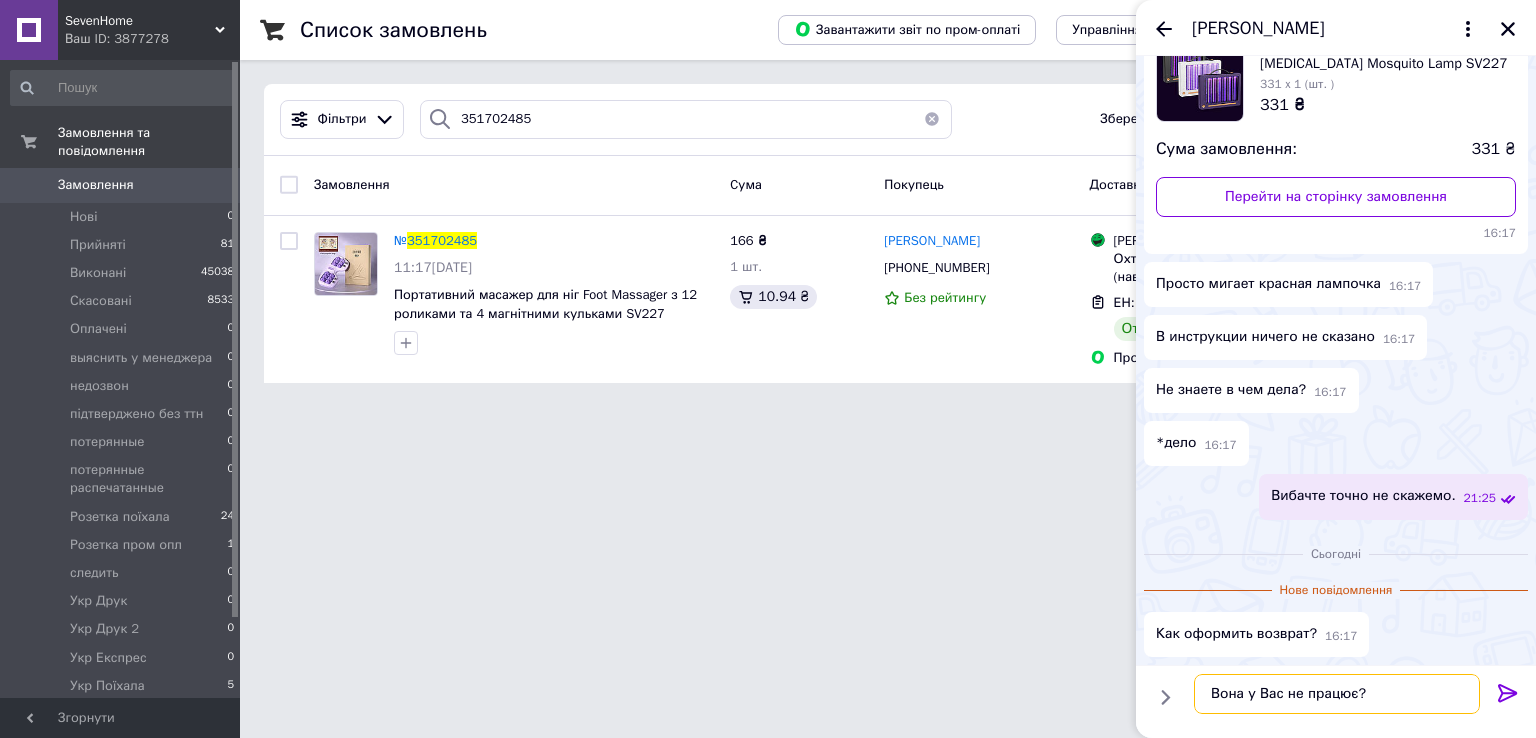 type 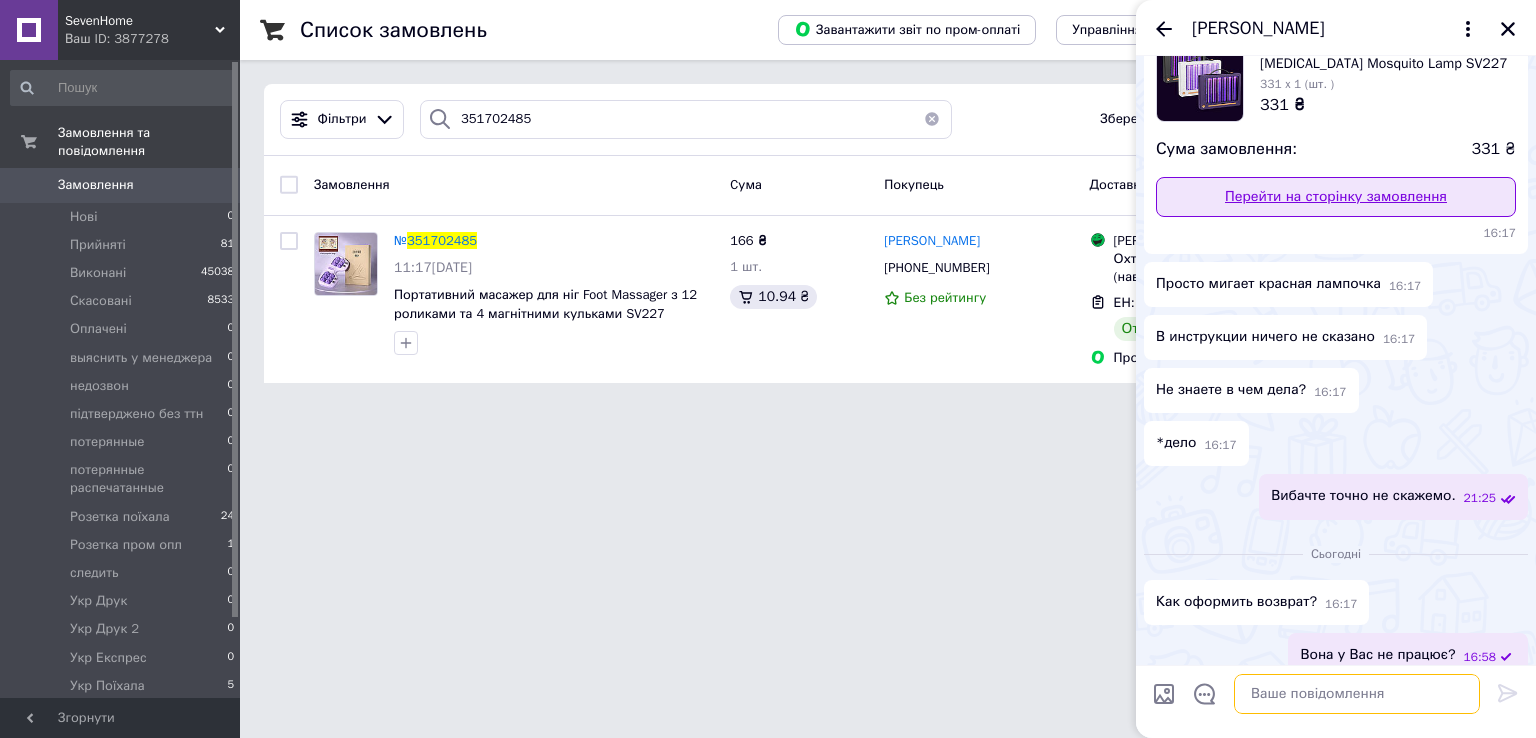 scroll, scrollTop: 170, scrollLeft: 0, axis: vertical 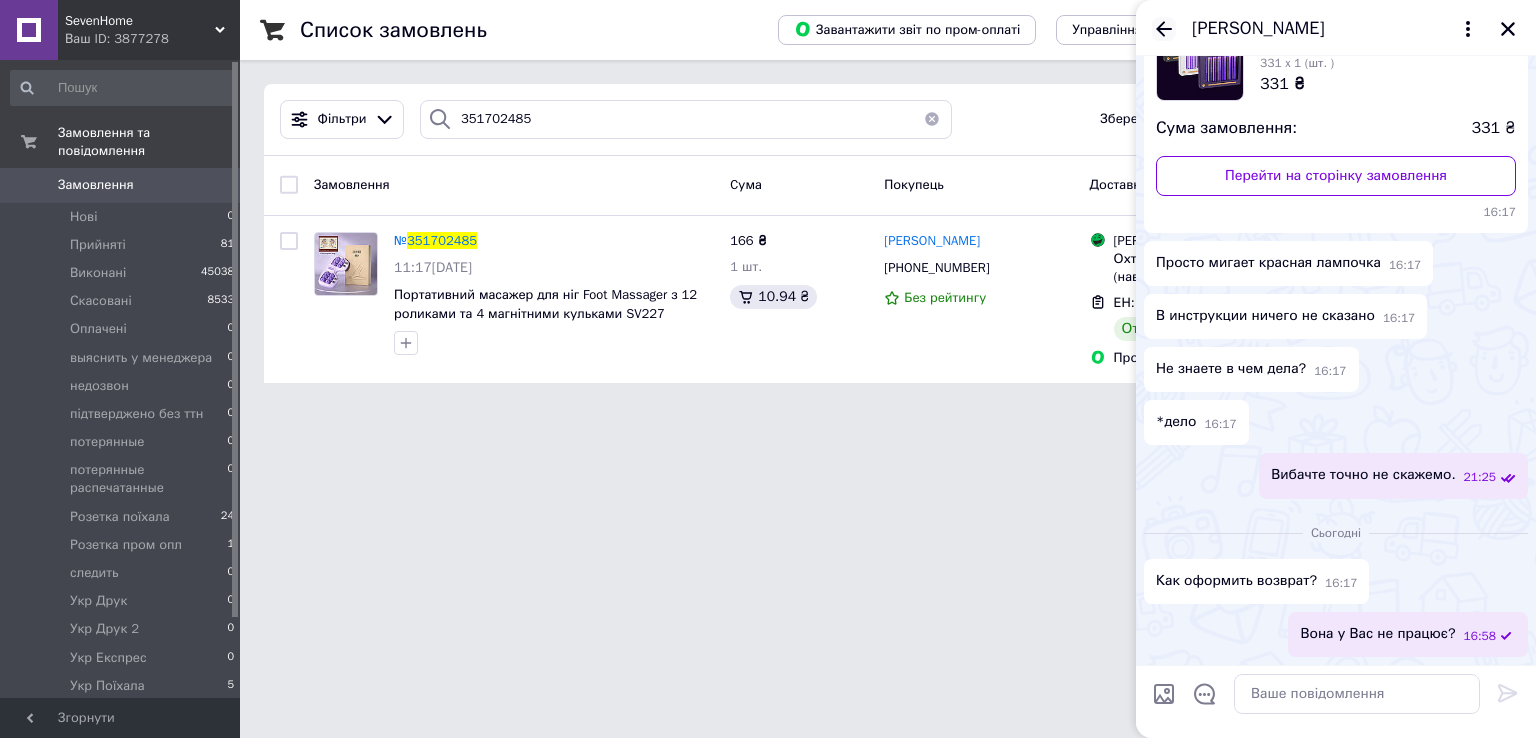 click 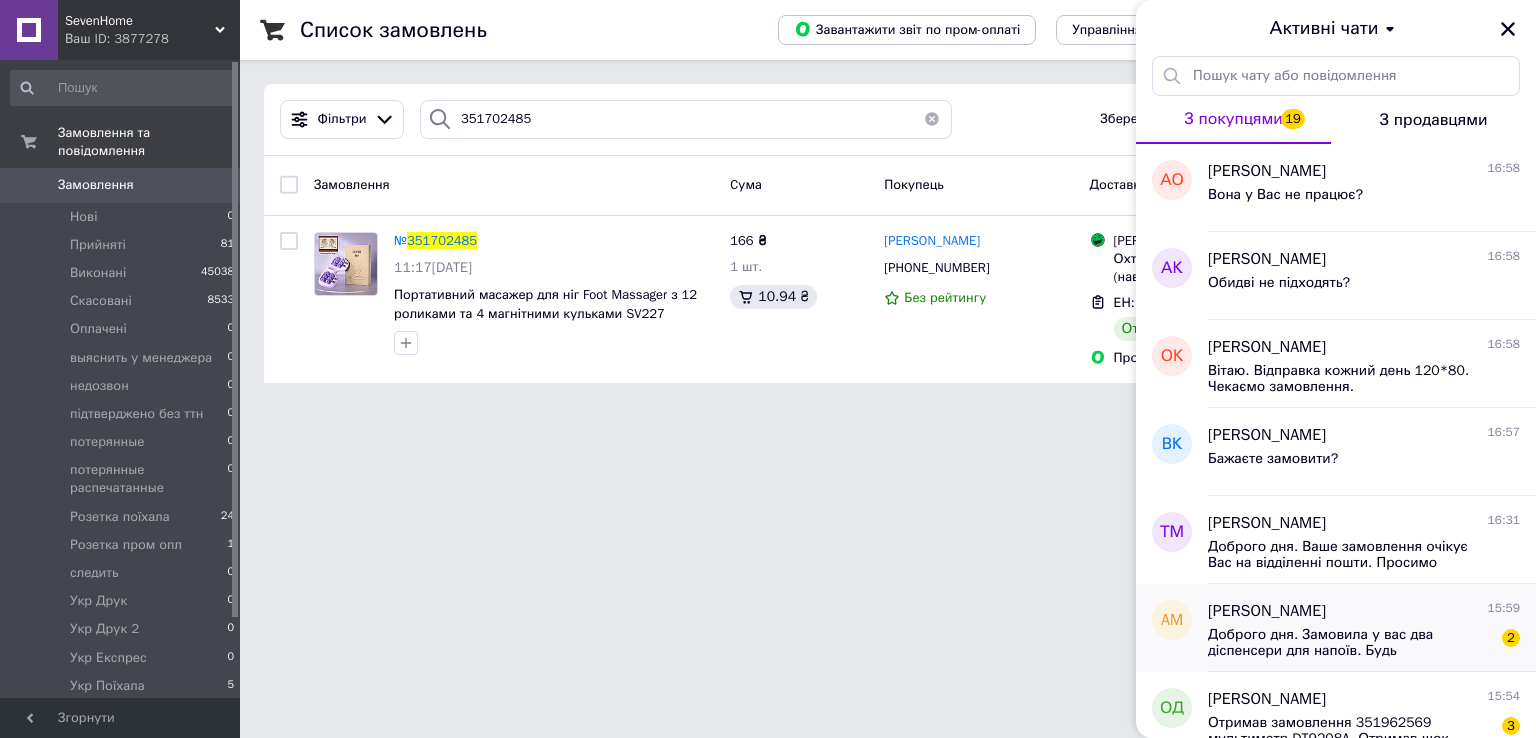 click on "Доброго дня.
Замовила у вас два діспенсери для напоїв.
Будь ласка,перевірте одразу на мілкі пошкодження.Дуже важливо щоб не було подряпин." at bounding box center (1350, 643) 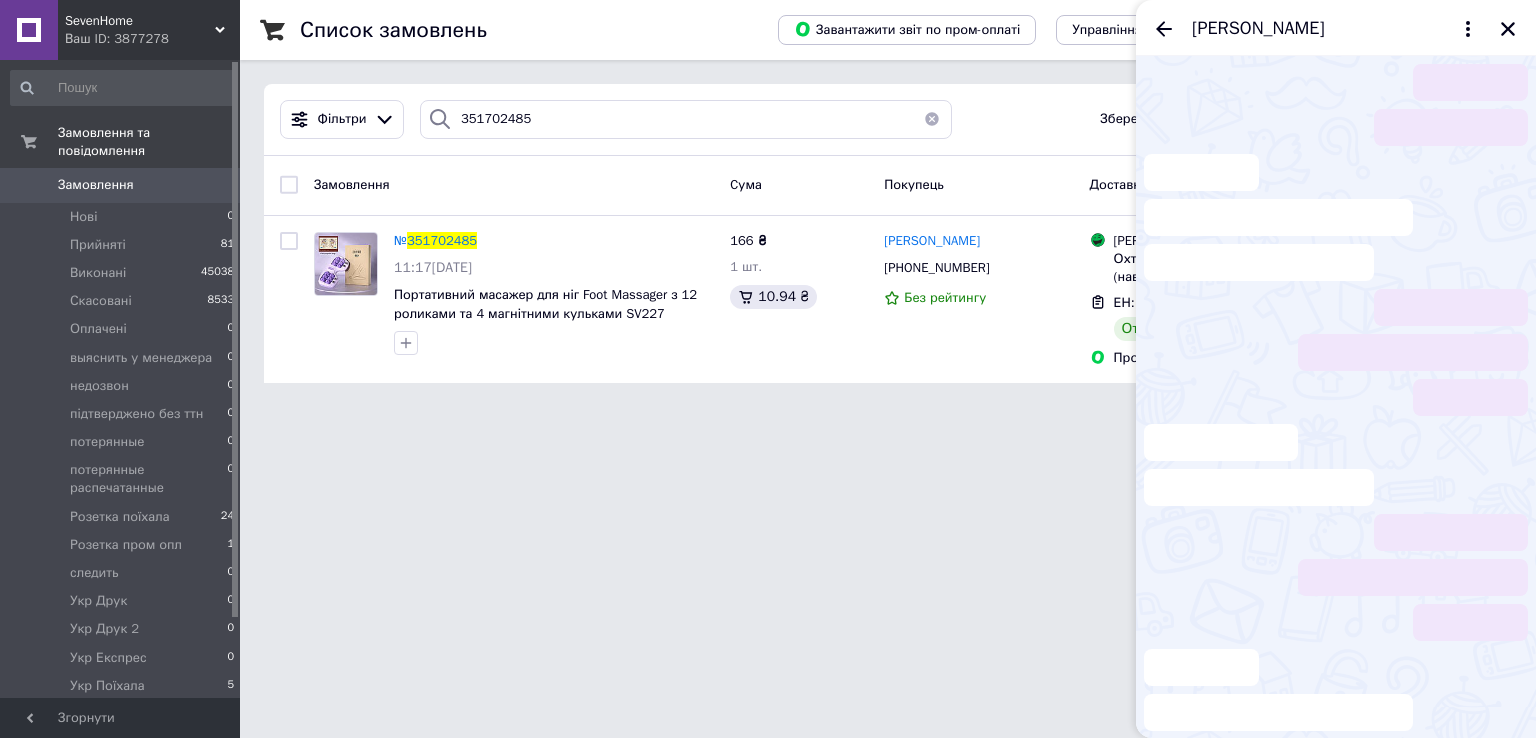 scroll, scrollTop: 8, scrollLeft: 0, axis: vertical 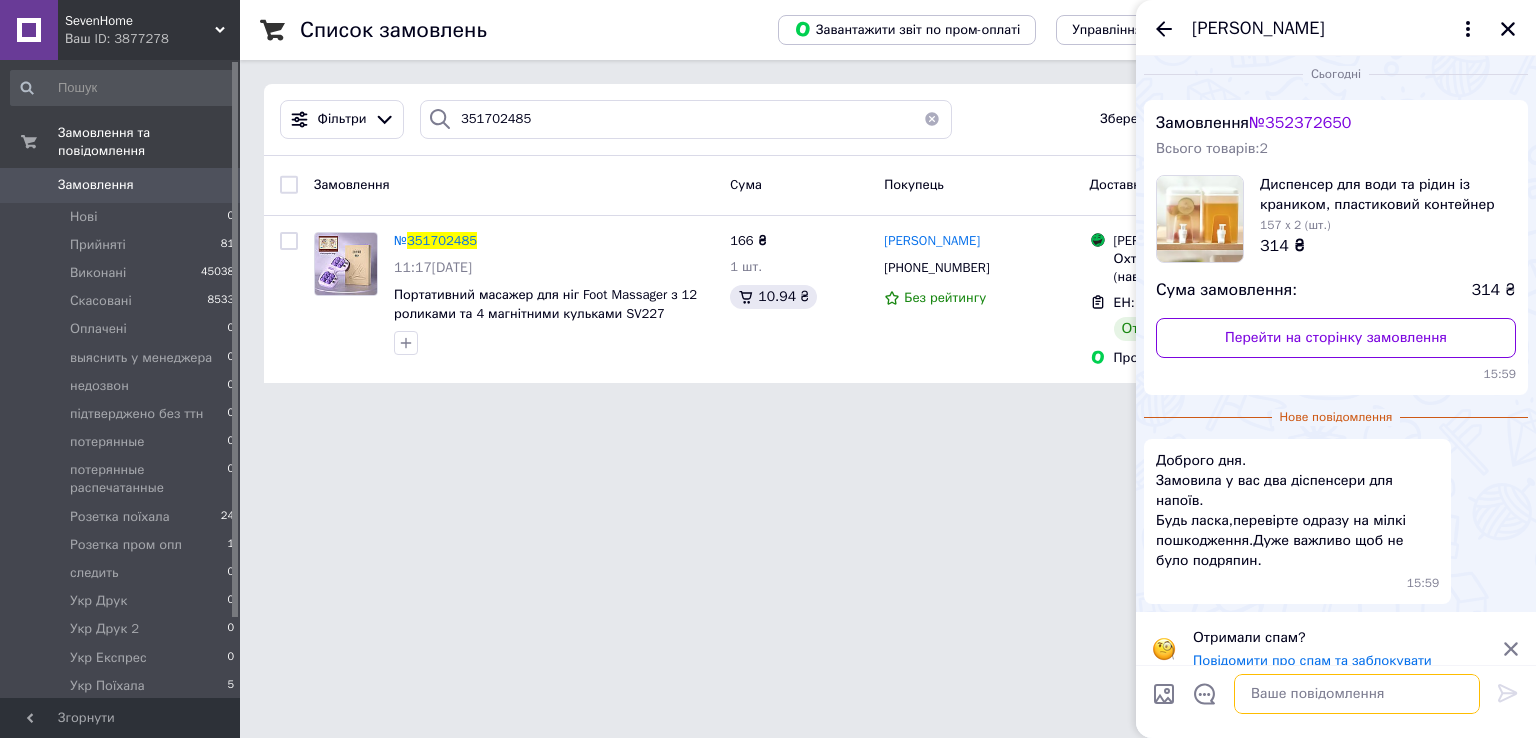 click at bounding box center [1357, 694] 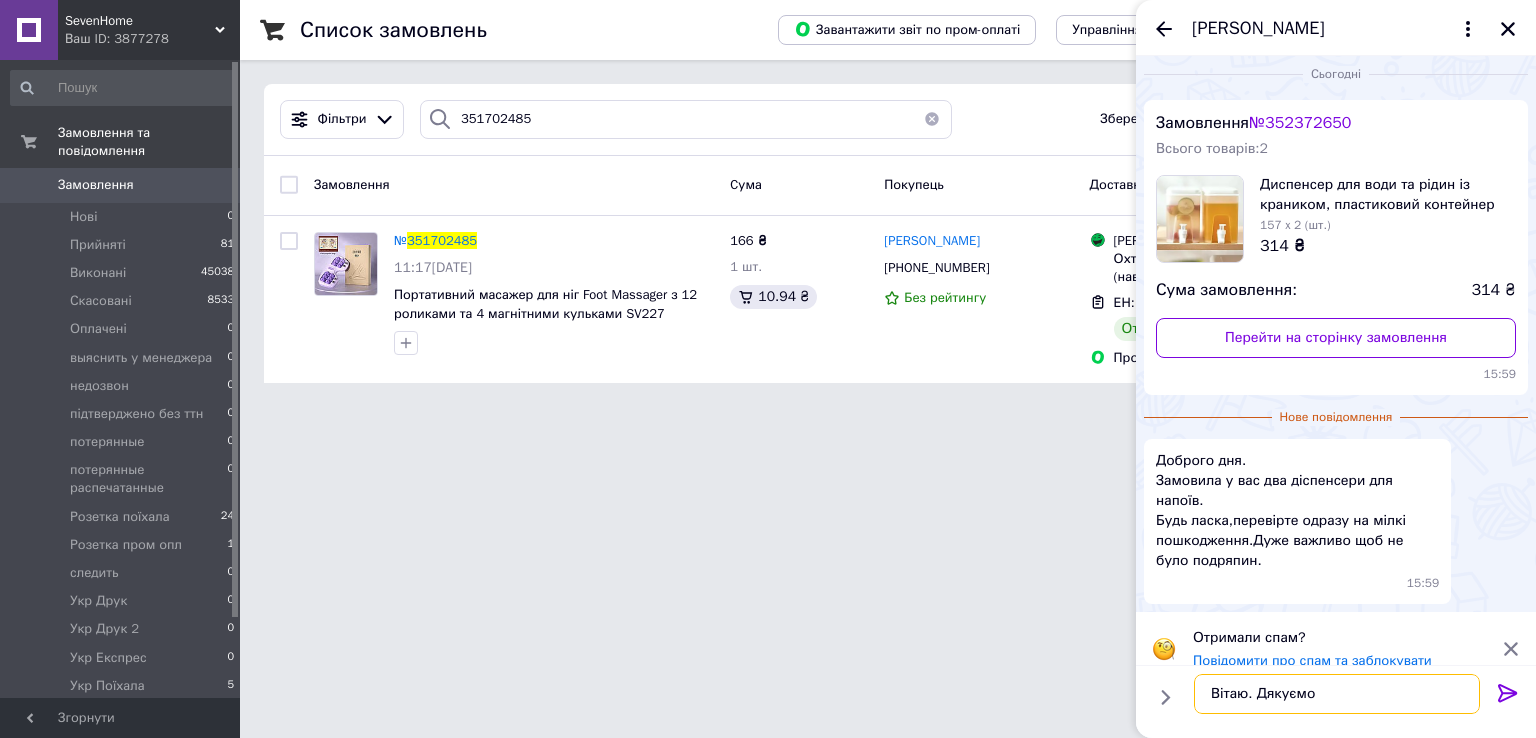 type on "Вітаю. Дякуємо." 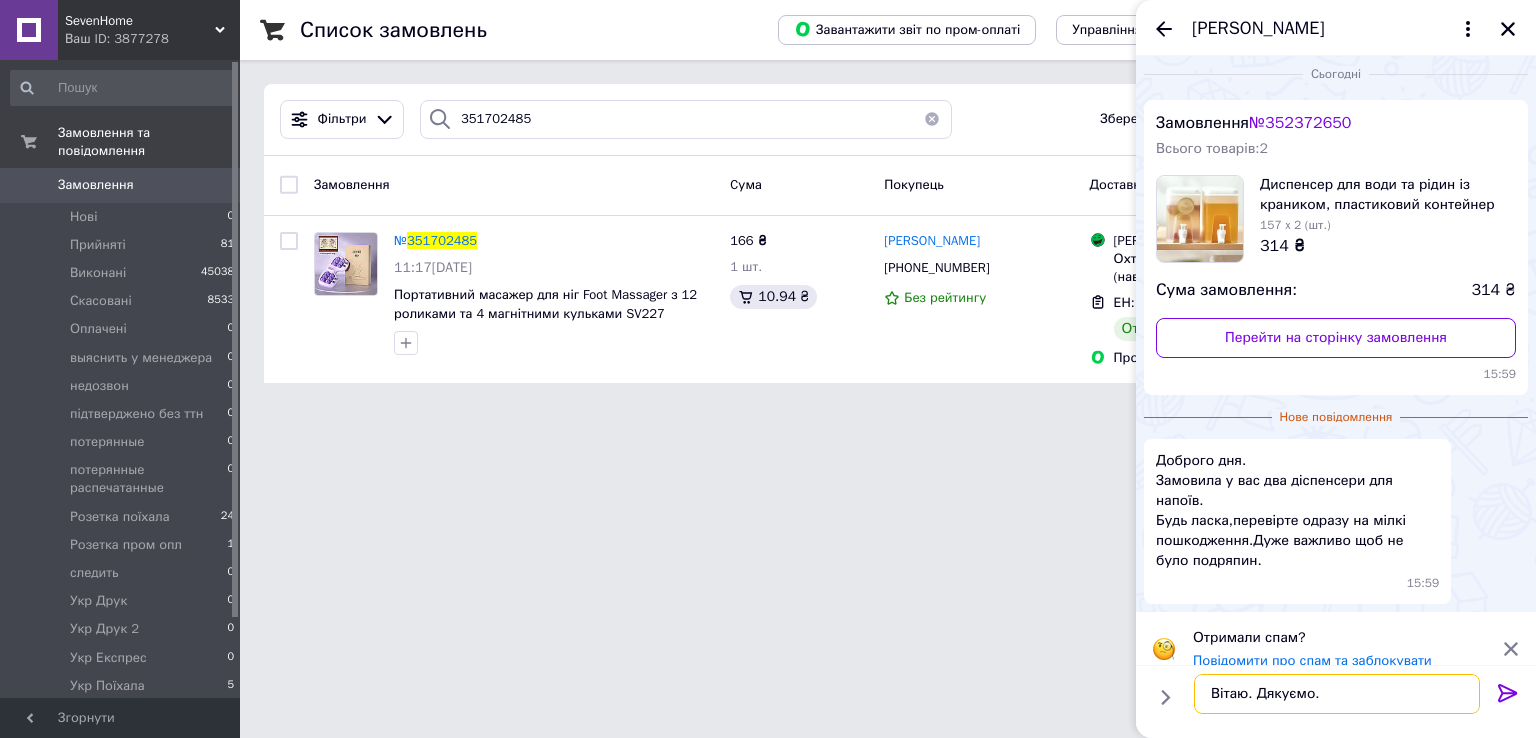 type 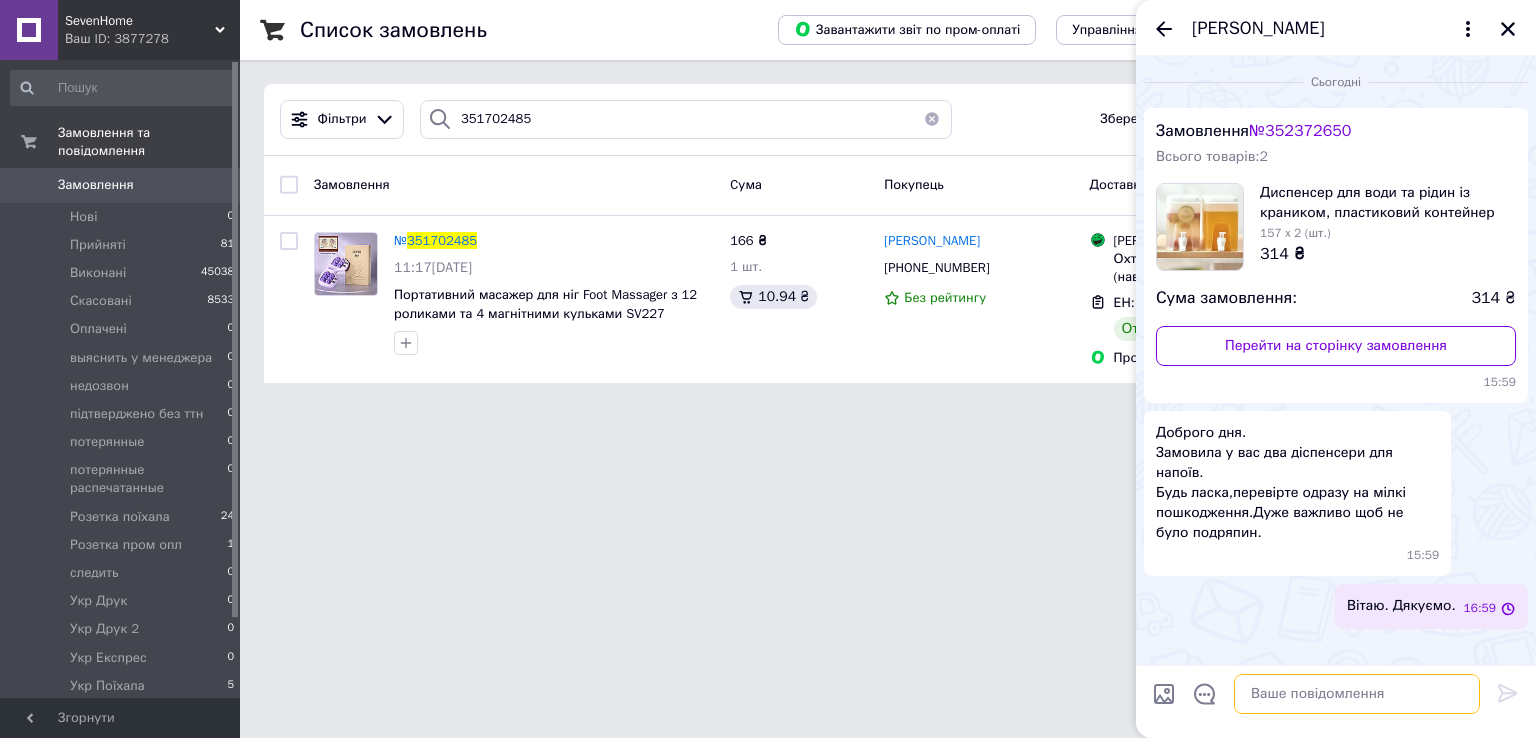 scroll, scrollTop: 0, scrollLeft: 0, axis: both 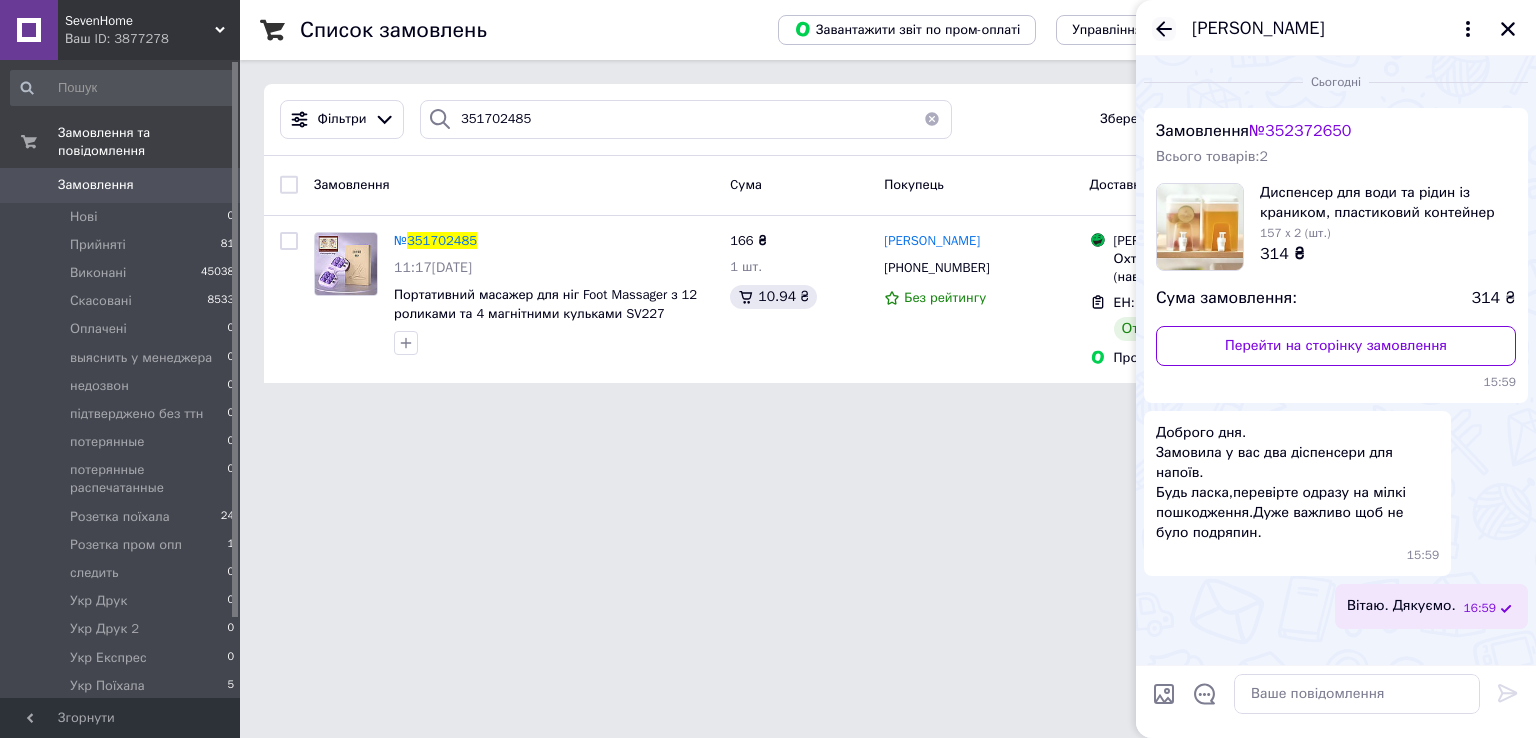 click 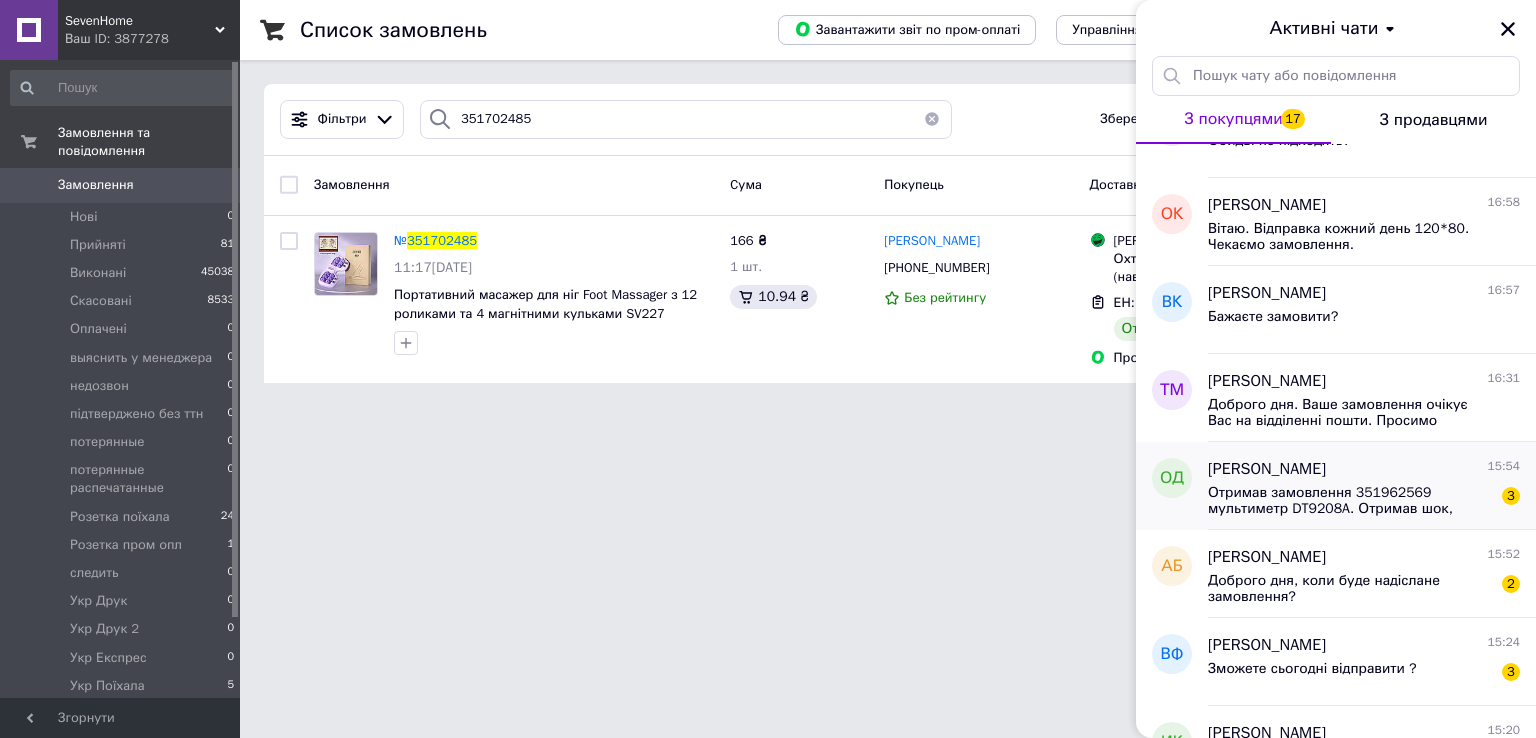 scroll, scrollTop: 400, scrollLeft: 0, axis: vertical 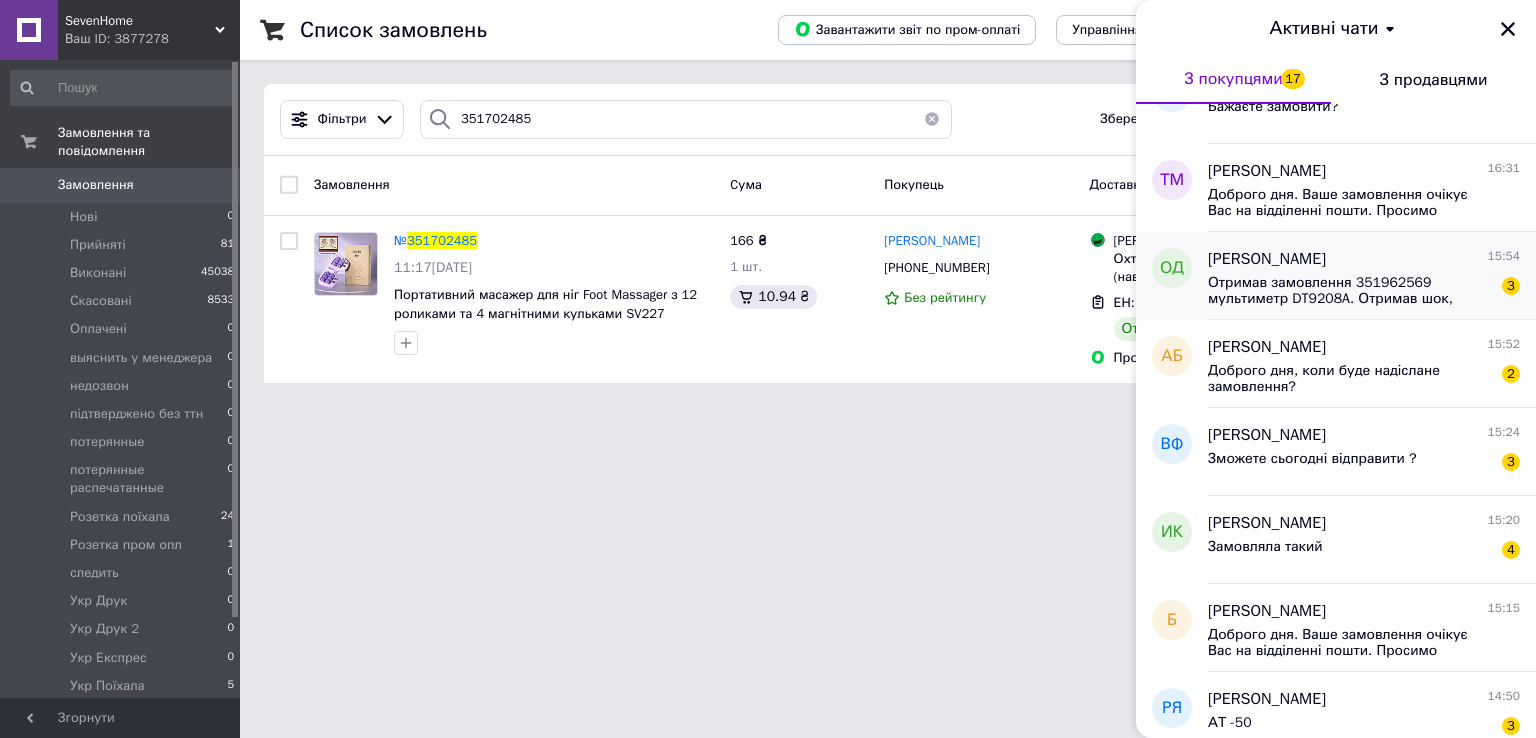 click on "Отримав замовлення 351962569 мультиметр DT9208A. Отримав шок, прибор виявився непрацездатний на жодному діапазоні вимірювання. Просто світиться дисплей як іграшка. ???" at bounding box center [1350, 291] 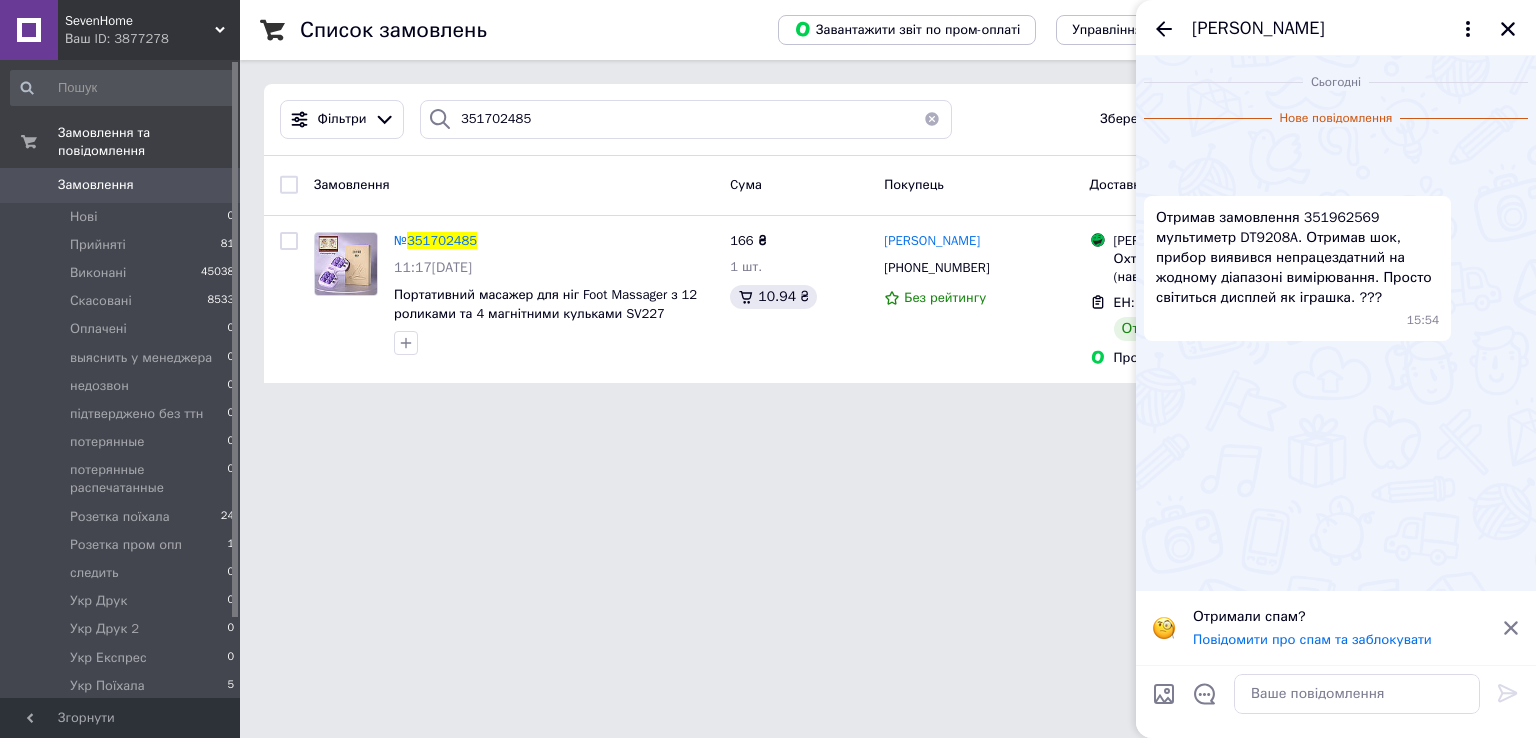 scroll, scrollTop: 318, scrollLeft: 0, axis: vertical 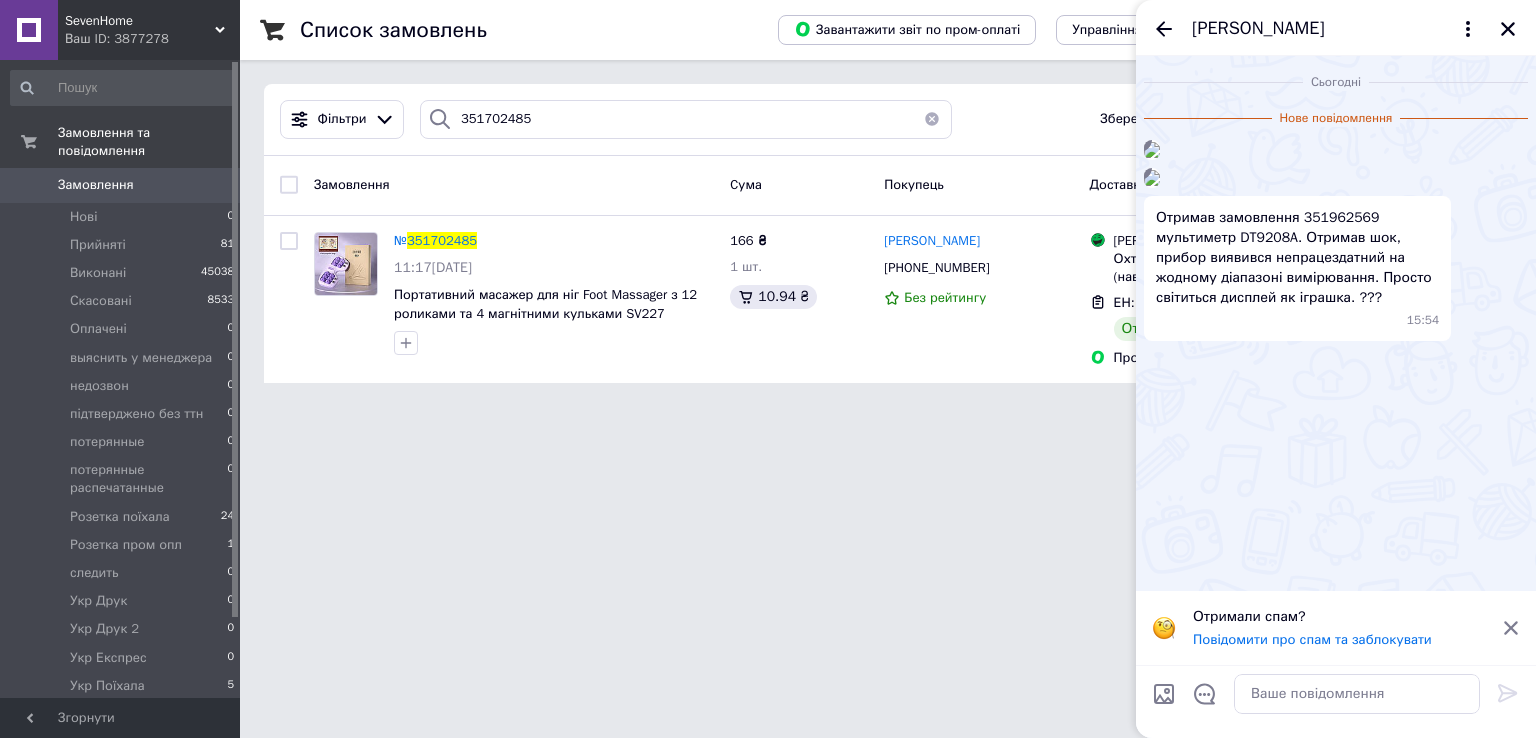 click on "Отримав замовлення 351962569 мультиметр DT9208A. Отримав шок, прибор виявився непрацездатний на жодному діапазоні вимірювання. Просто світиться дисплей як іграшка. ???" at bounding box center (1297, 258) 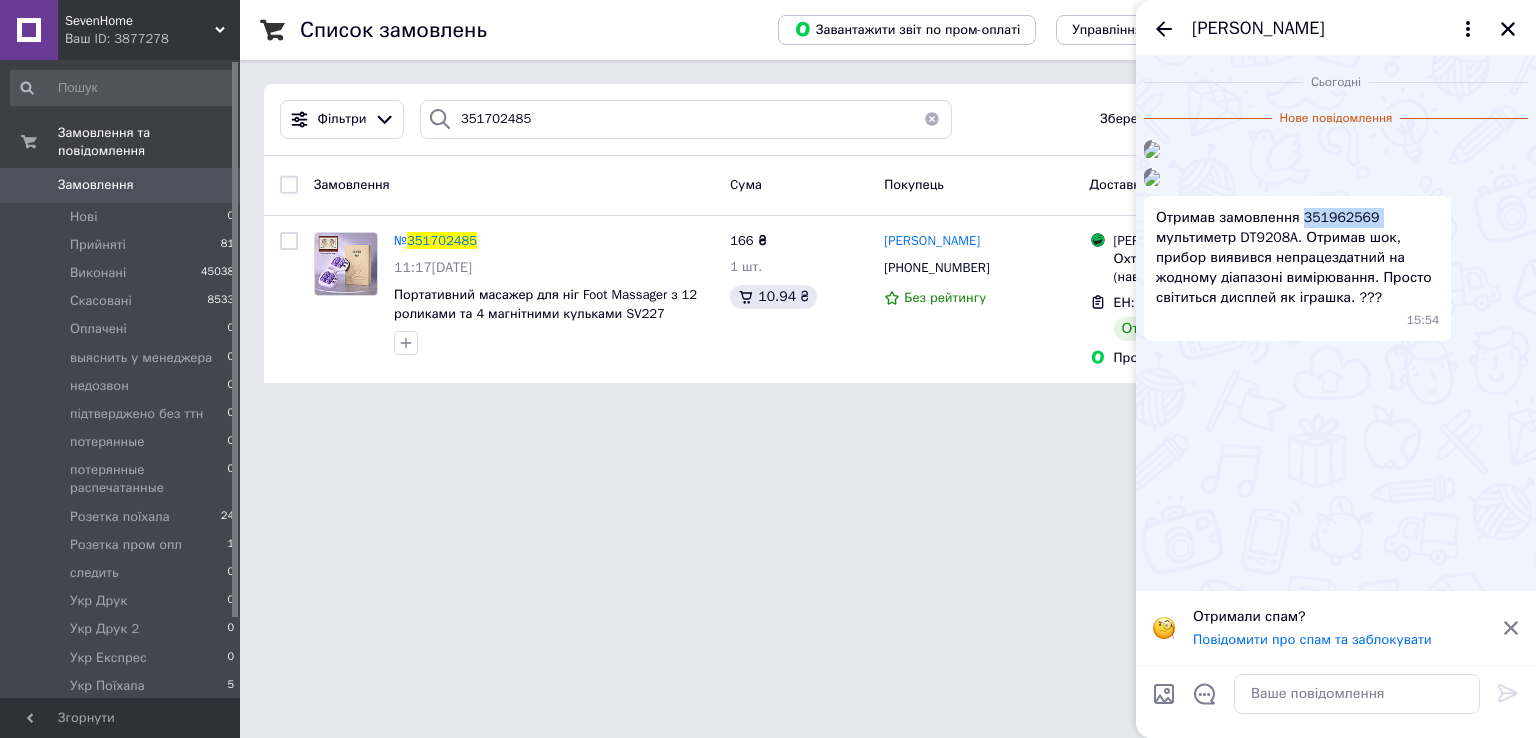 click on "Отримав замовлення 351962569 мультиметр DT9208A. Отримав шок, прибор виявився непрацездатний на жодному діапазоні вимірювання. Просто світиться дисплей як іграшка. ???" at bounding box center [1297, 258] 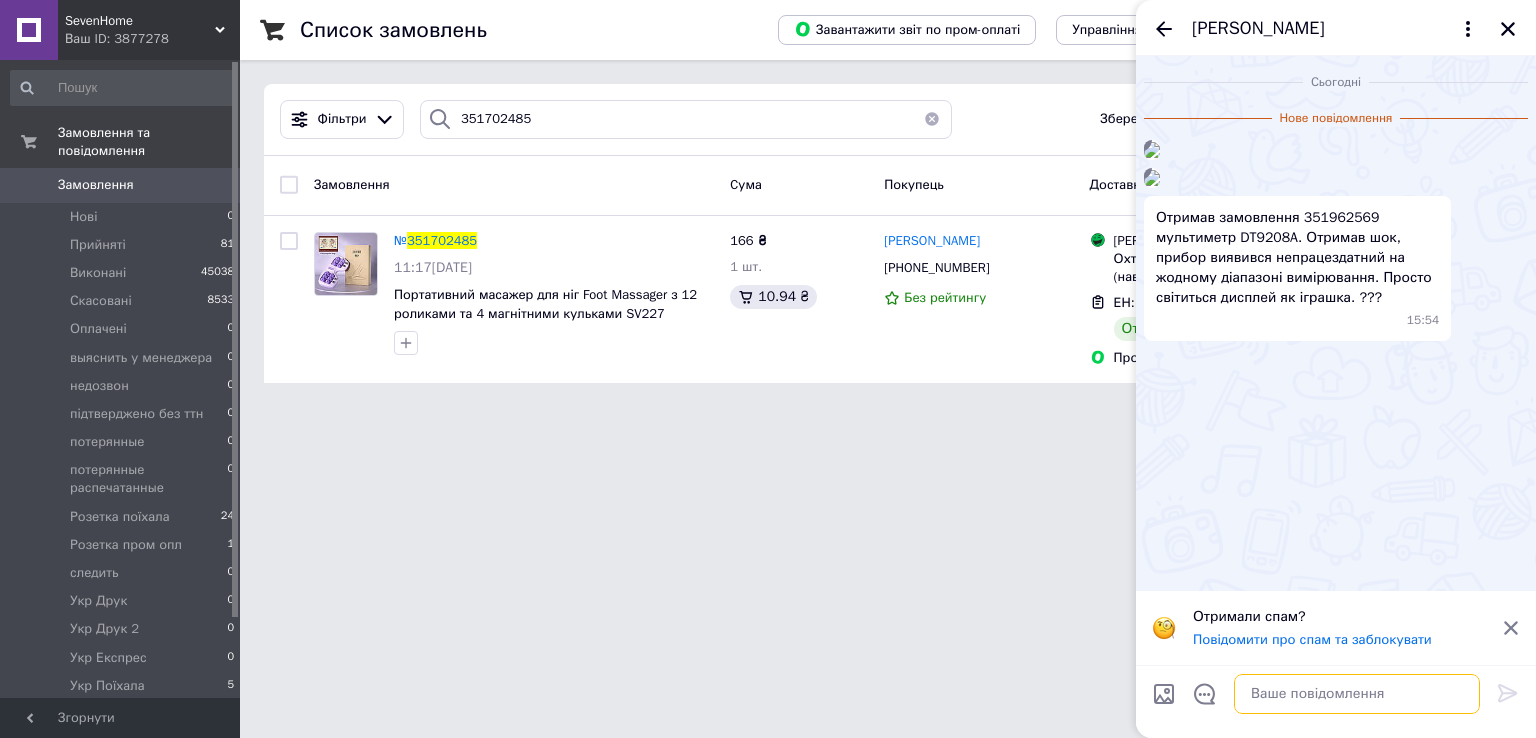 click at bounding box center [1357, 694] 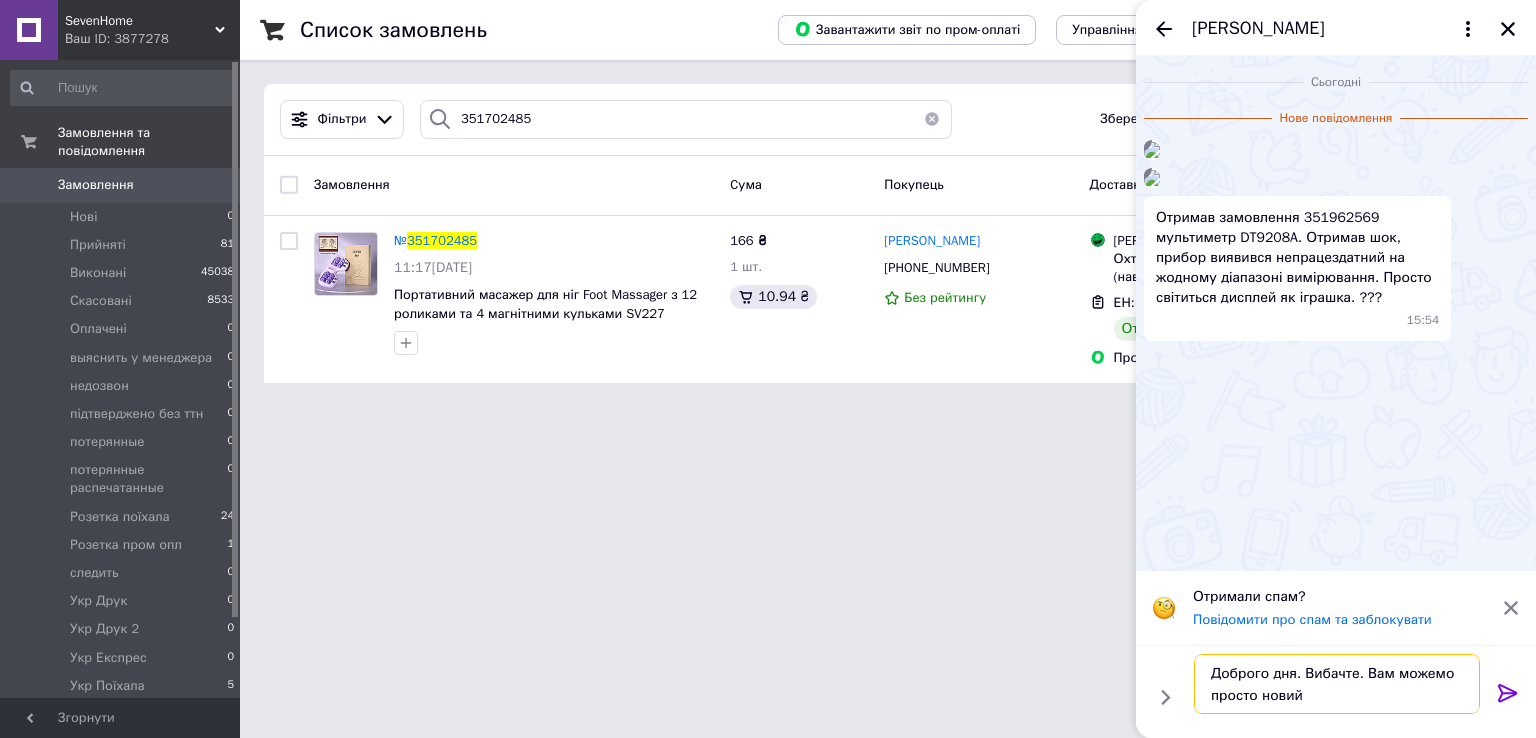 click on "Доброго дня. Вибачте. Вам можемо просто новий" at bounding box center (1337, 684) 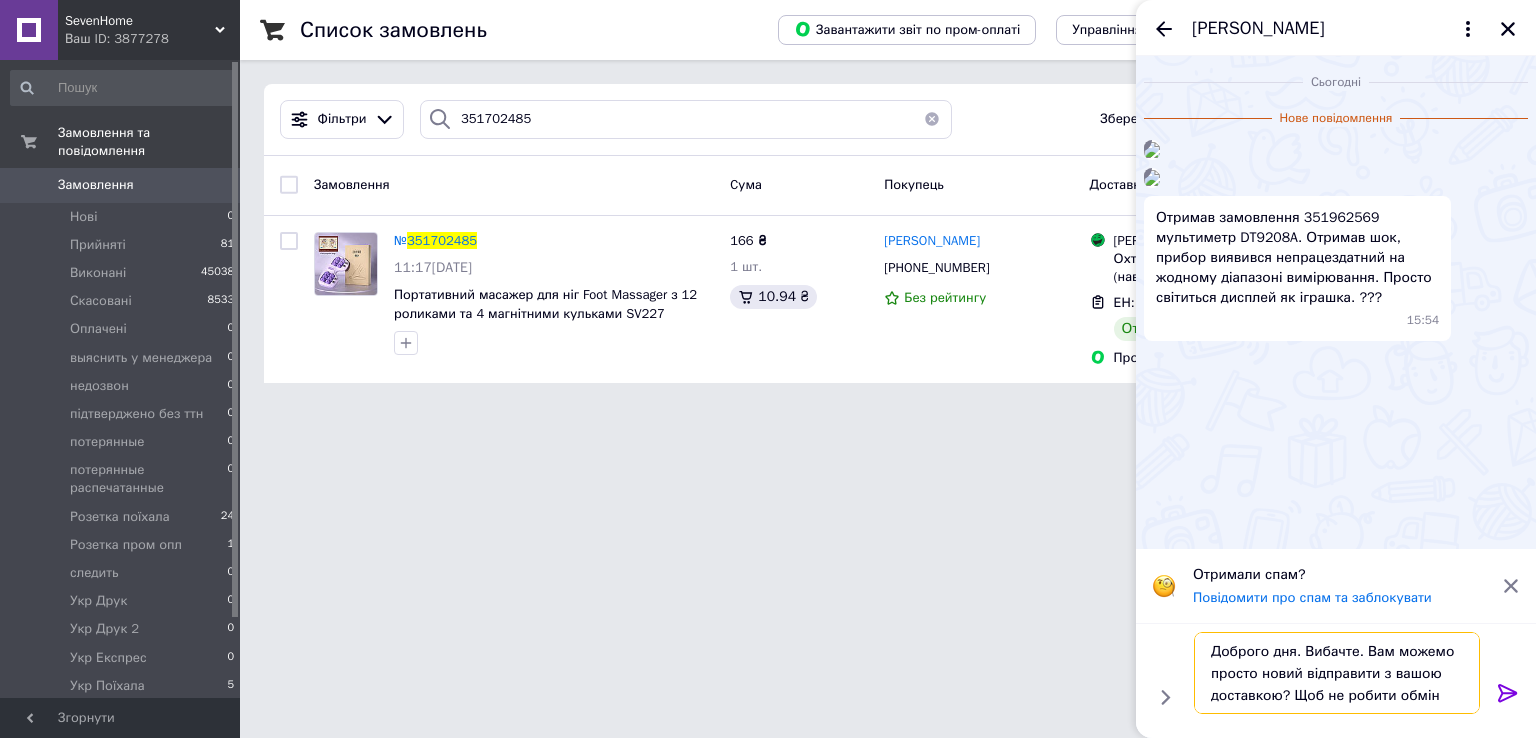 type on "Доброго дня. Вибачте. Вам можемо просто новий відправити з вашою доставкою? Щоб не робити обмін?" 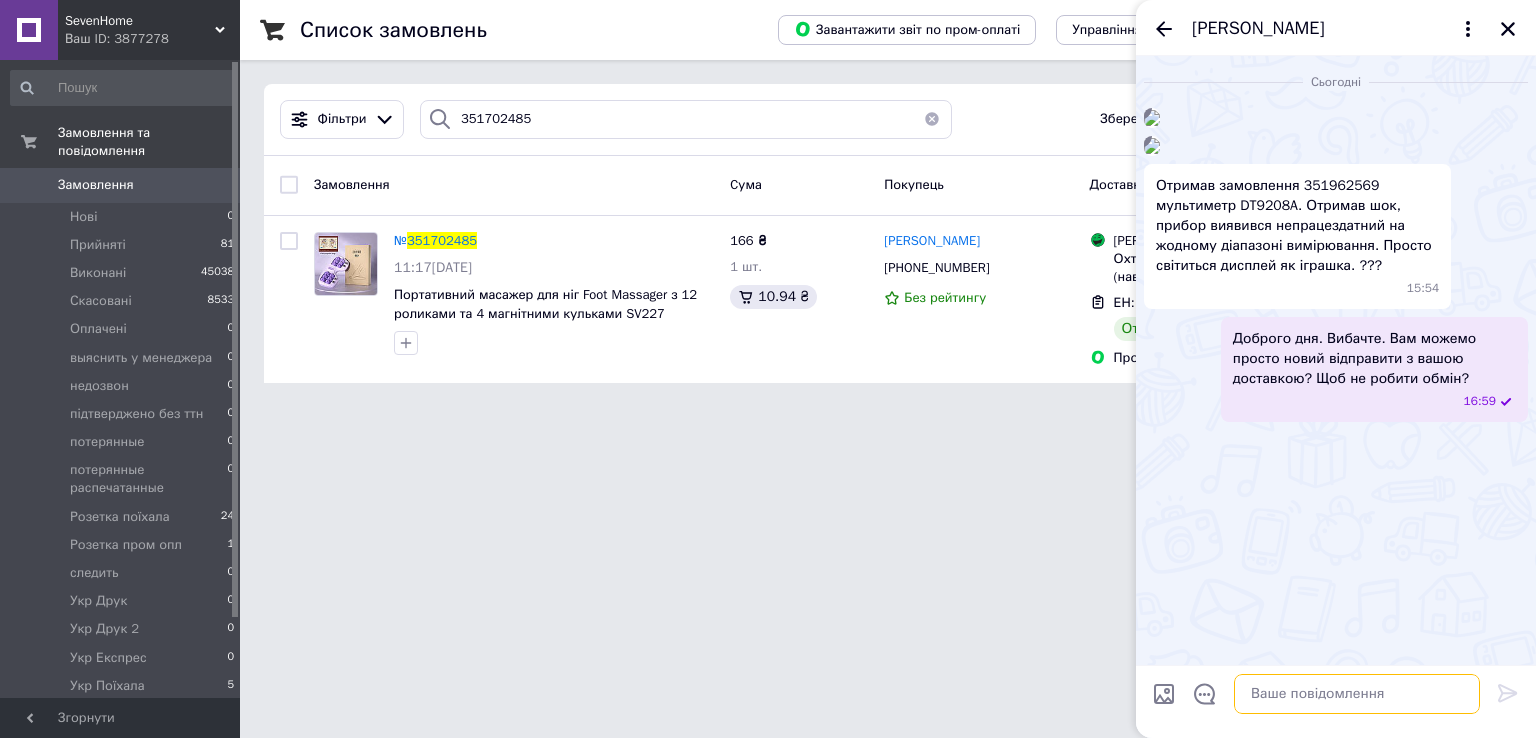 scroll, scrollTop: 325, scrollLeft: 0, axis: vertical 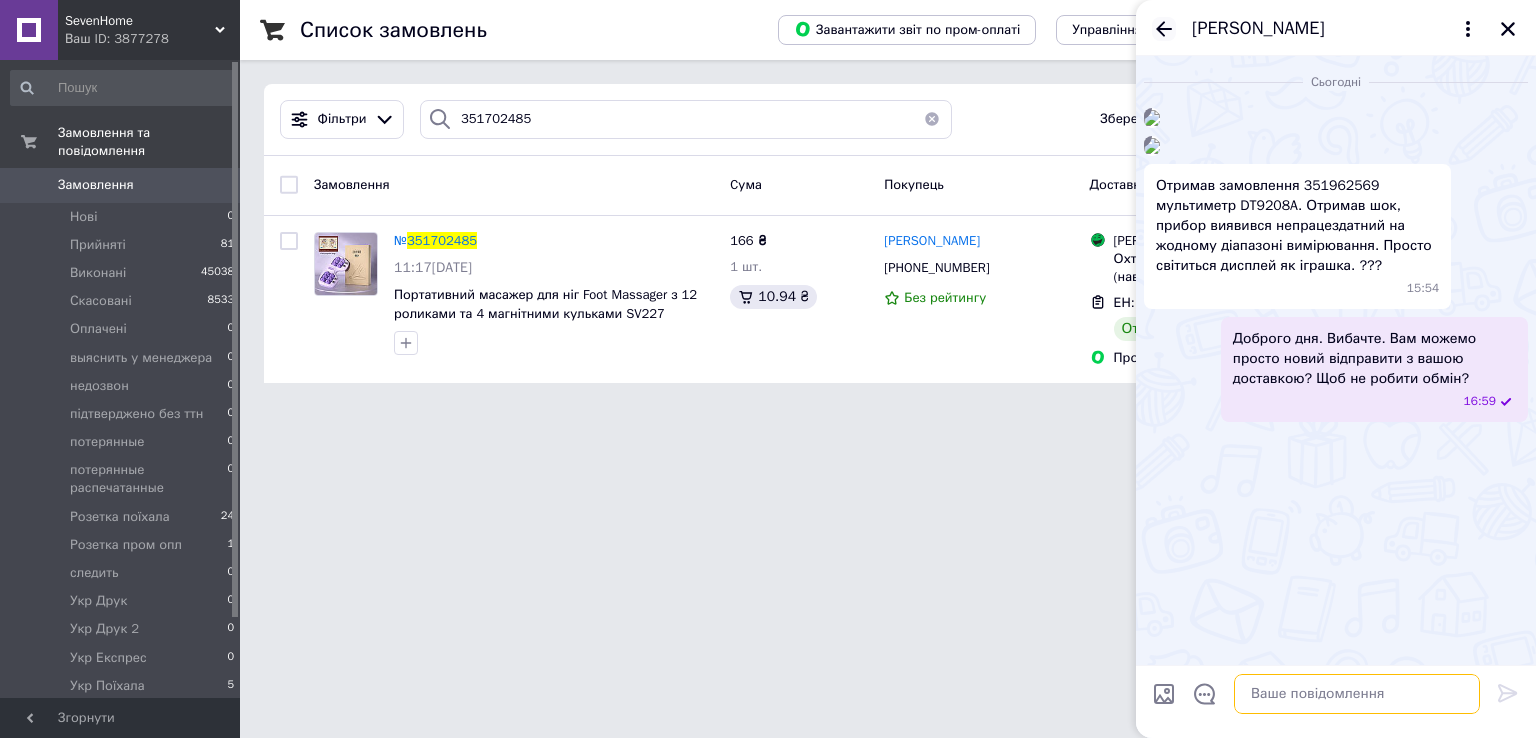 type 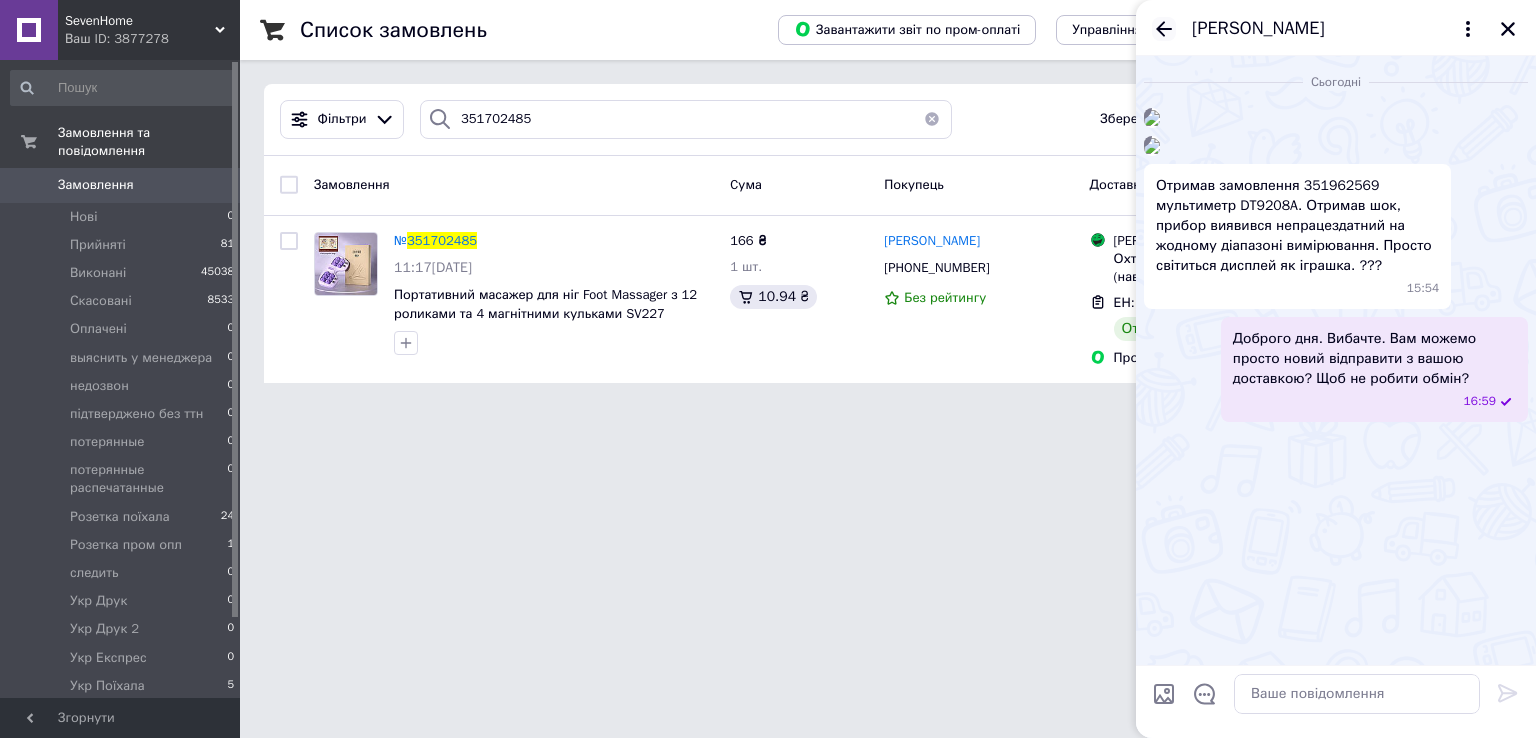 click 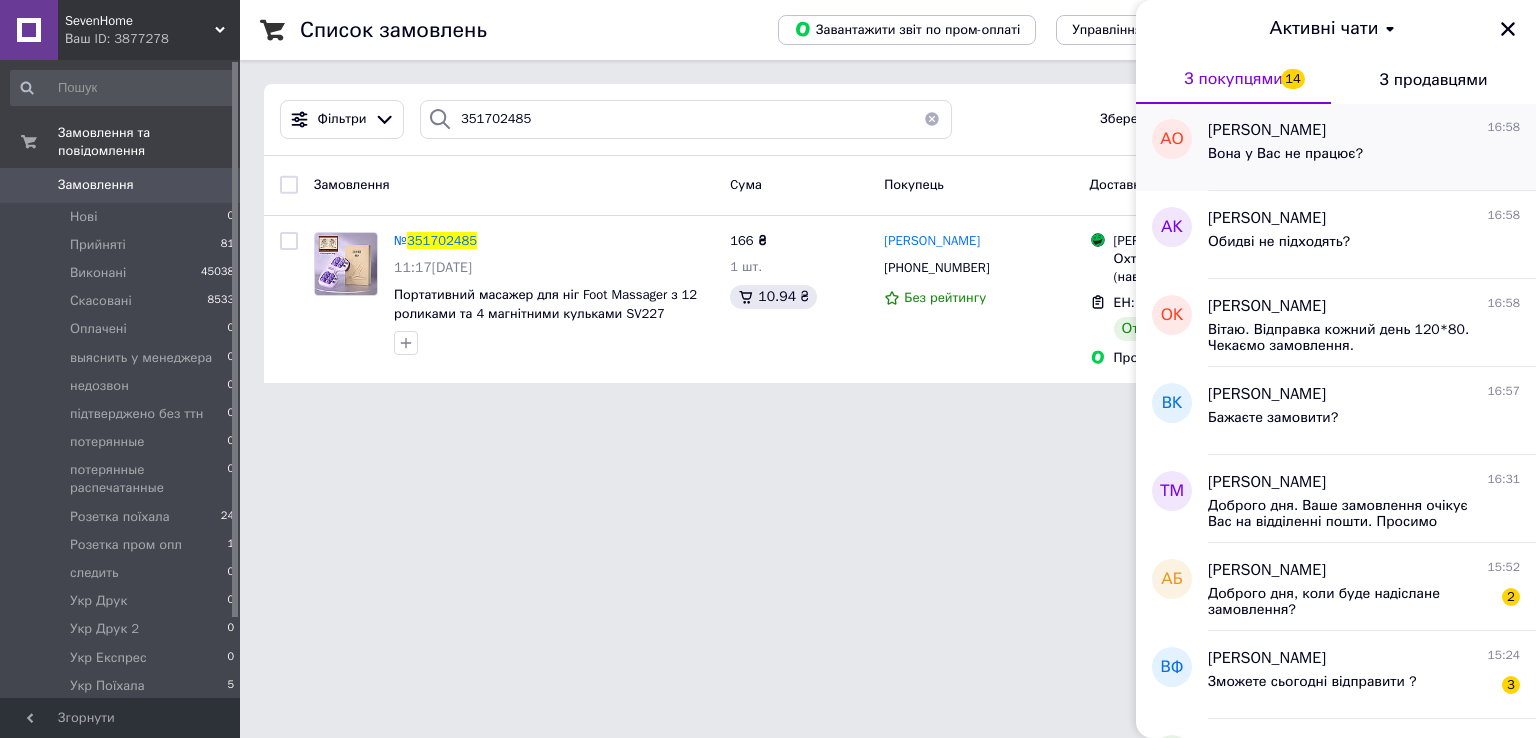 scroll, scrollTop: 400, scrollLeft: 0, axis: vertical 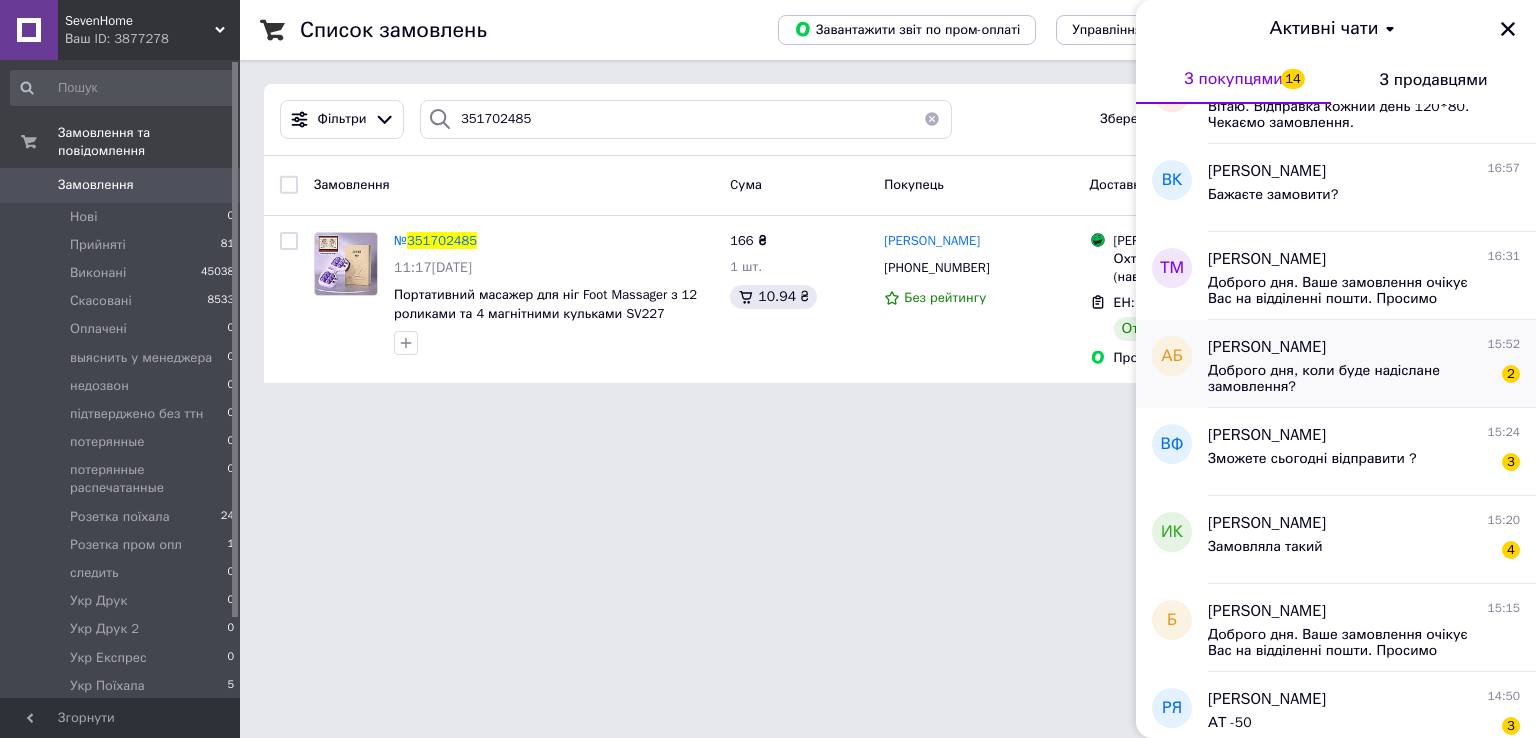 click on "Доброго дня, коли буде надіслане замовлення?" at bounding box center [1350, 379] 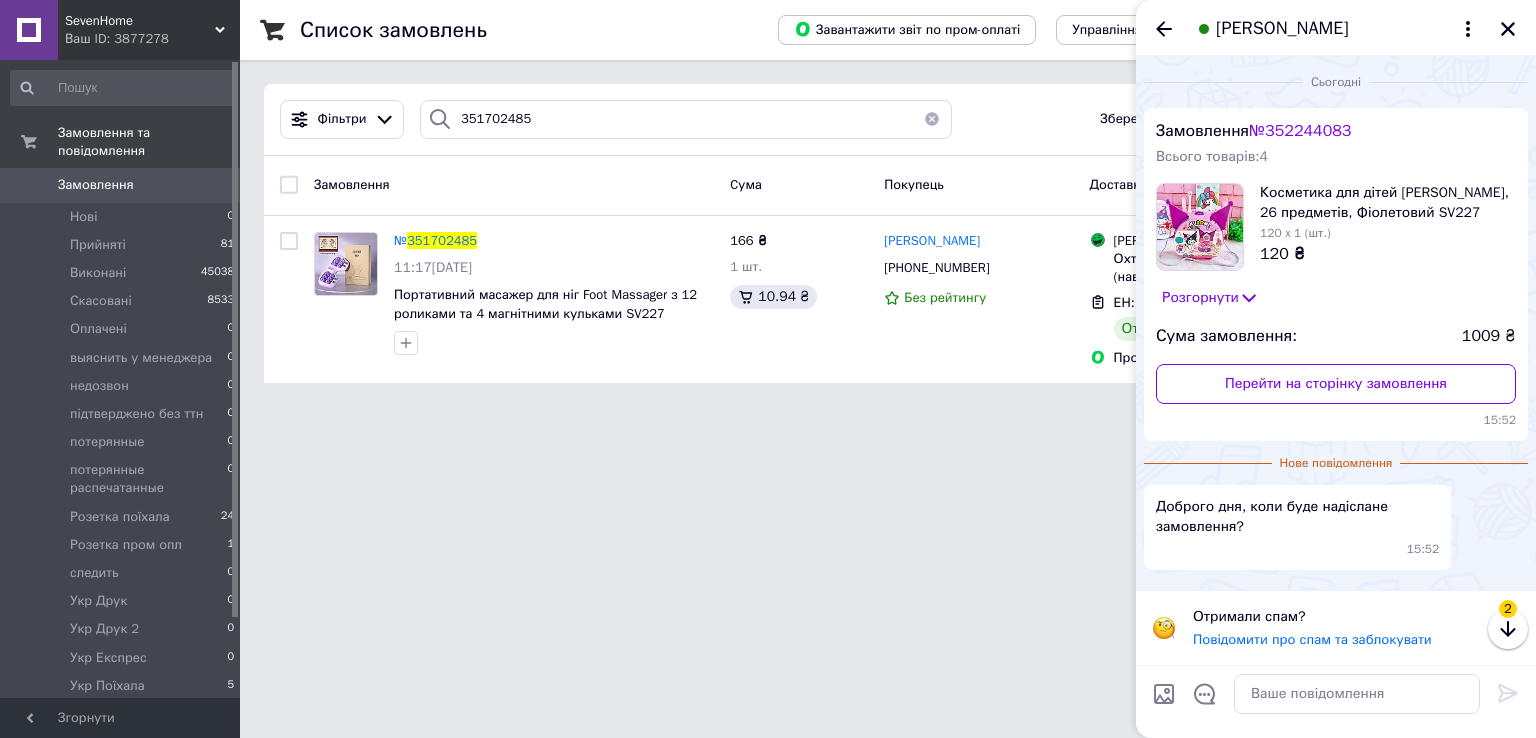 click on "Замовлення  № 352244083 Всього товарів:  4 Косметика для дітей [PERSON_NAME], 26 предметів, Фіолетовий SV227 120 x 1 (шт.) 120 ₴ Розгорнути Сума замовлення: 1009 ₴ Перейти на сторінку замовлення 15:52" at bounding box center (1336, 274) 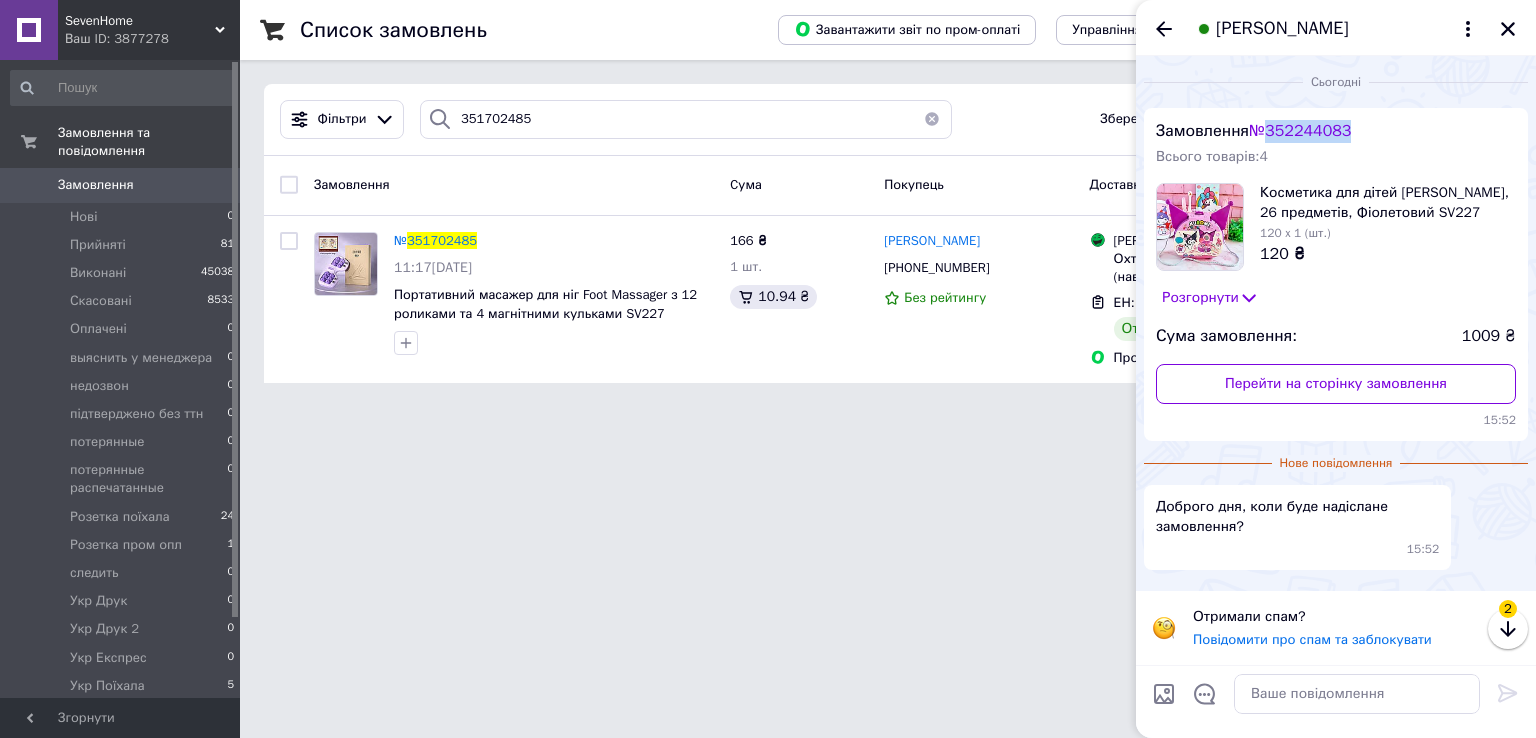 click on "№ 352244083" at bounding box center (1300, 131) 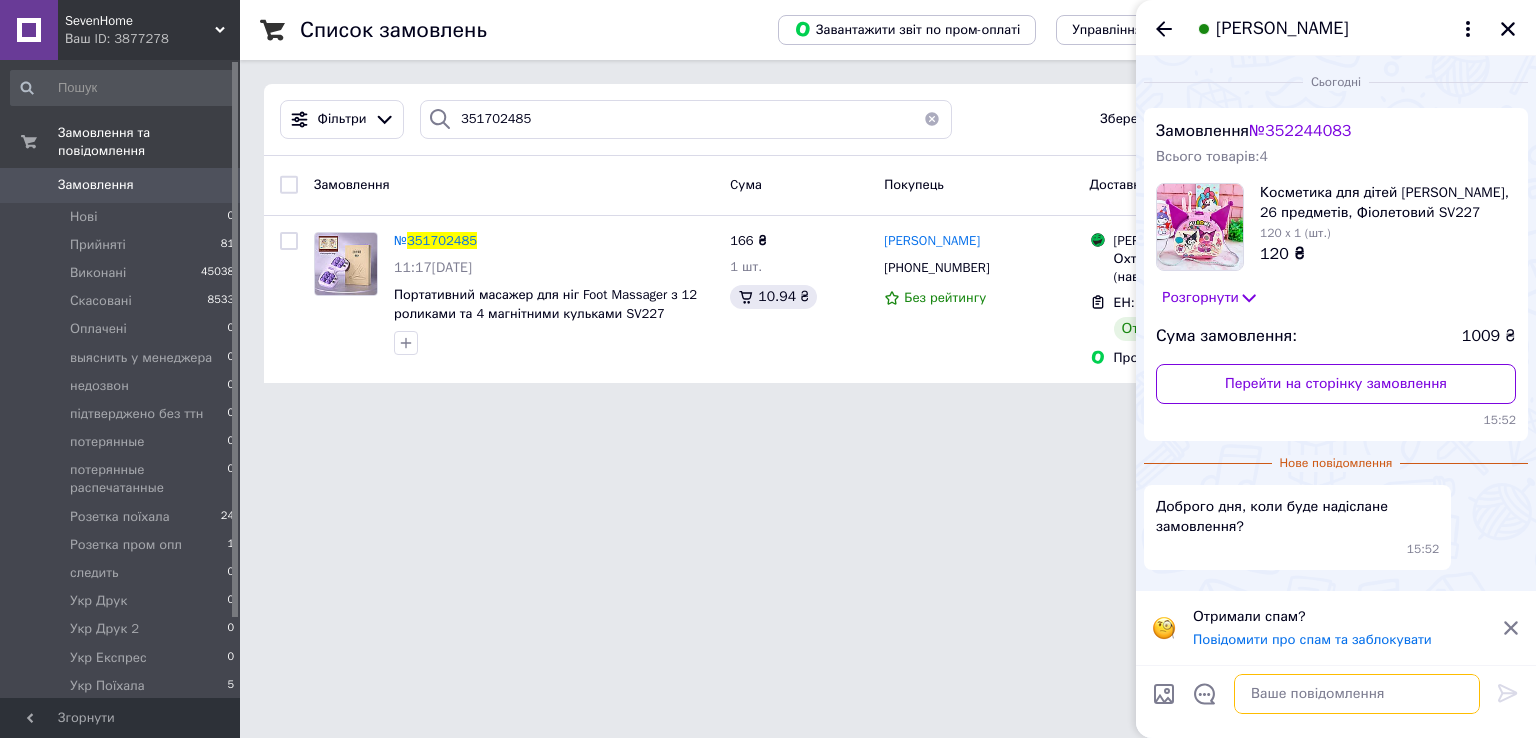 click at bounding box center (1357, 694) 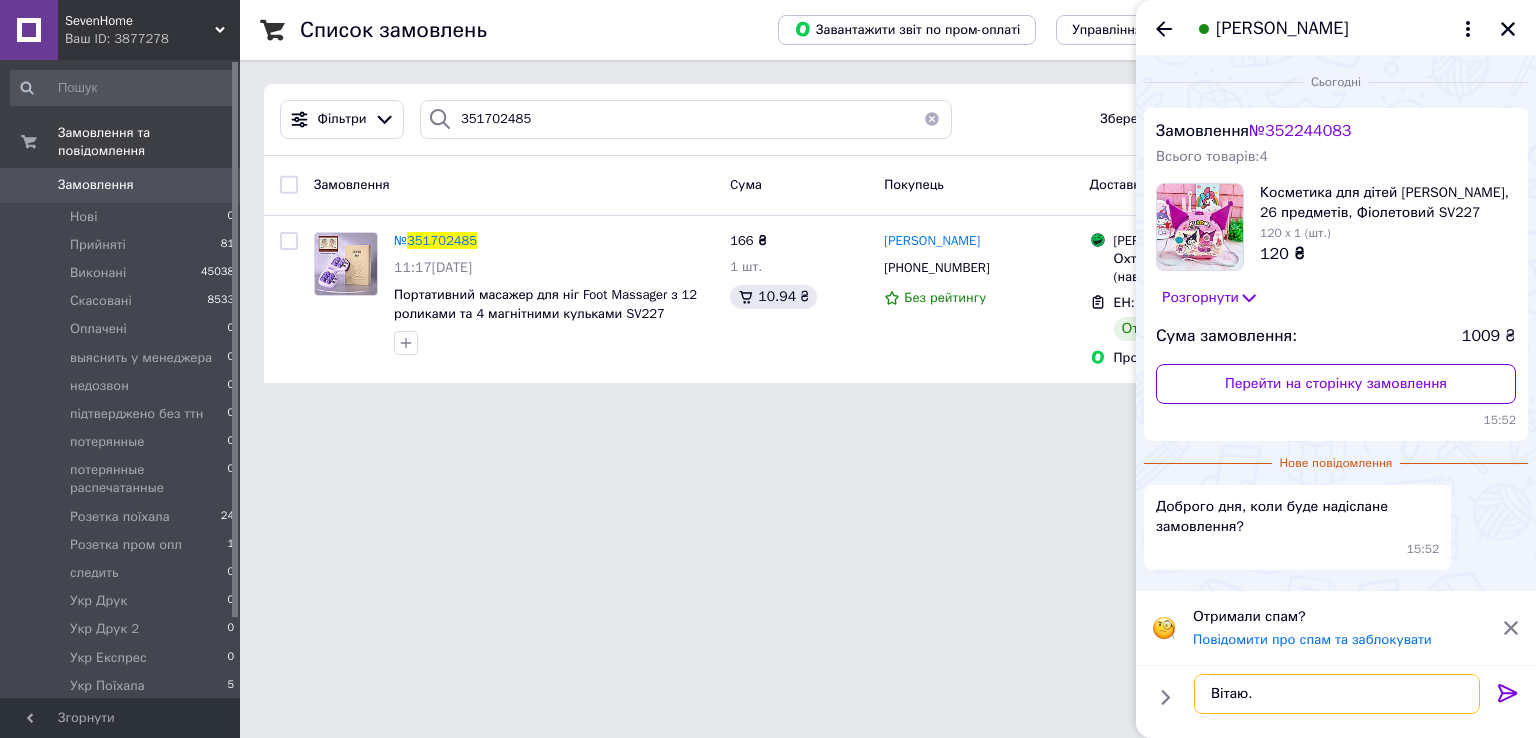 paste on "20451203993663
В дорозі" 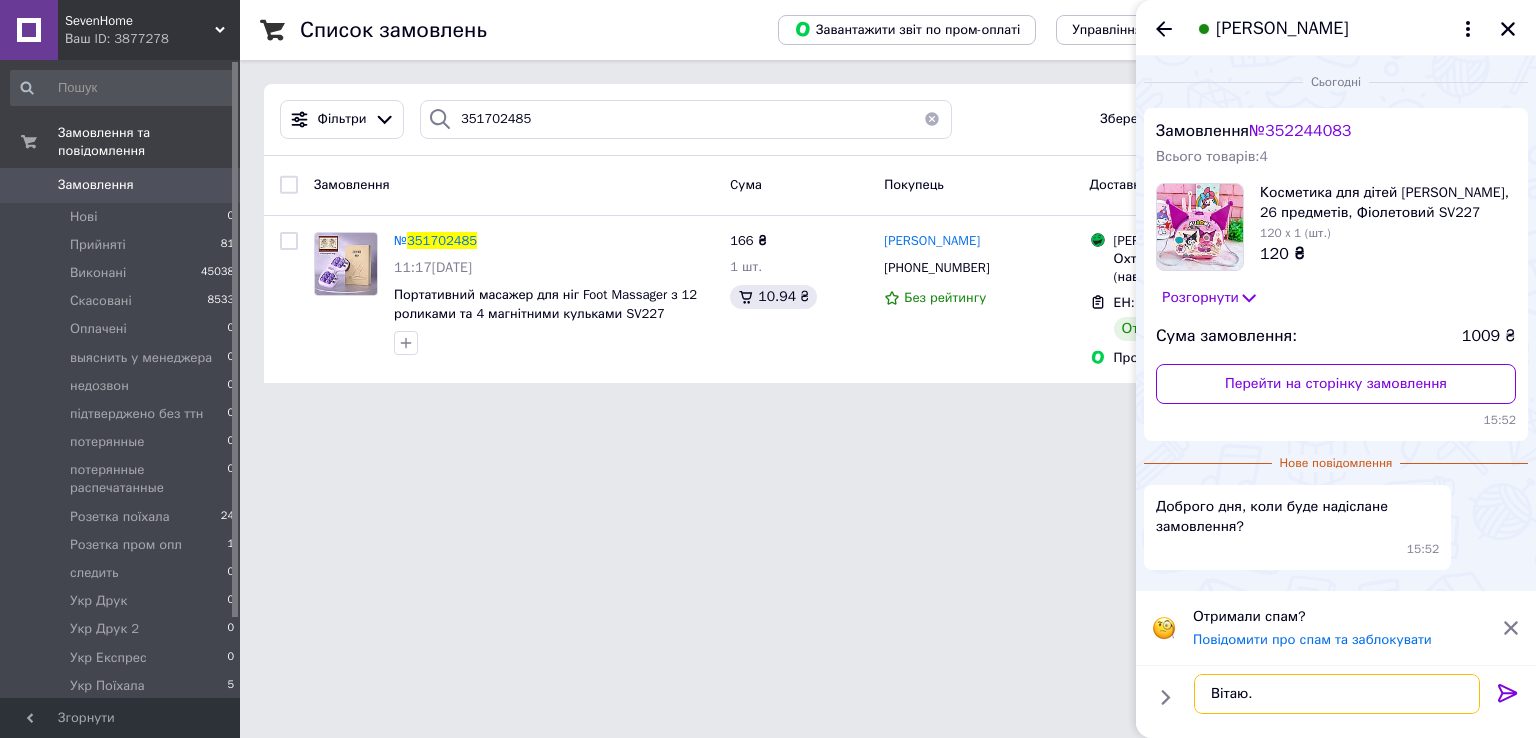 type on "Вітаю. 20451203993663
В дорозі" 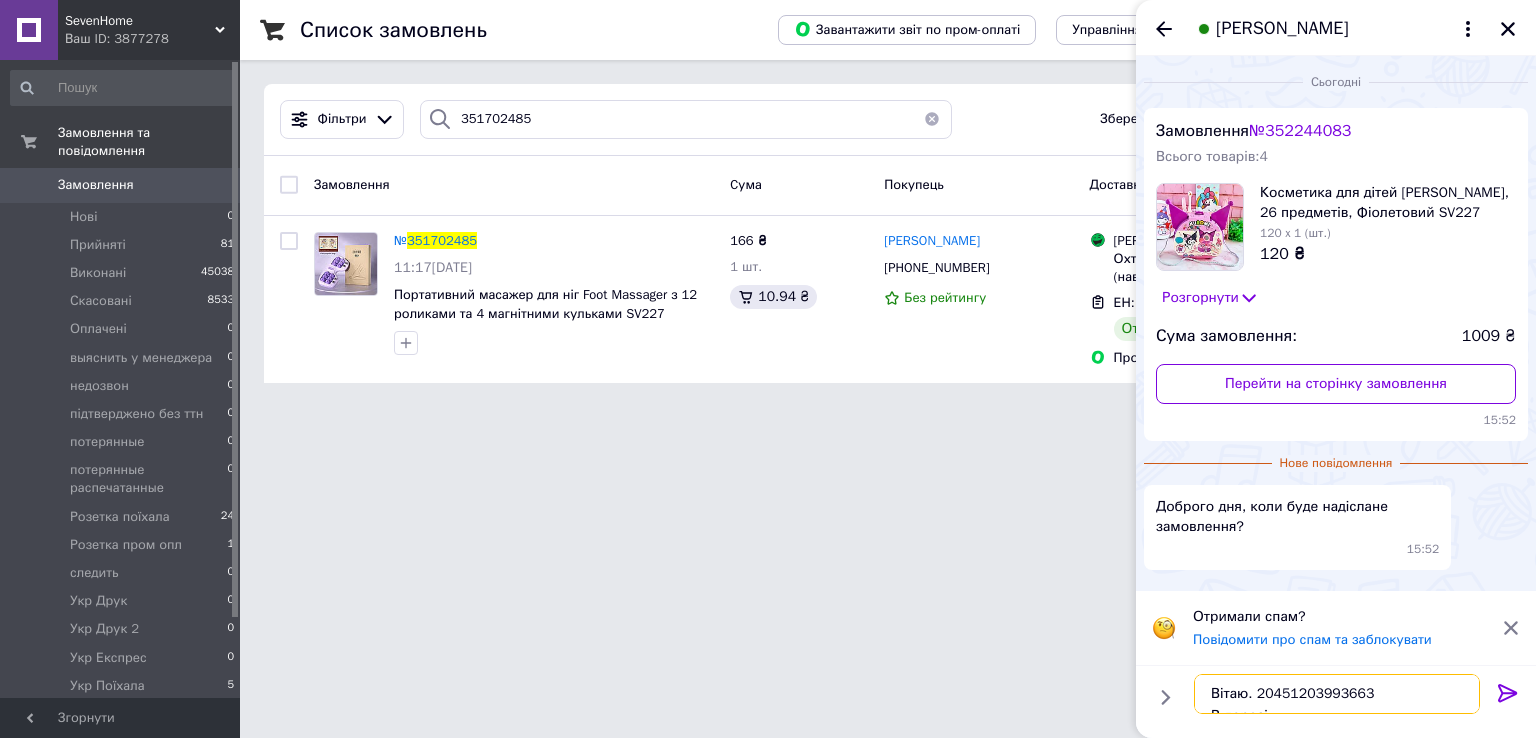 scroll, scrollTop: 12, scrollLeft: 0, axis: vertical 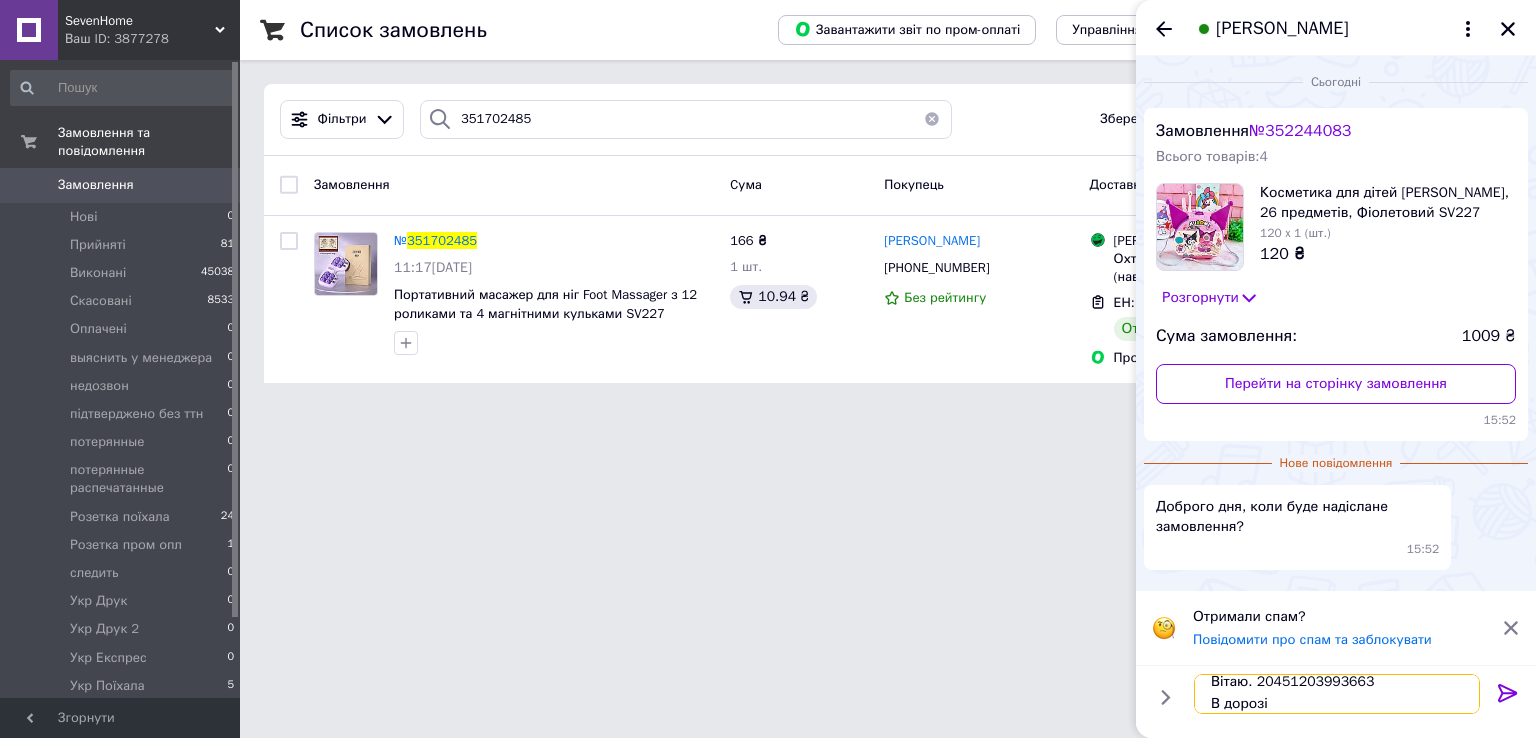 type 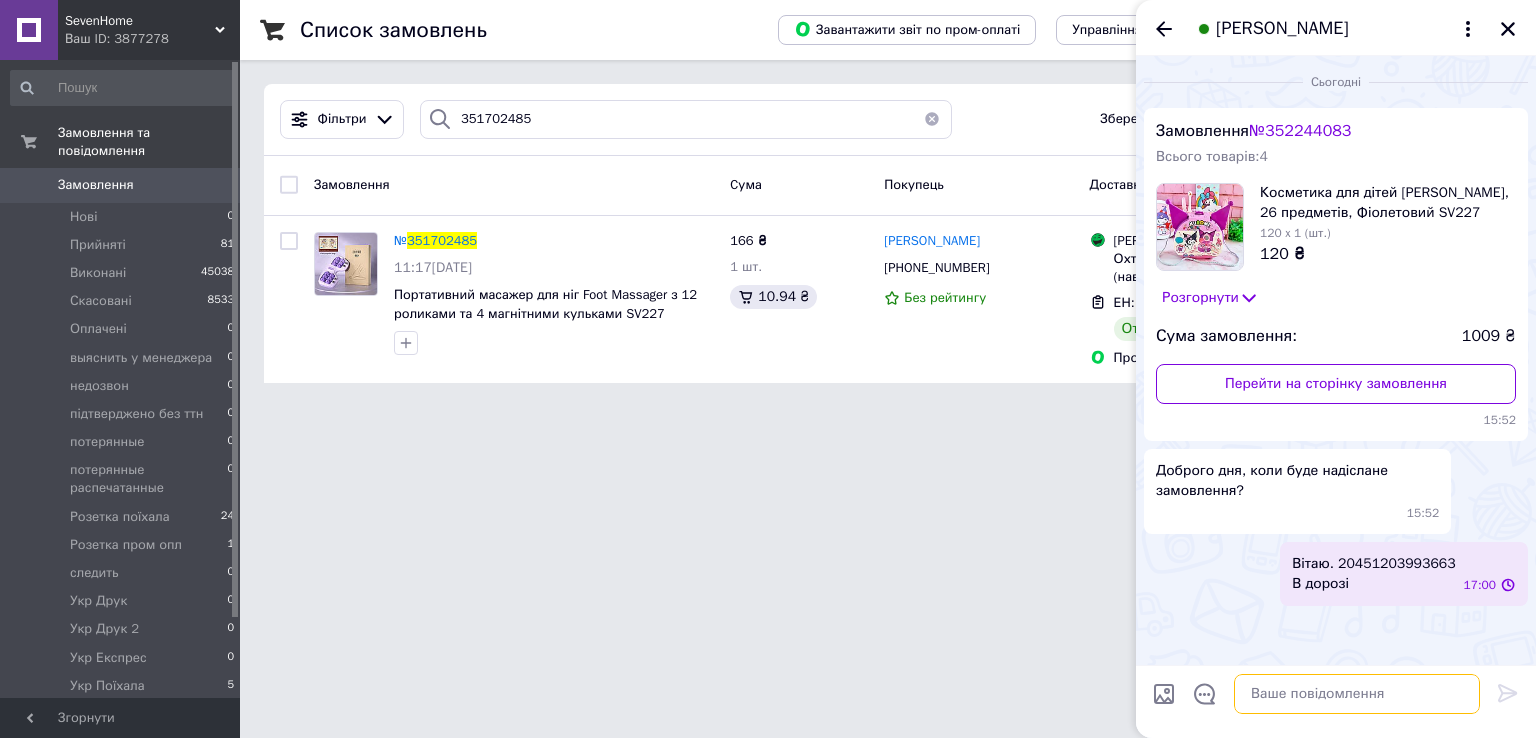 scroll, scrollTop: 0, scrollLeft: 0, axis: both 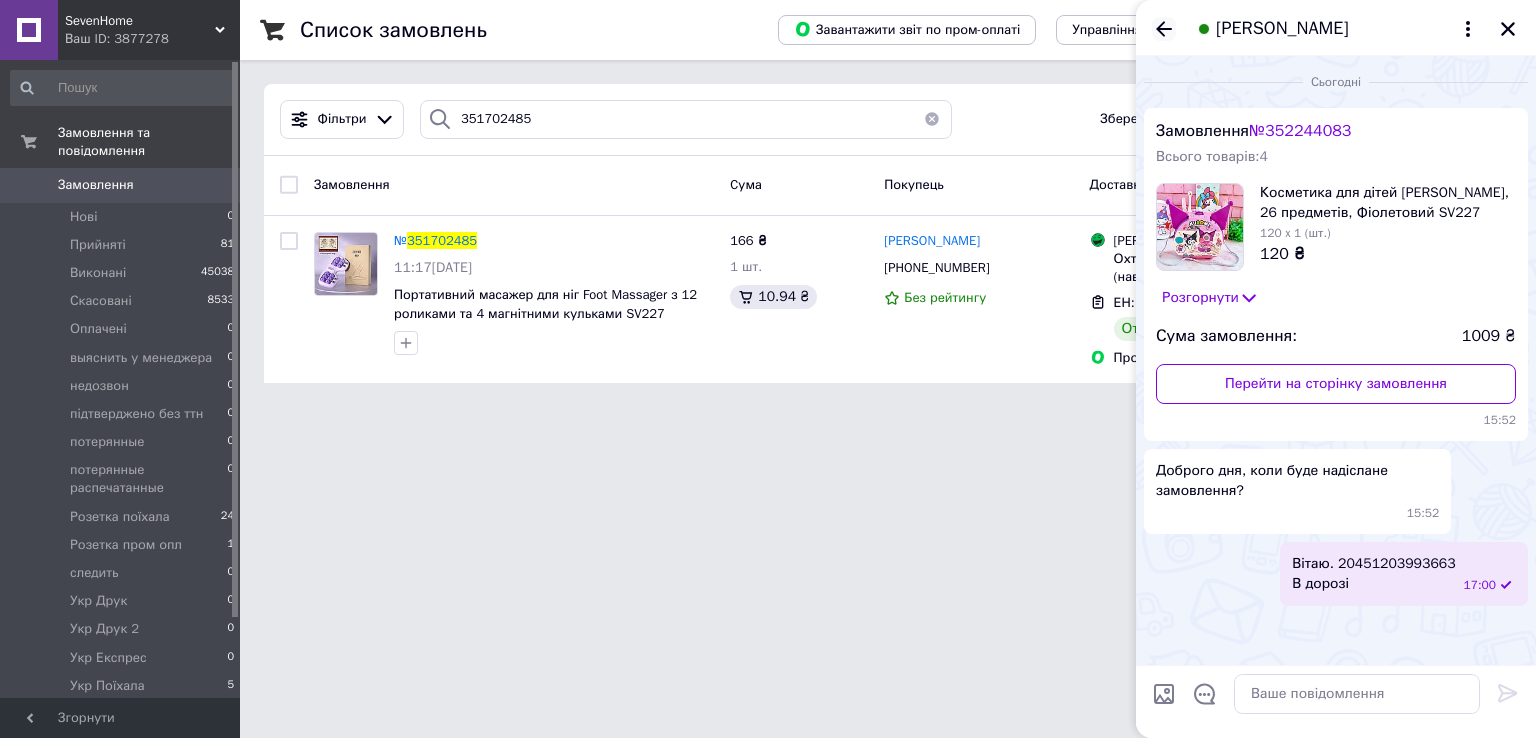 click 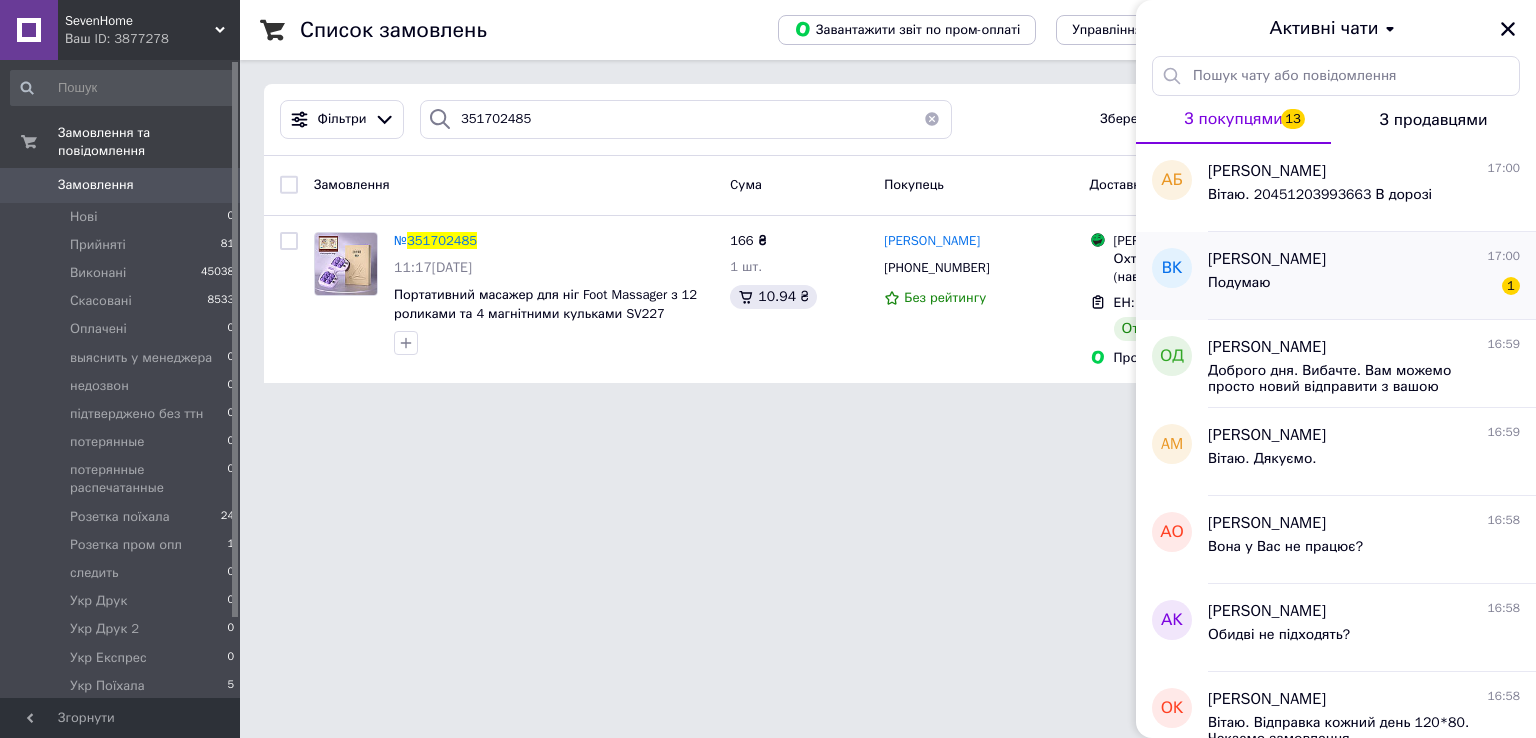 click on "Подумаю 1" at bounding box center (1364, 287) 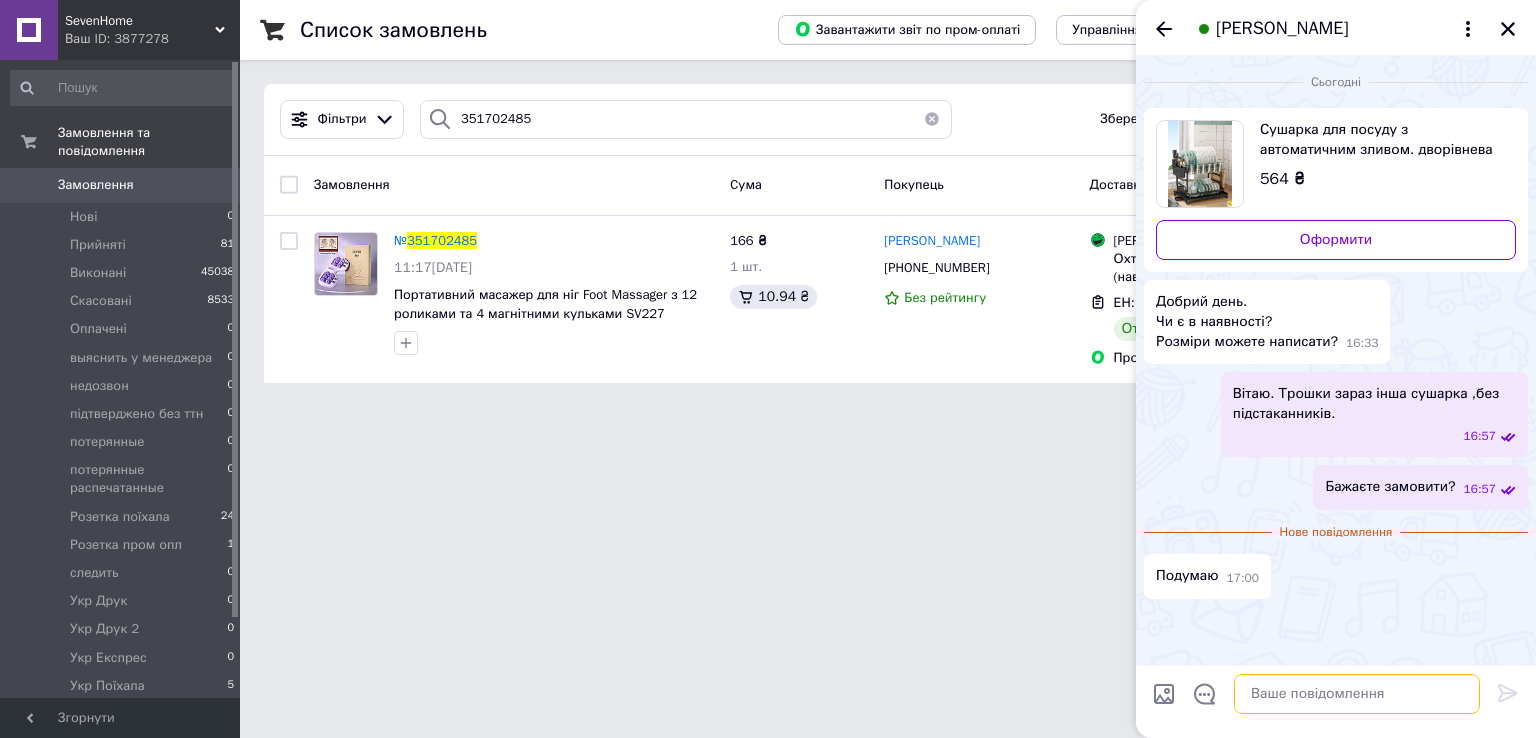 click at bounding box center (1357, 694) 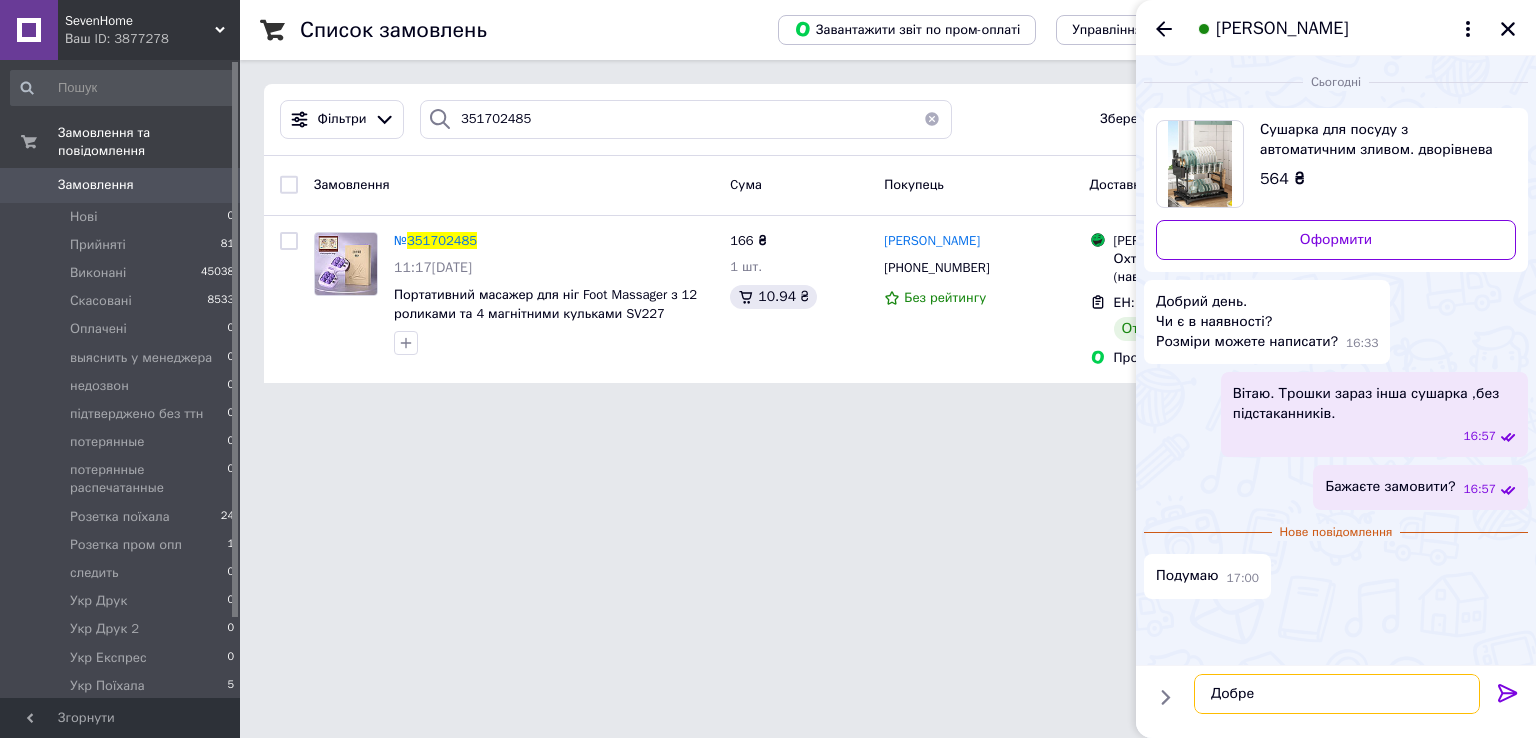 type on "Добре)" 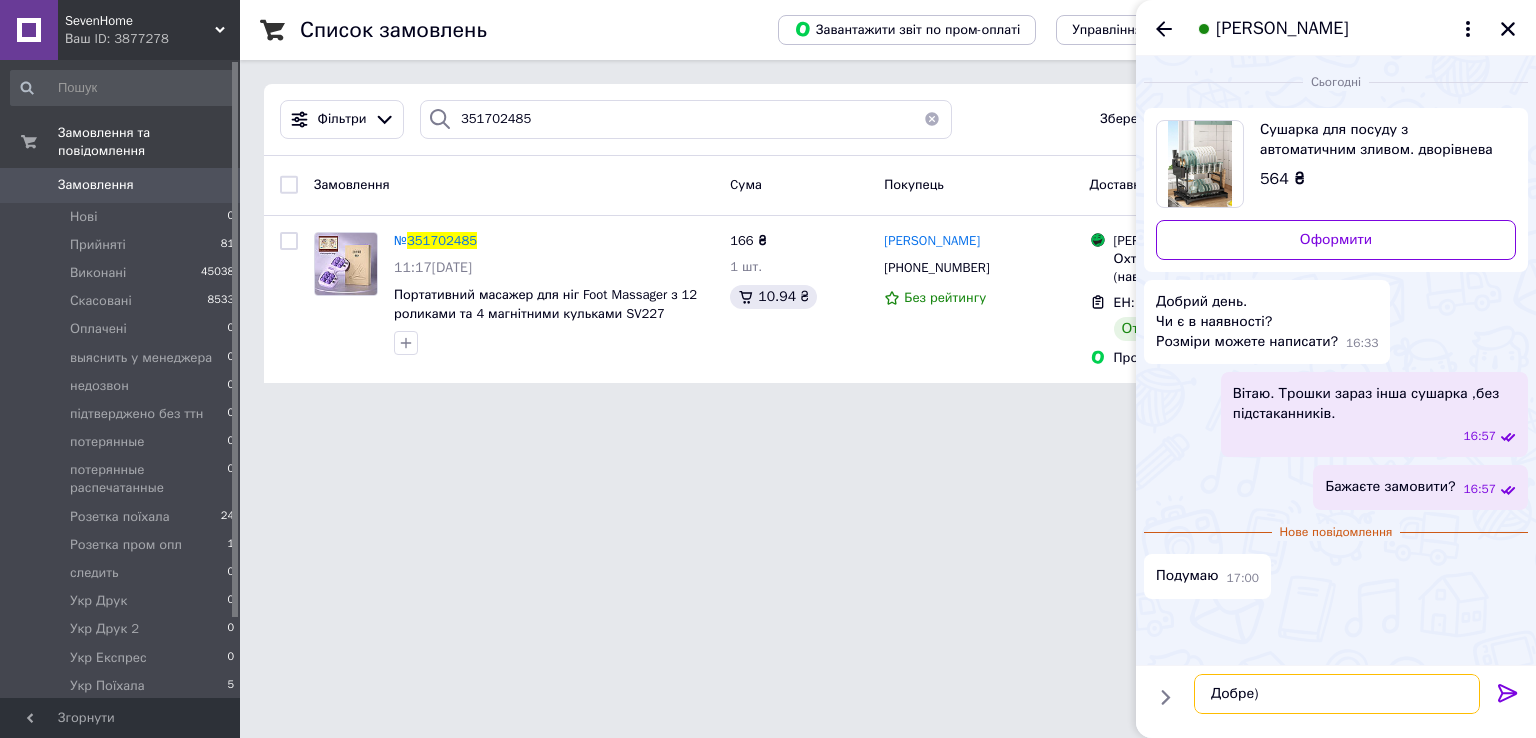 type 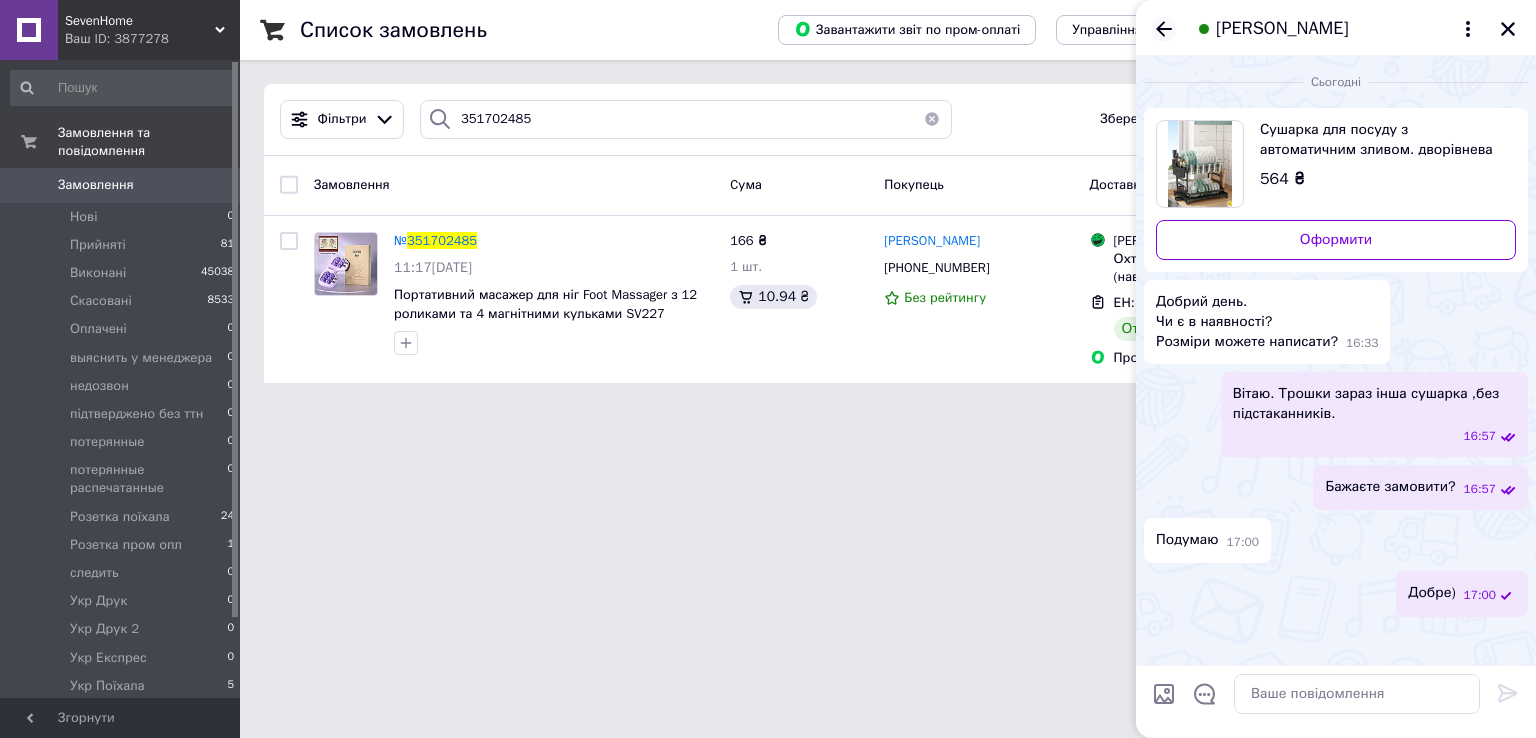 click 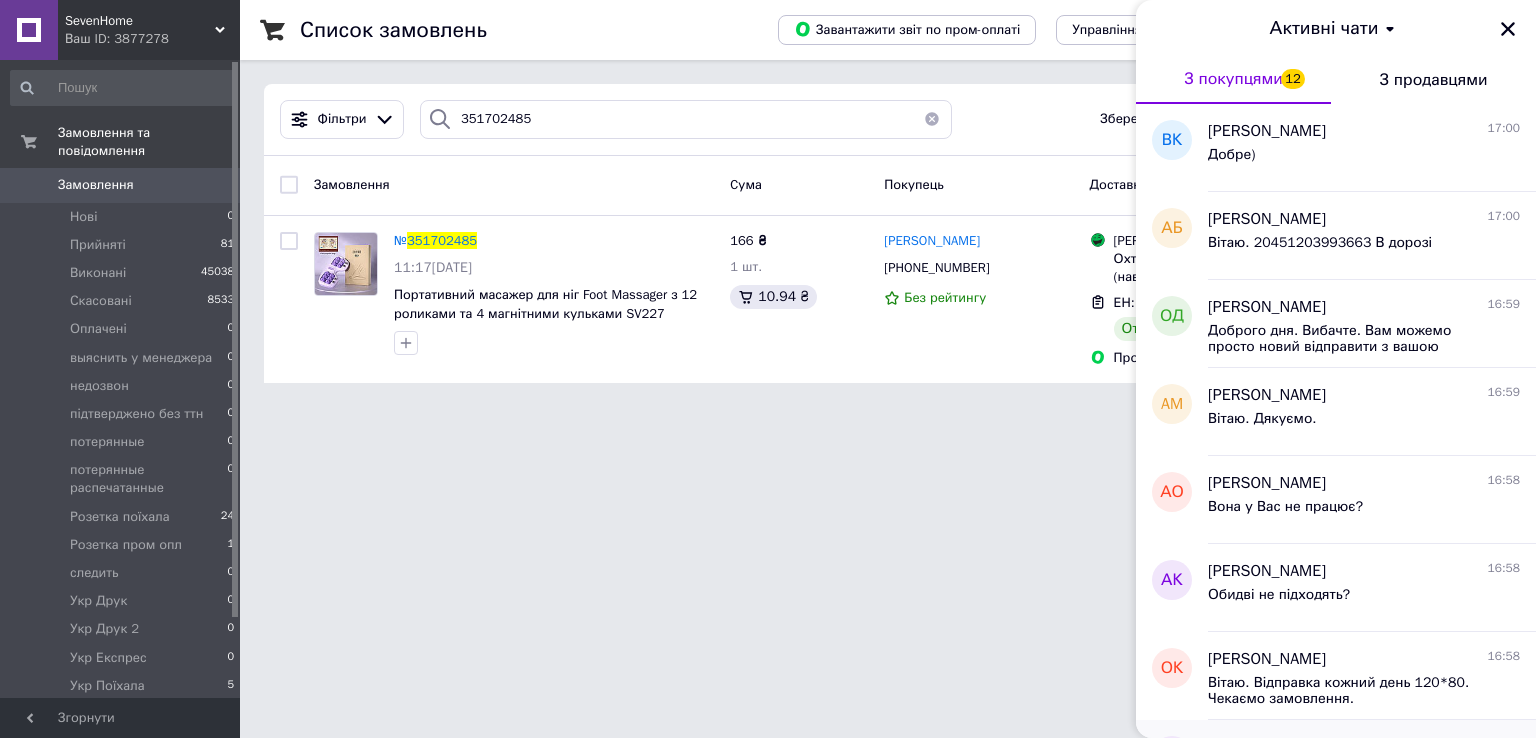 scroll, scrollTop: 400, scrollLeft: 0, axis: vertical 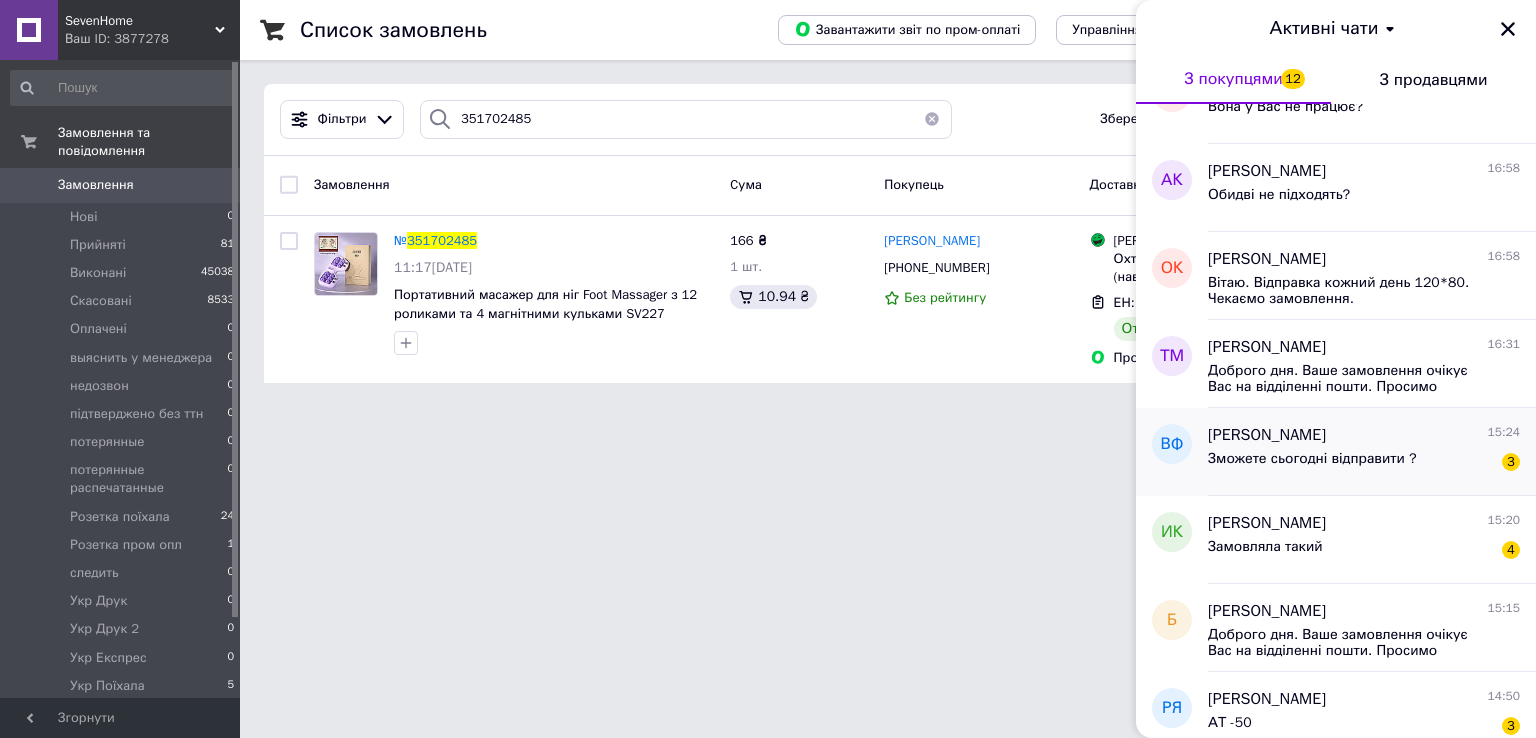 click on "Зможете сьогодні відправити ?" at bounding box center (1312, 465) 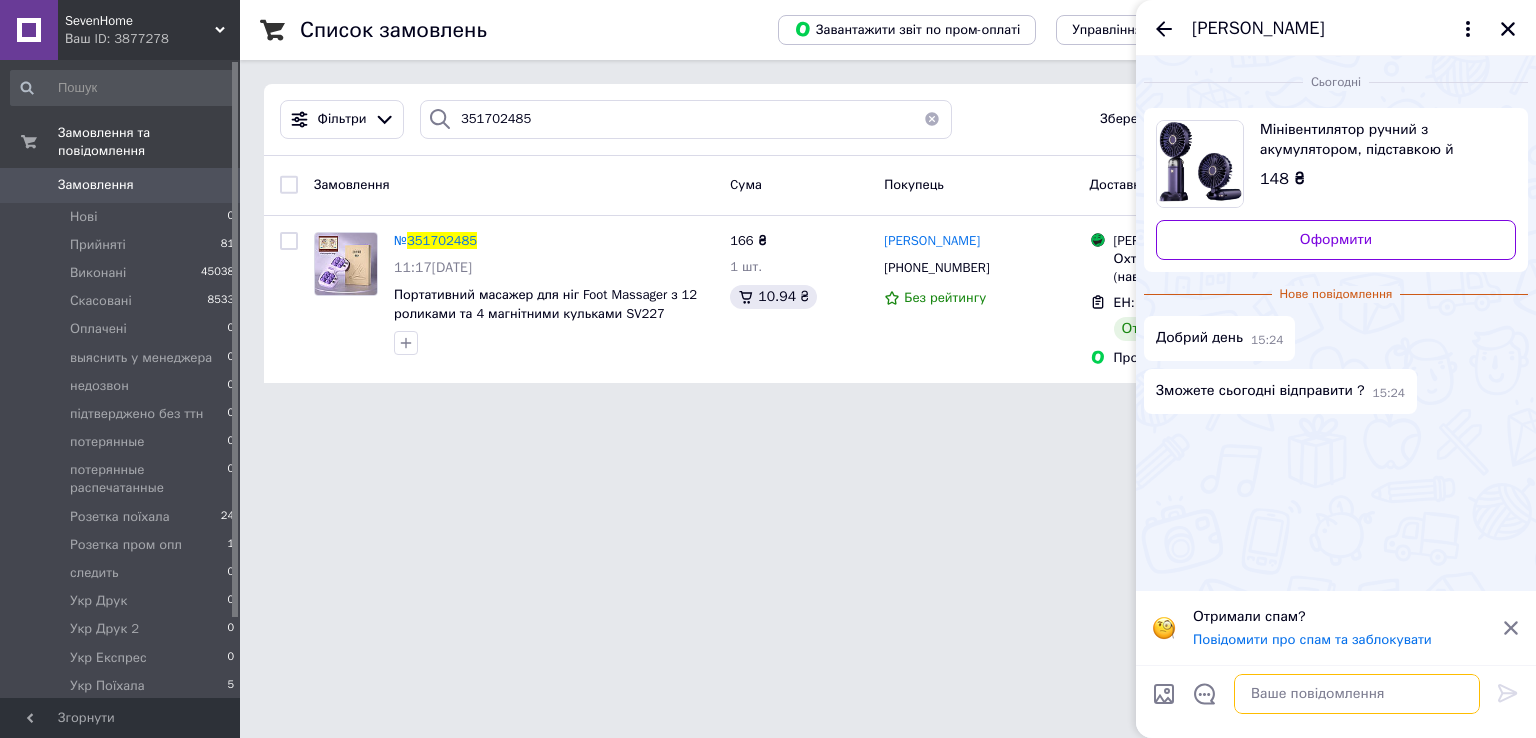click at bounding box center [1357, 694] 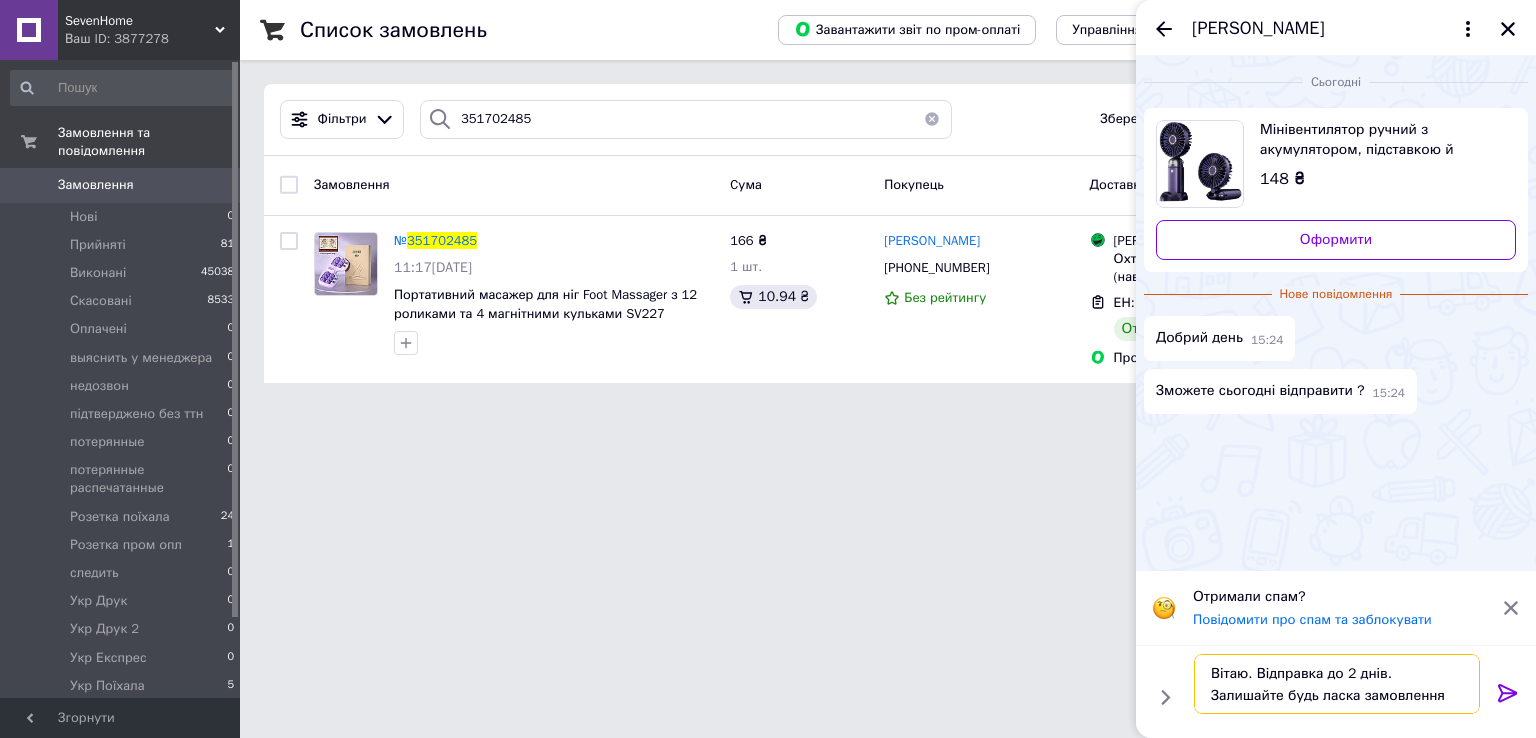type on "Вітаю. Відправка до 2 днів. Залишайте будь ласка замовлення" 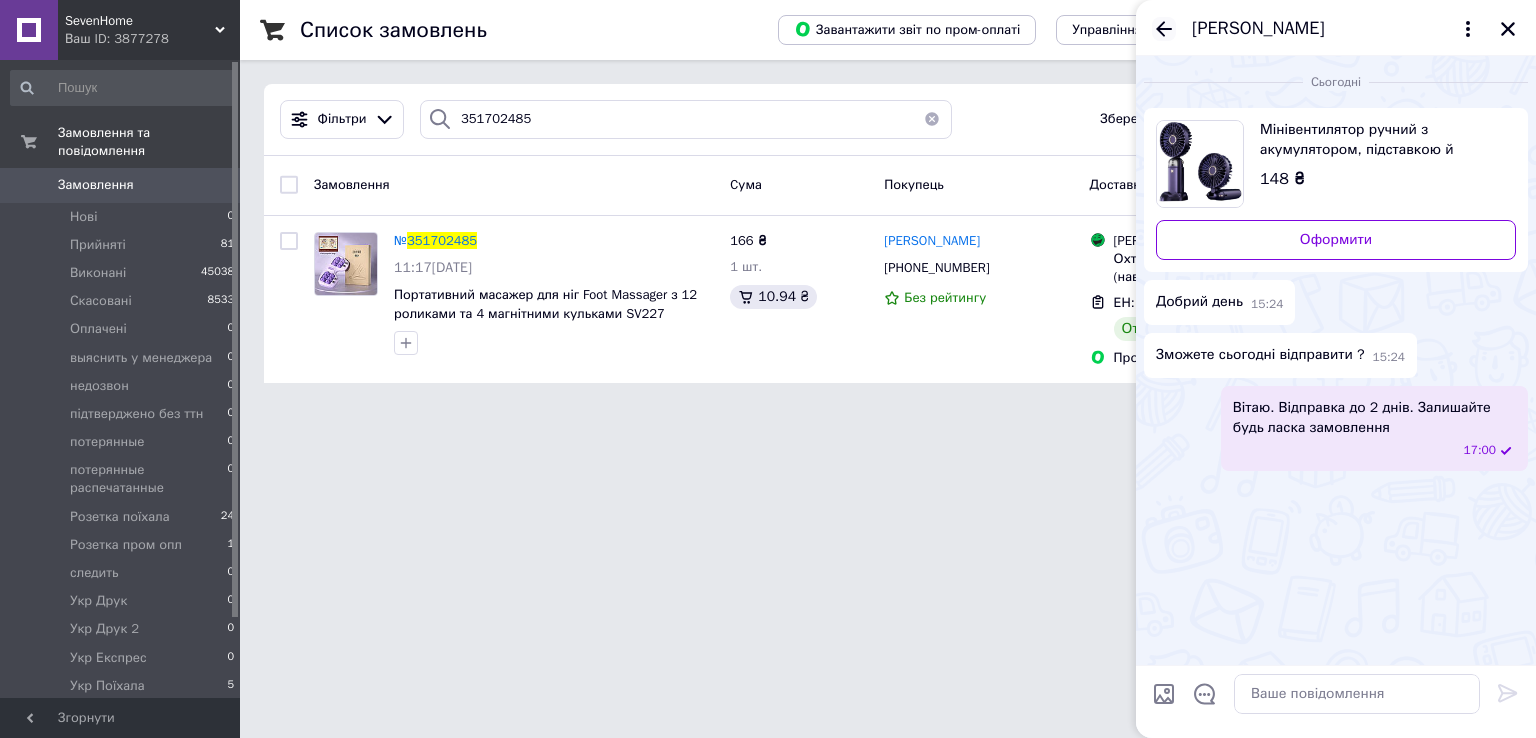 click 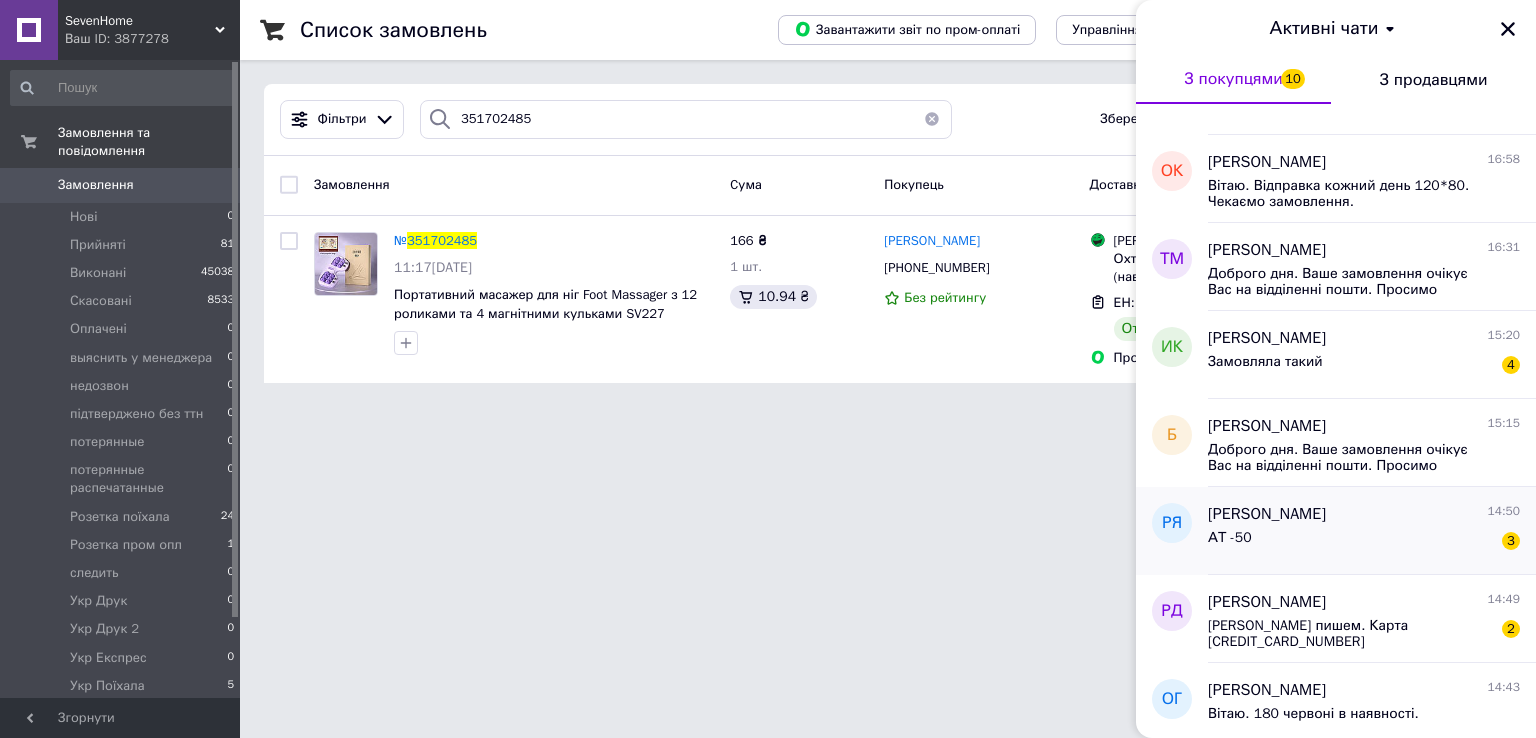 scroll, scrollTop: 700, scrollLeft: 0, axis: vertical 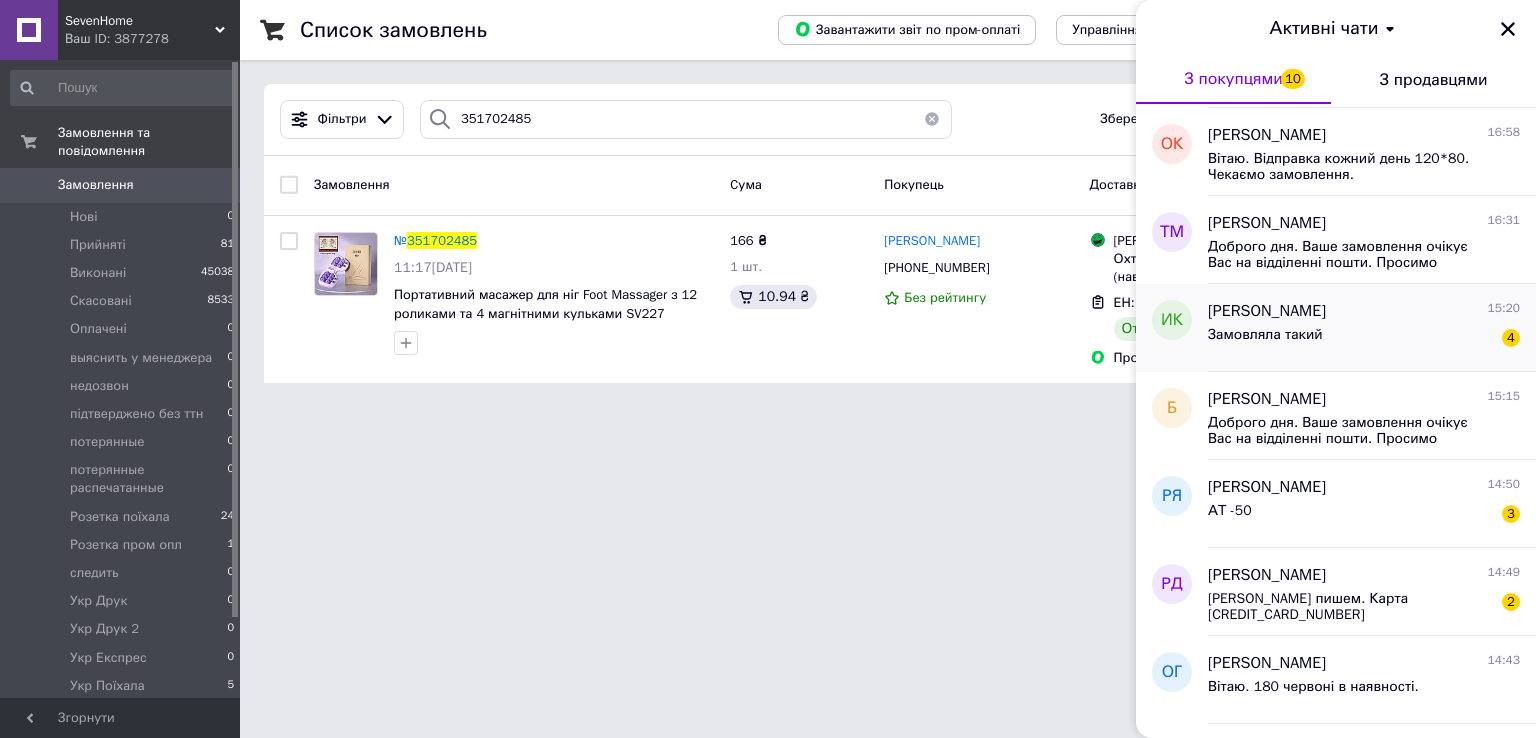 click on "Замовляла такий" at bounding box center [1265, 335] 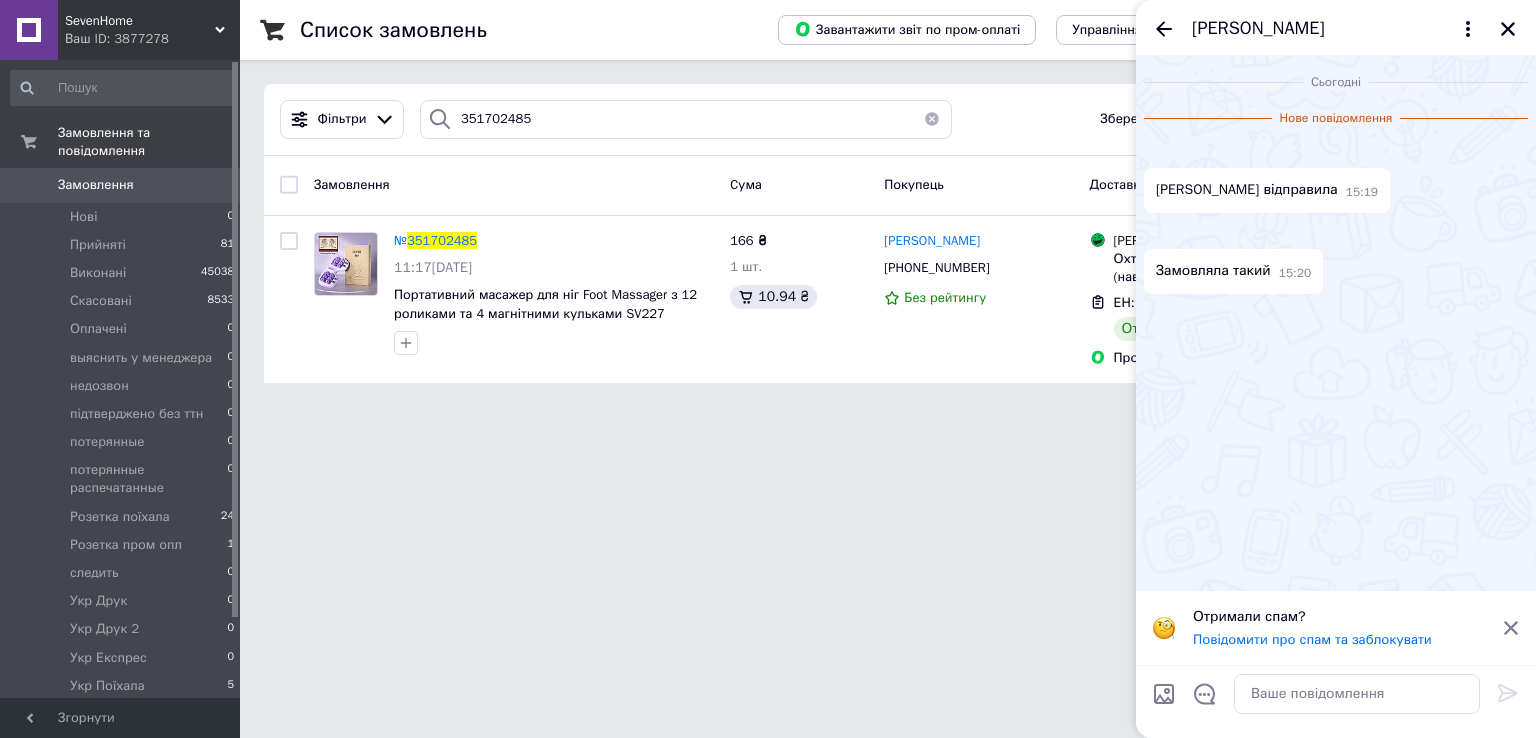 scroll, scrollTop: 100, scrollLeft: 0, axis: vertical 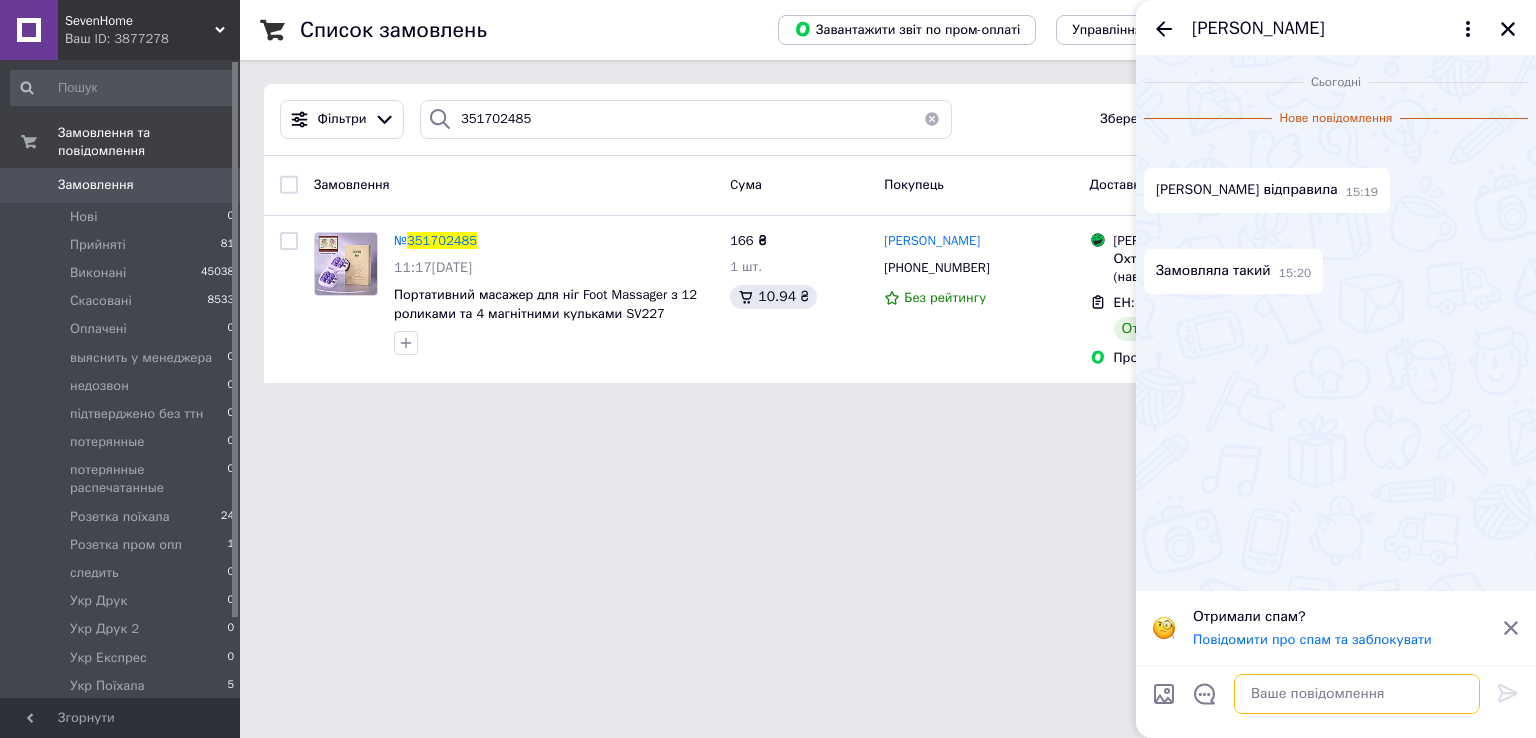 click at bounding box center (1357, 694) 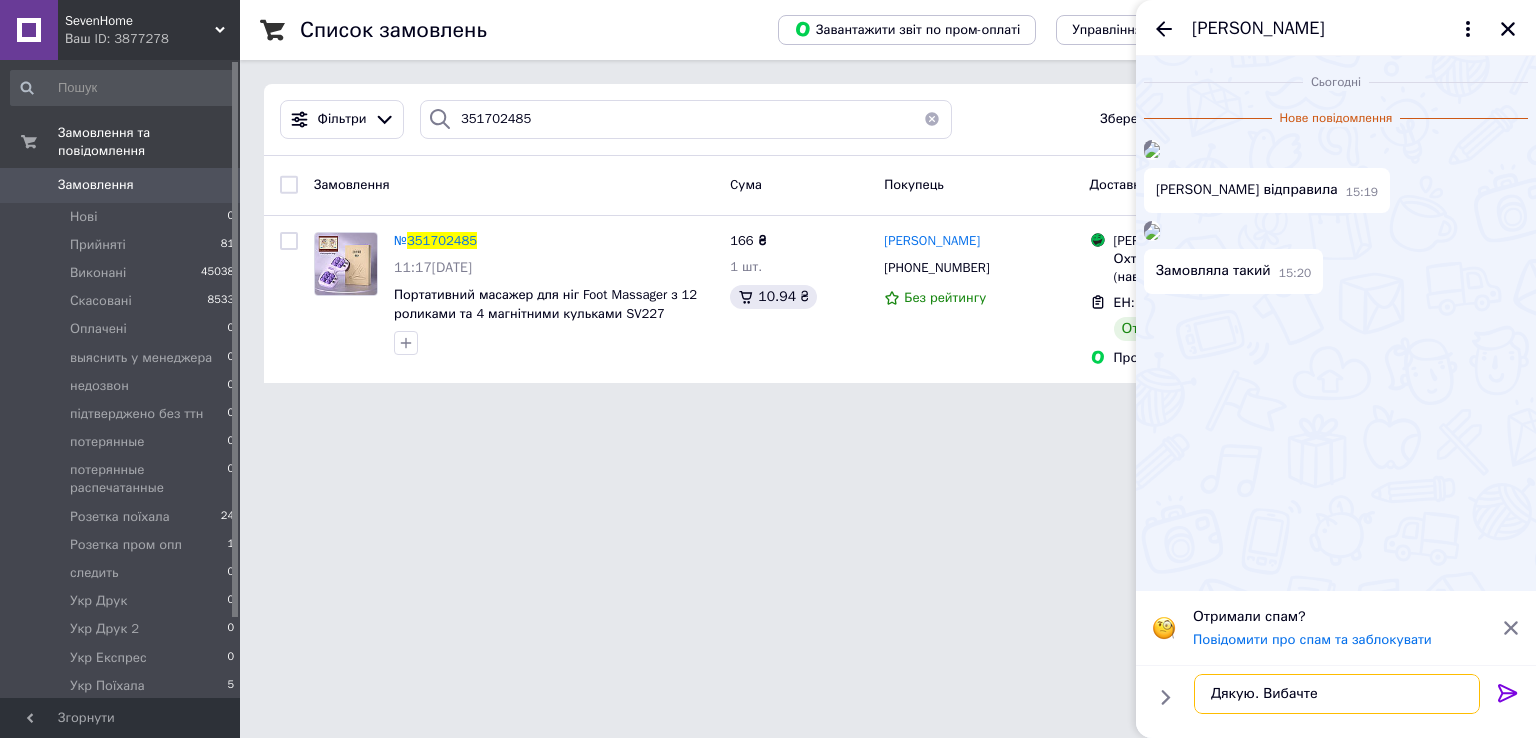 type on "Дякую. Вибачте" 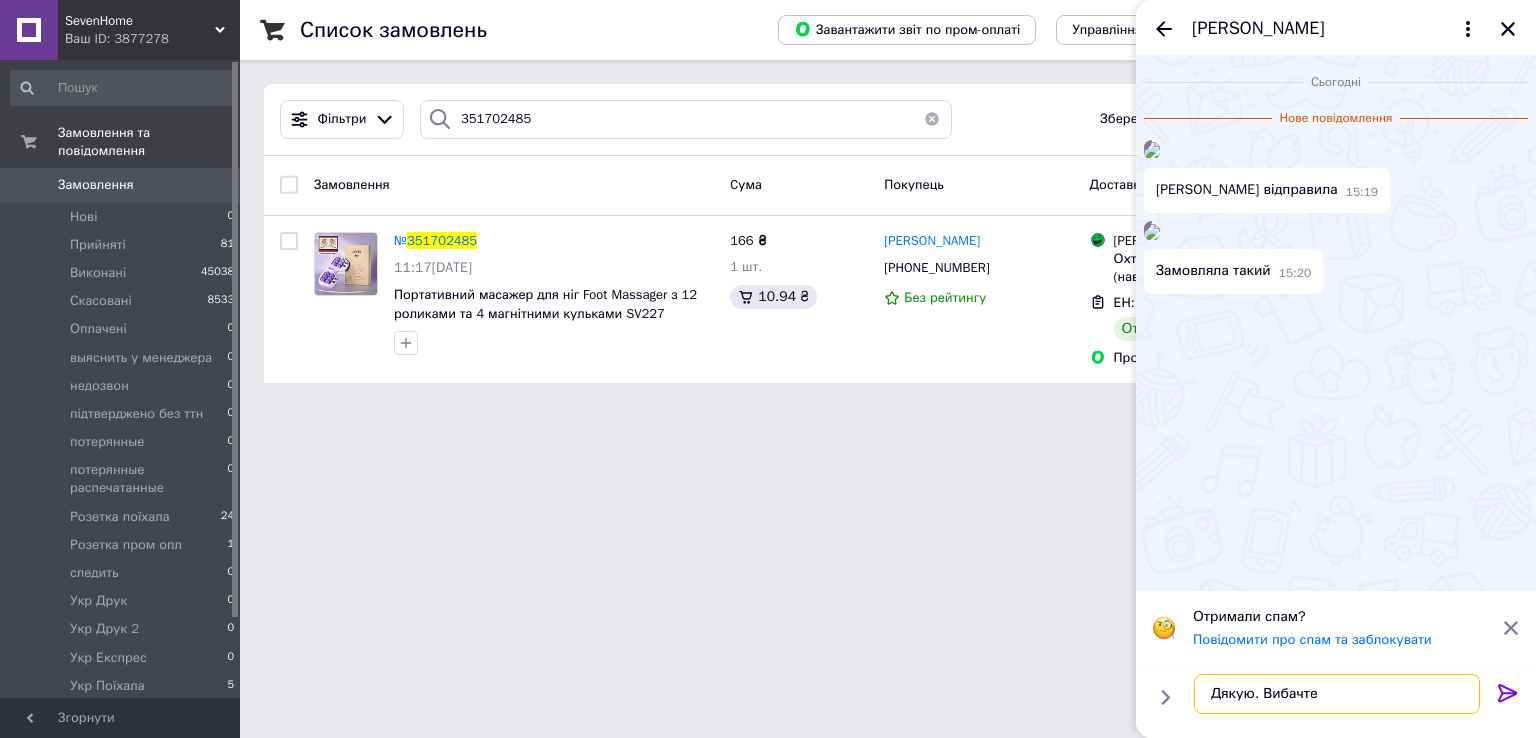 type 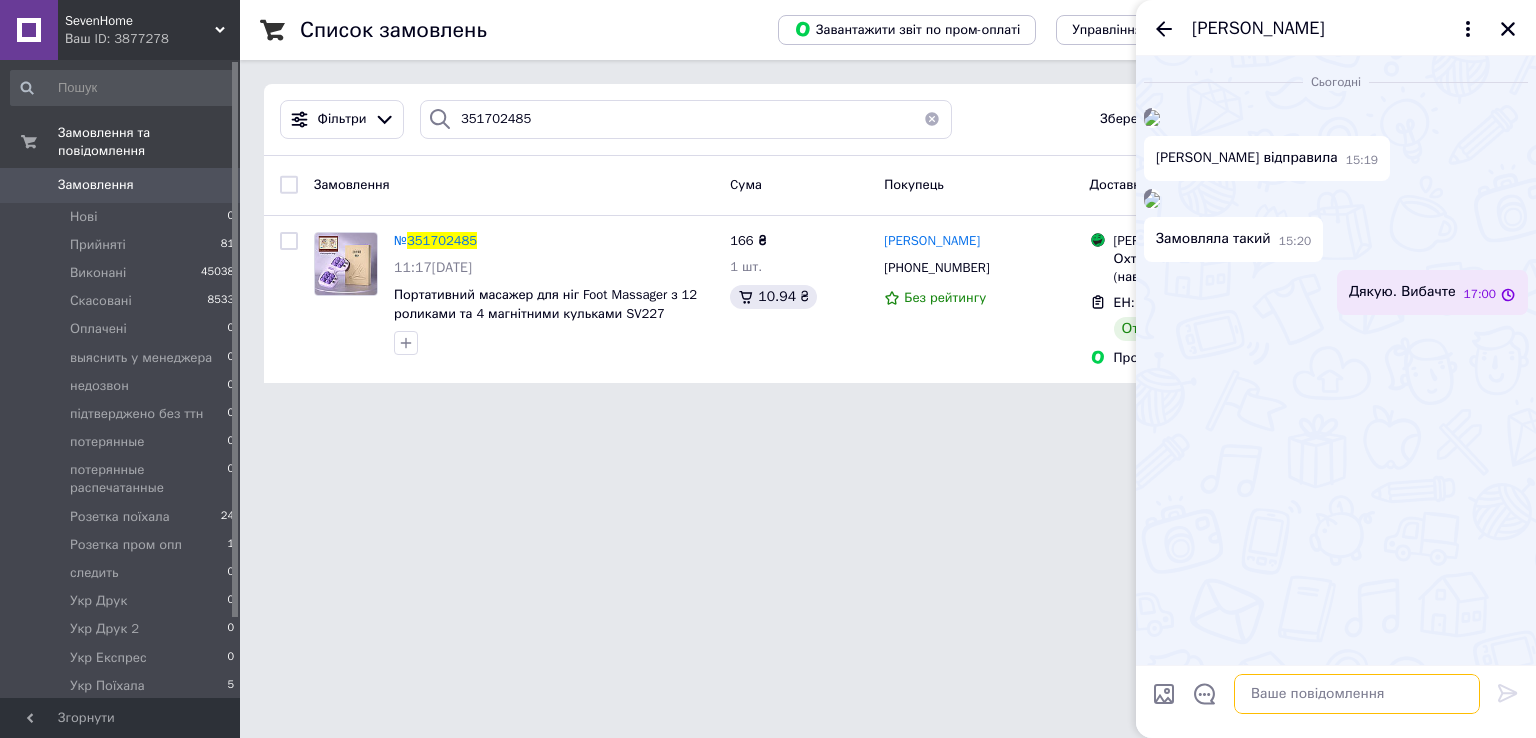 scroll, scrollTop: 219, scrollLeft: 0, axis: vertical 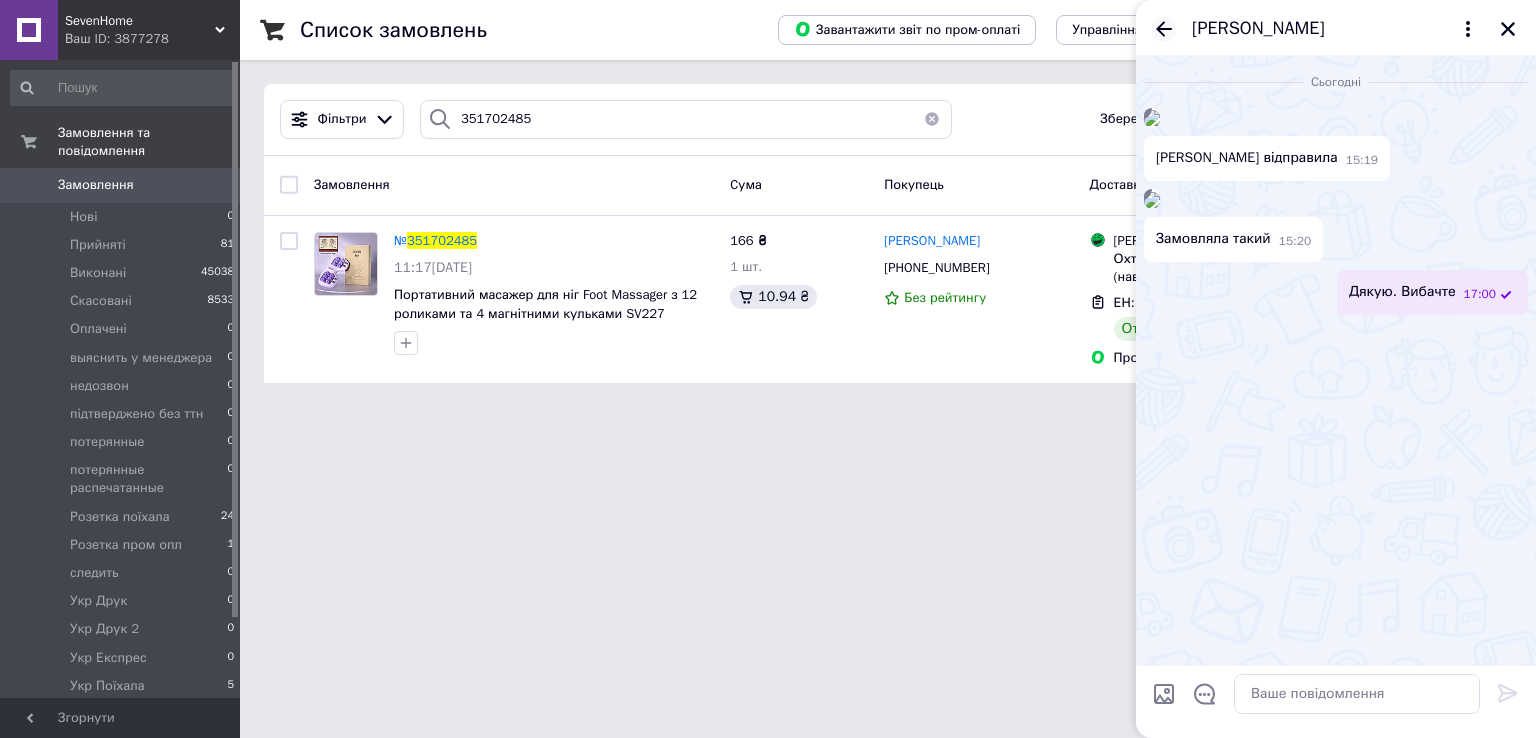 click 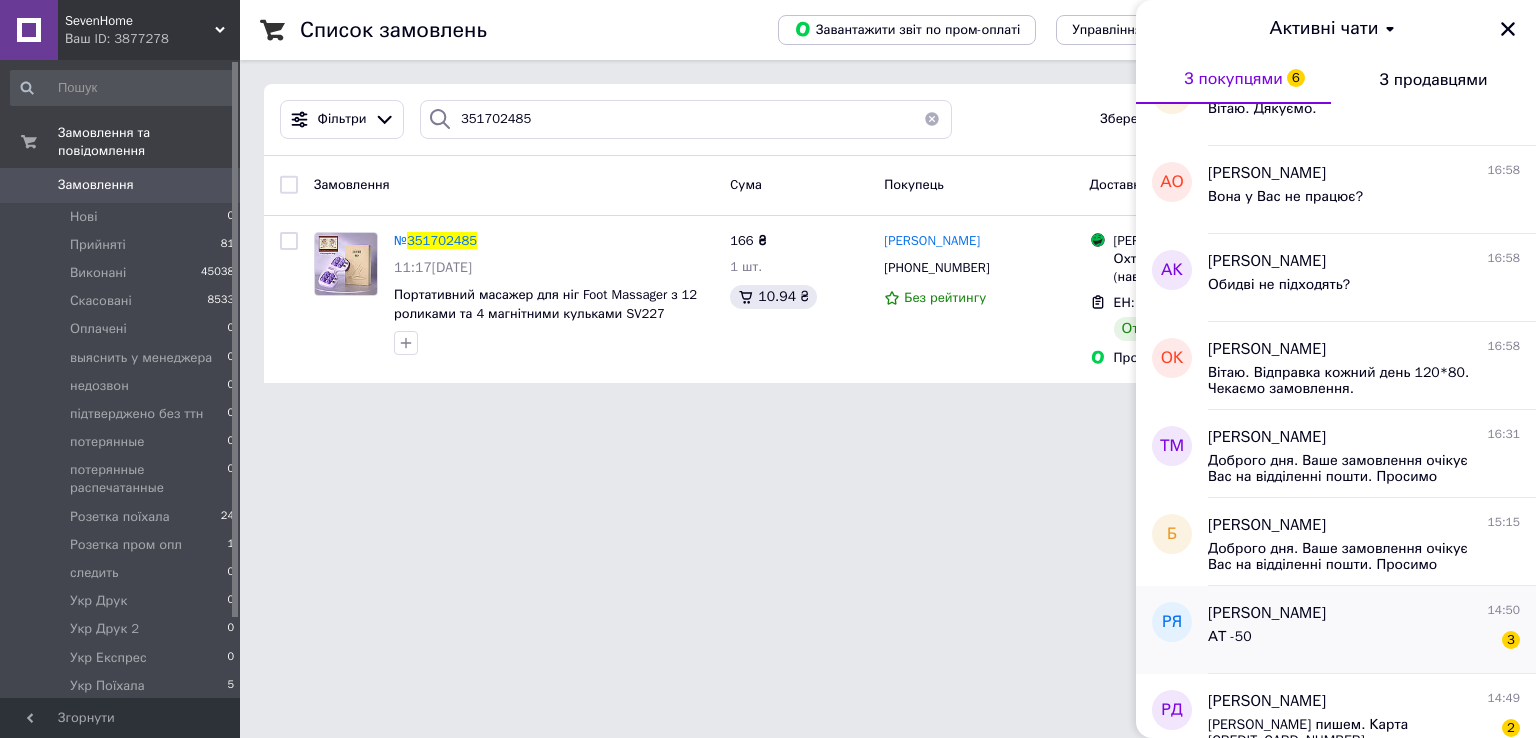 scroll, scrollTop: 800, scrollLeft: 0, axis: vertical 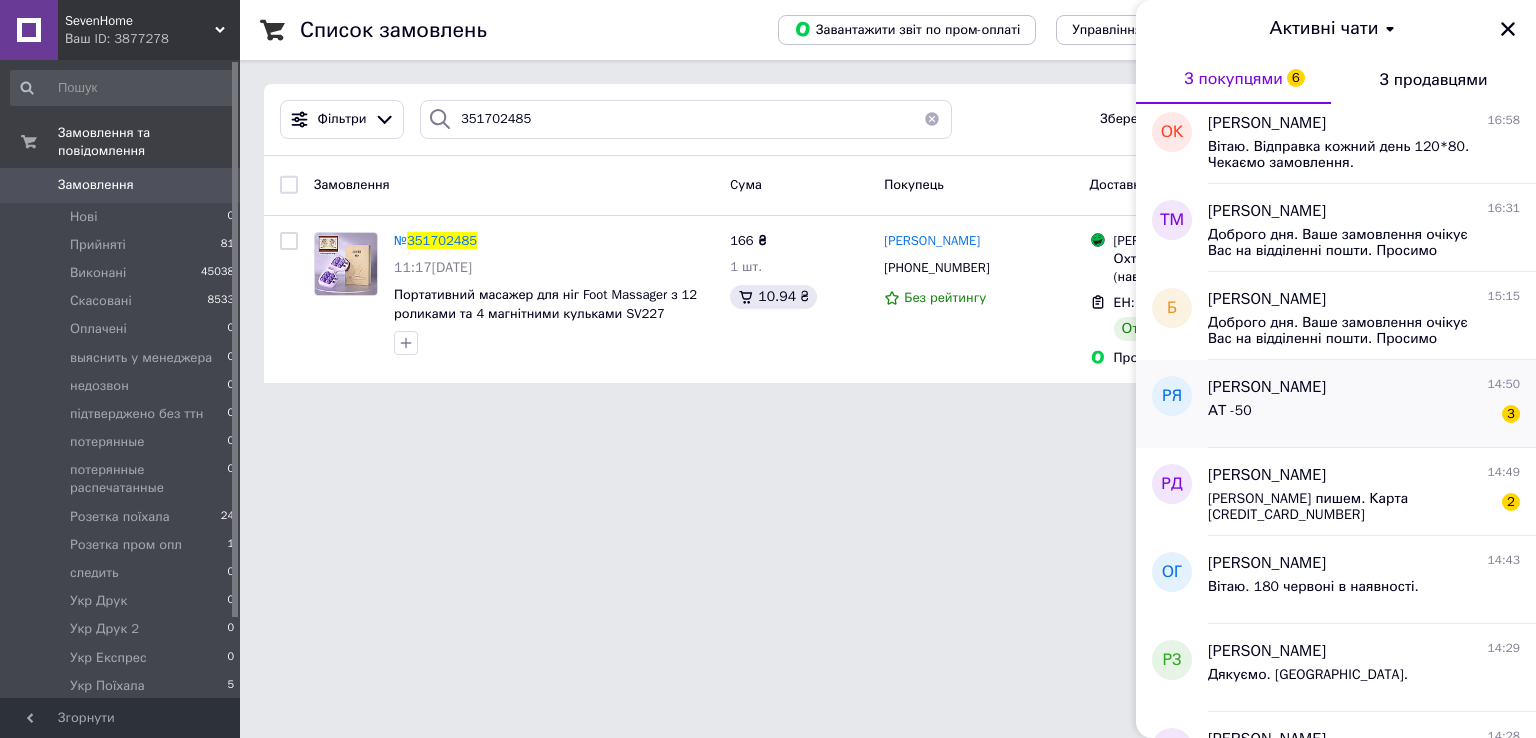 click on "АТ -50 3" at bounding box center (1364, 415) 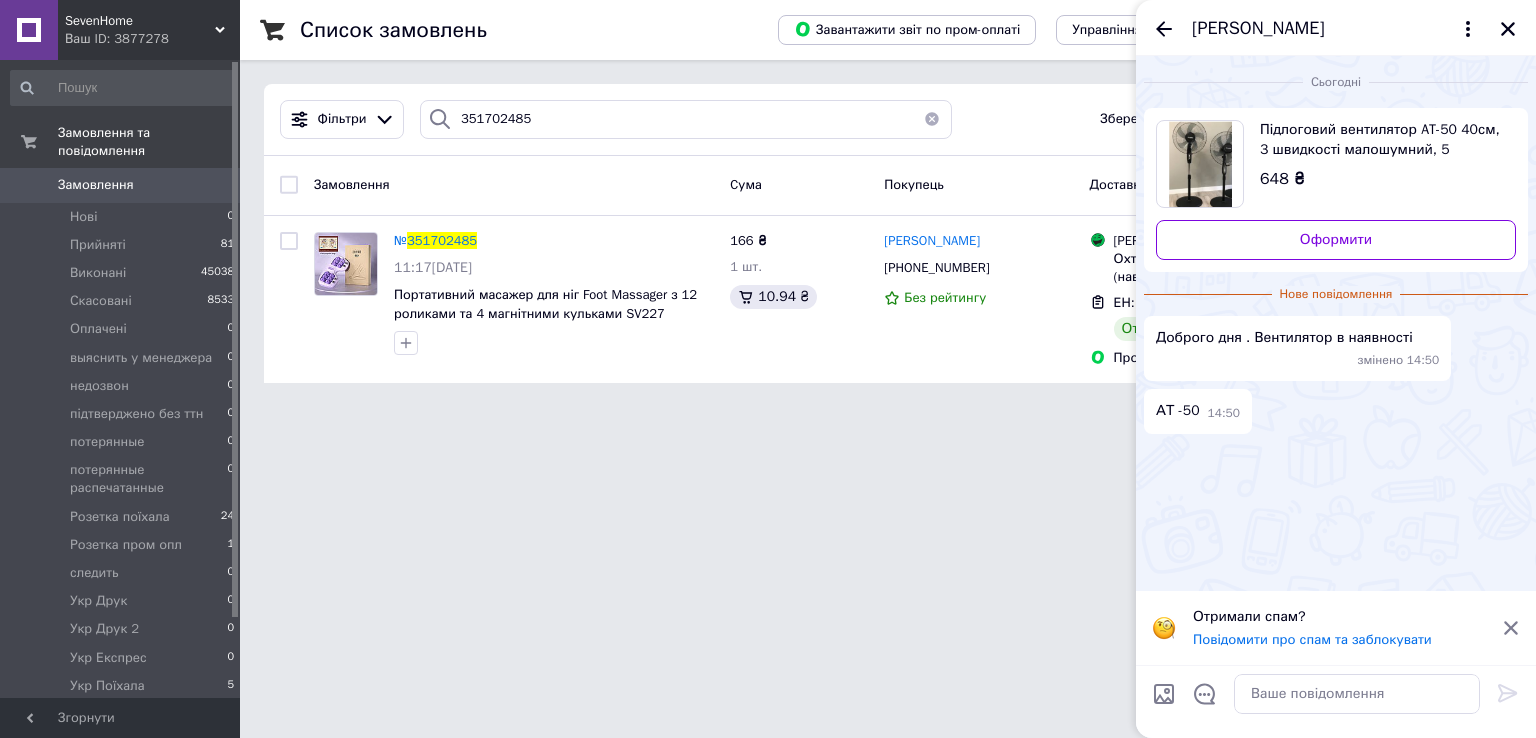 click at bounding box center [1164, 694] 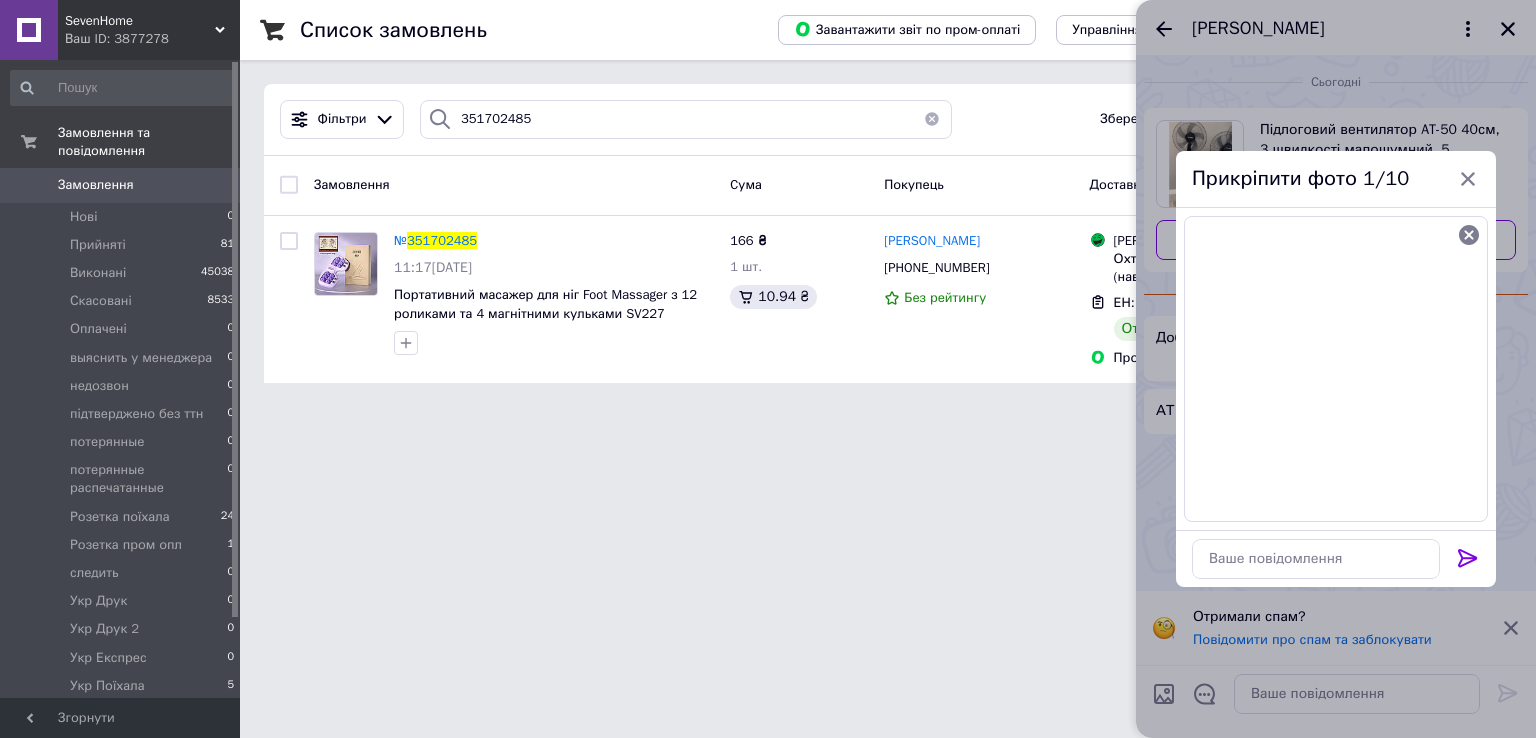 click 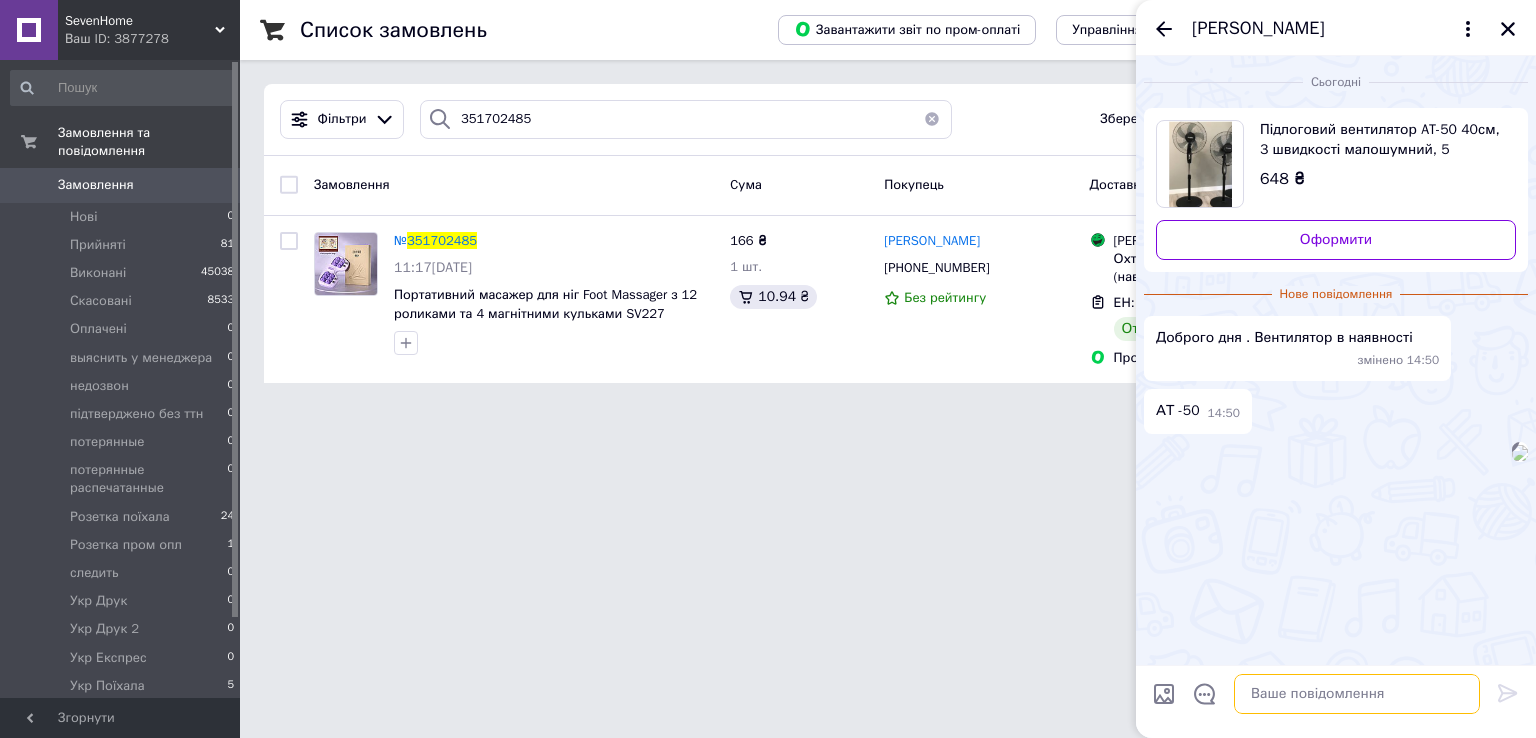 click at bounding box center [1357, 694] 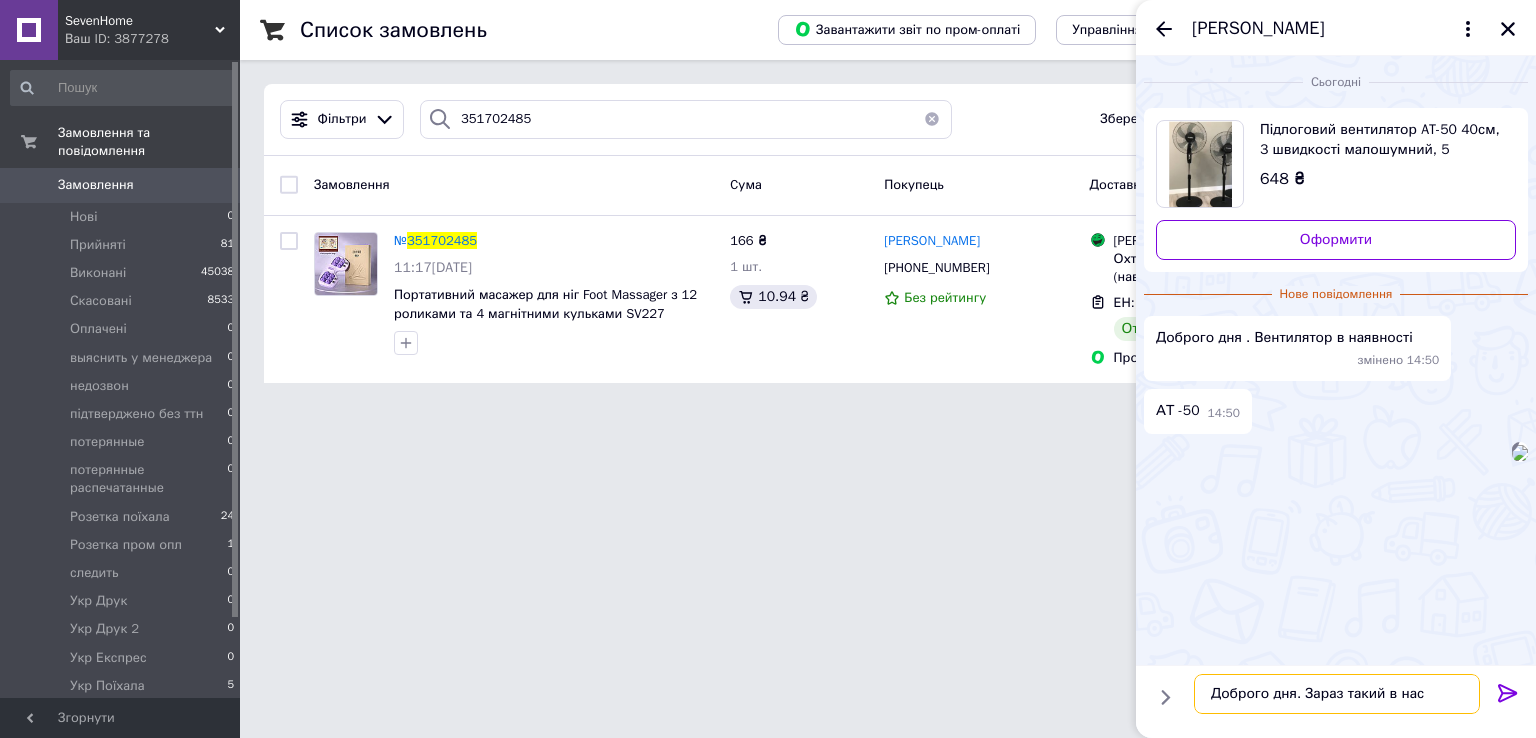 type on "Доброго дня. Зараз такий в нас." 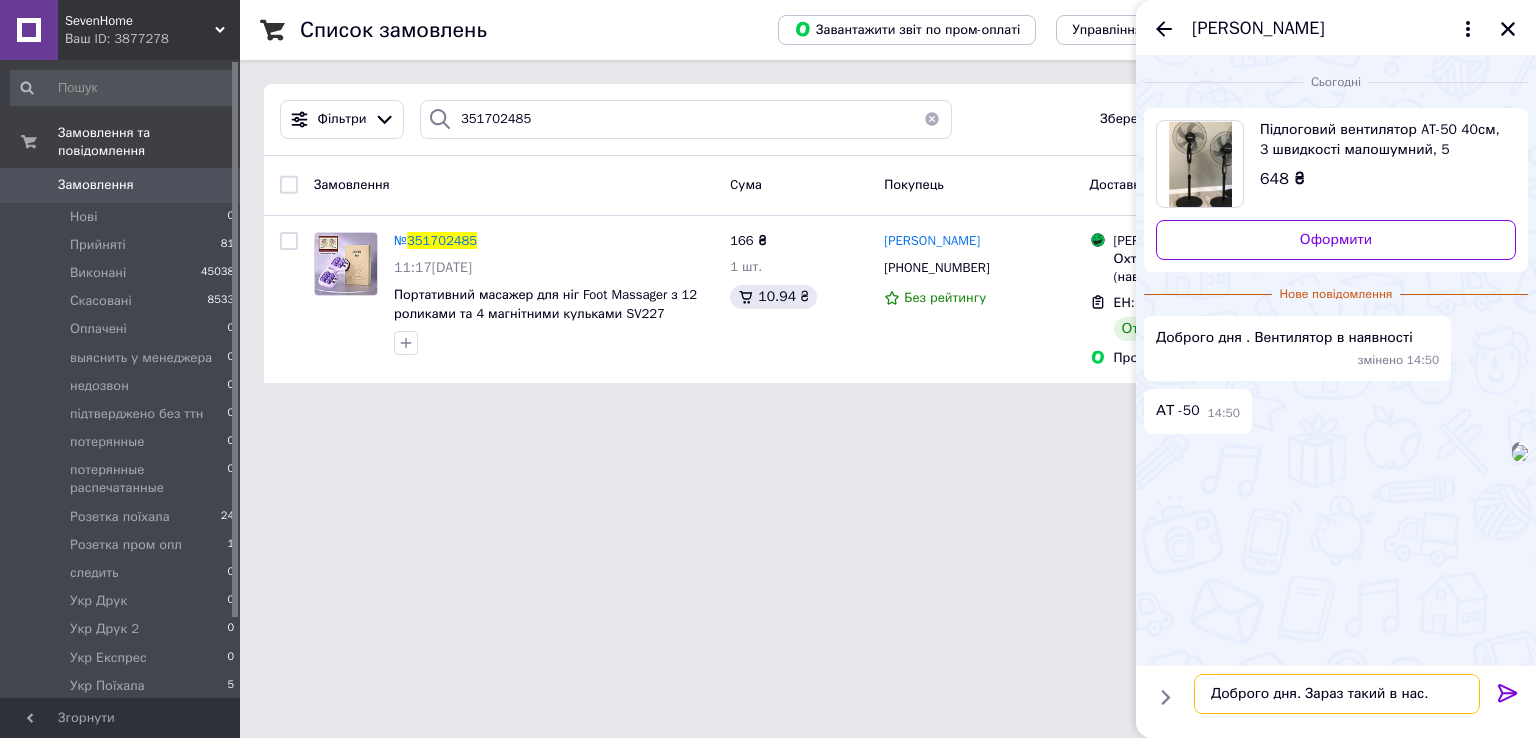 type 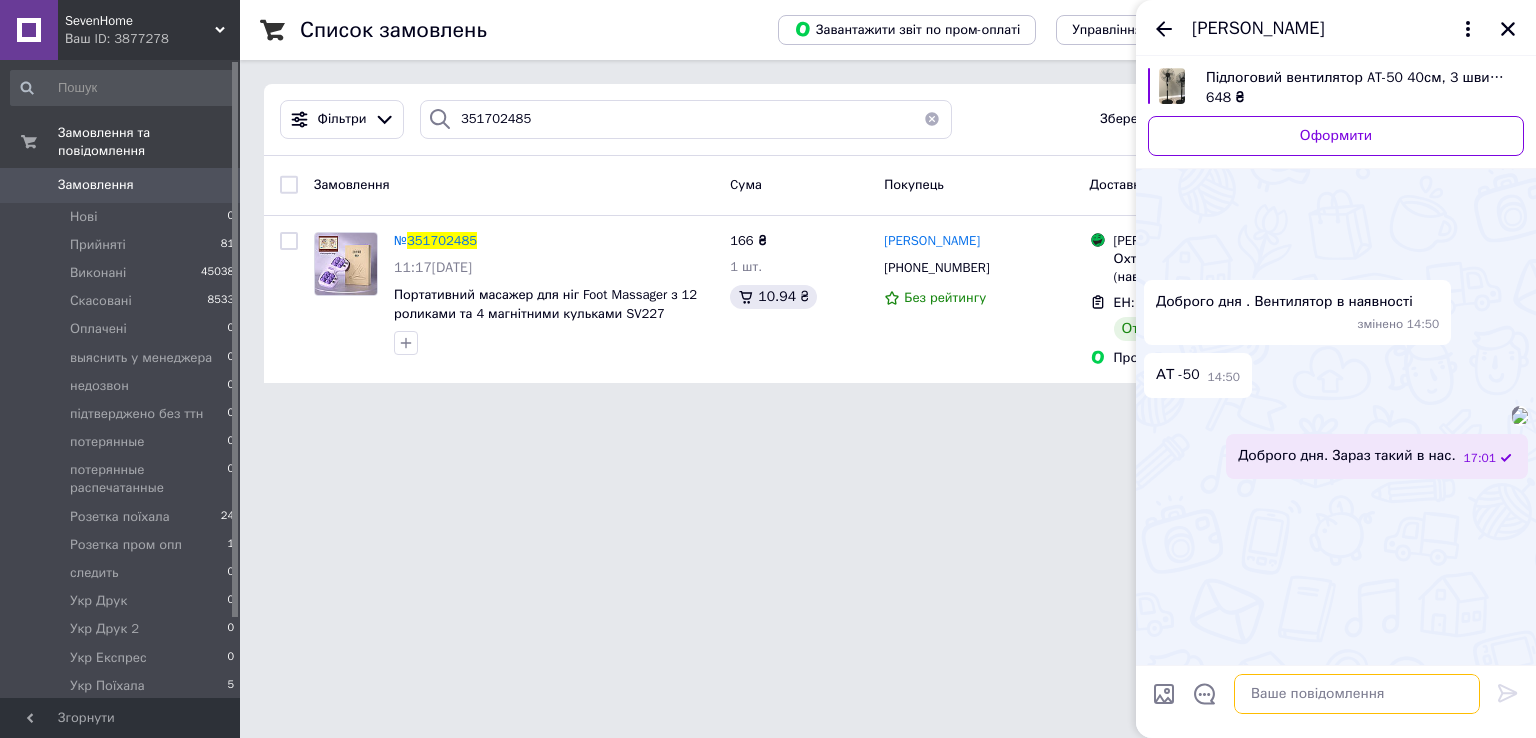 scroll, scrollTop: 102, scrollLeft: 0, axis: vertical 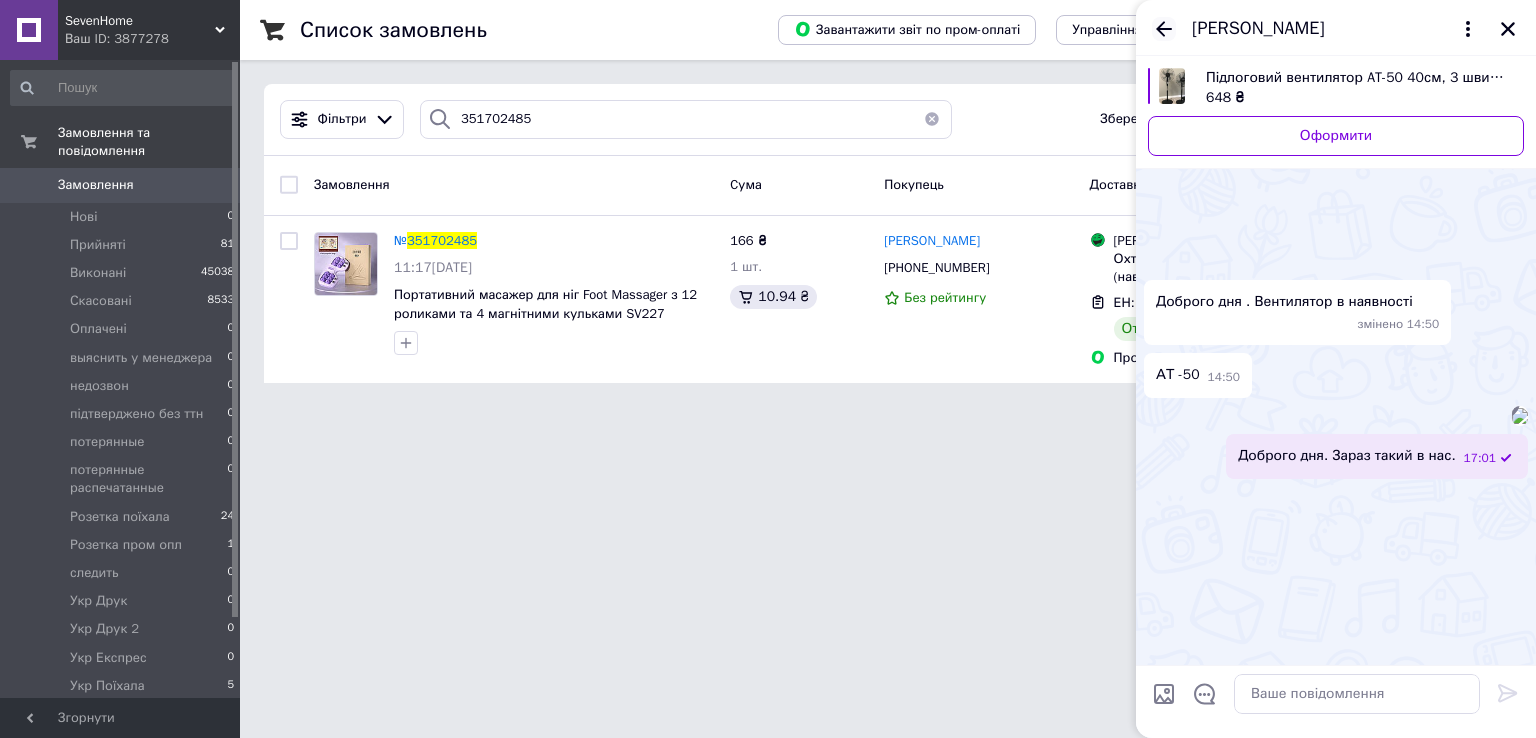 click 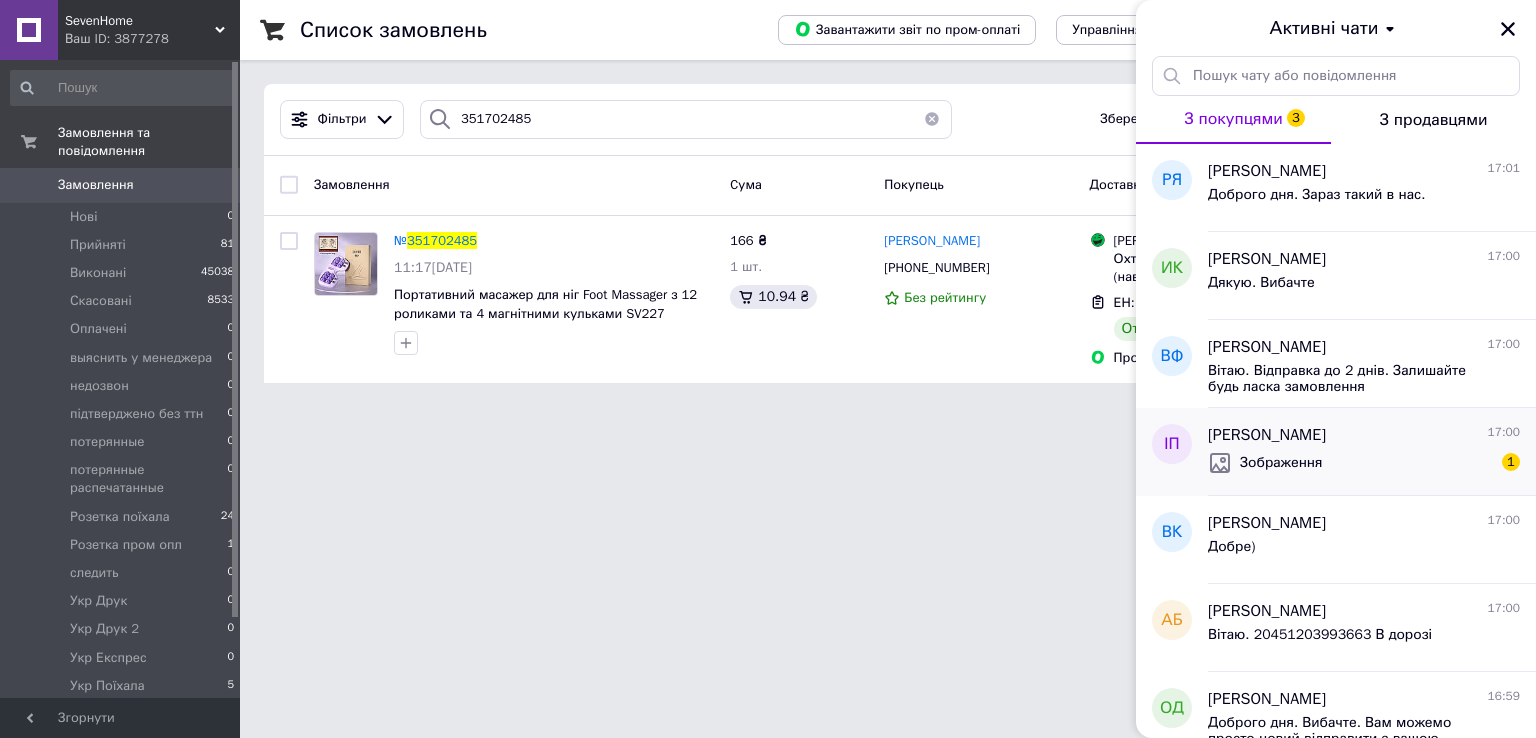 click on "[PERSON_NAME] 17:00 Зображення 1" at bounding box center (1372, 452) 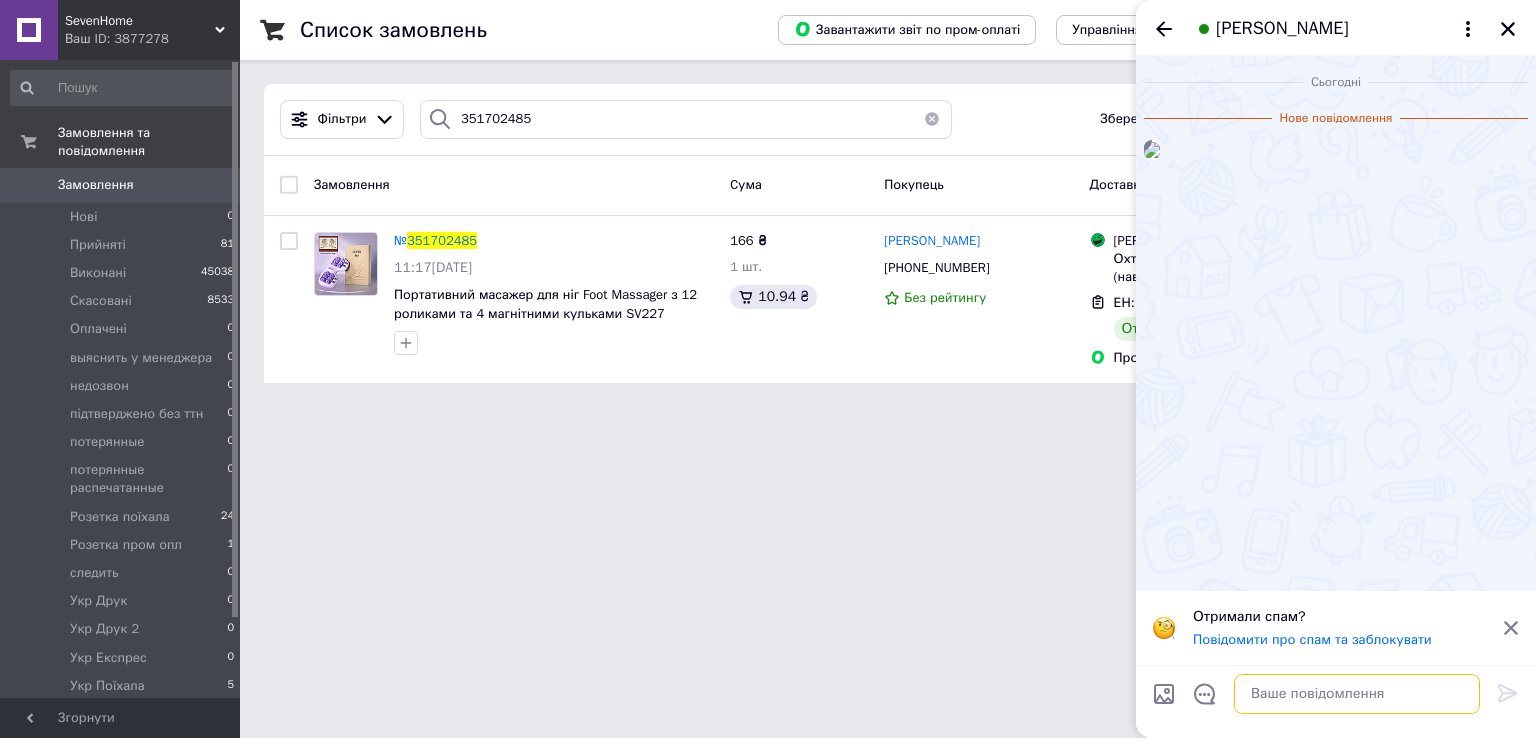 click at bounding box center (1357, 694) 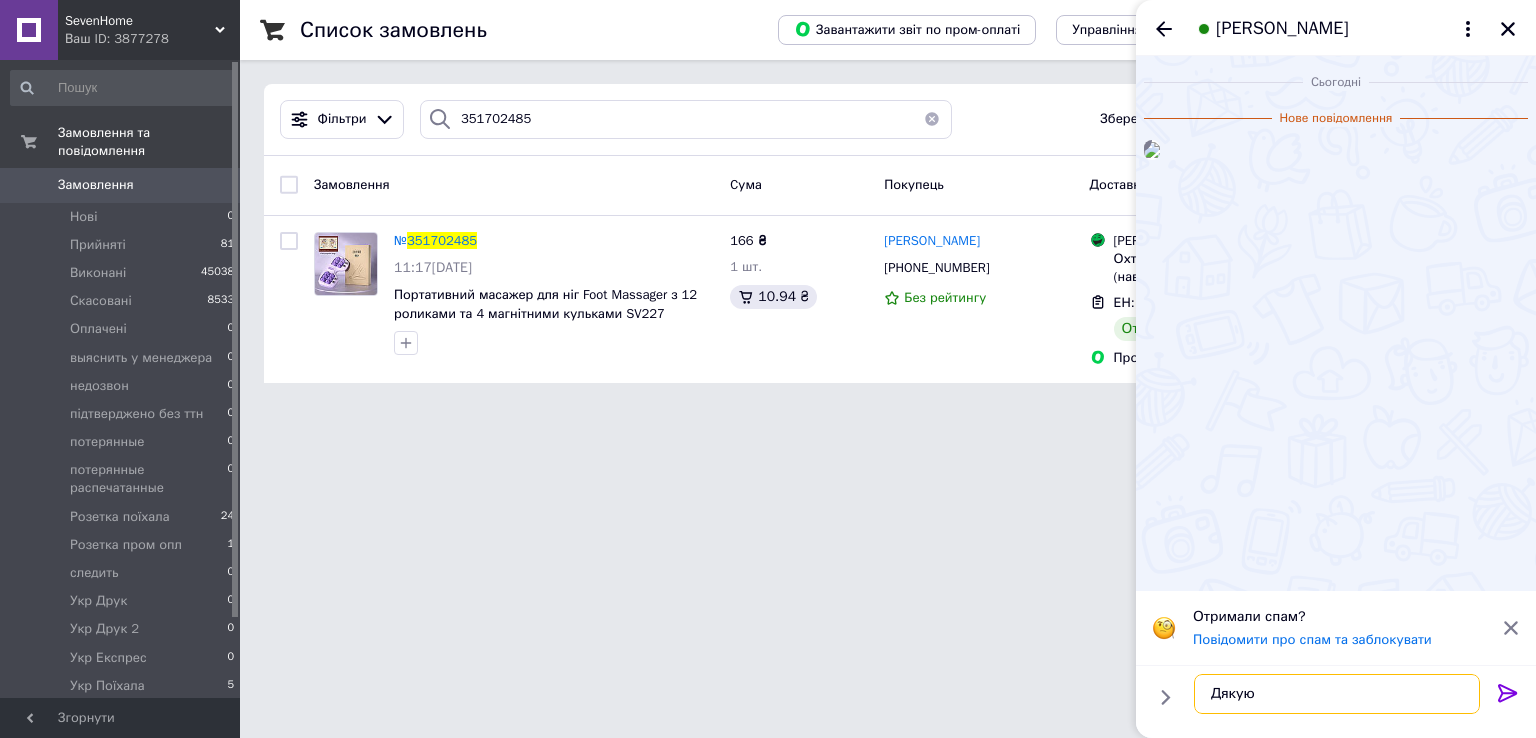 type on "Дякую." 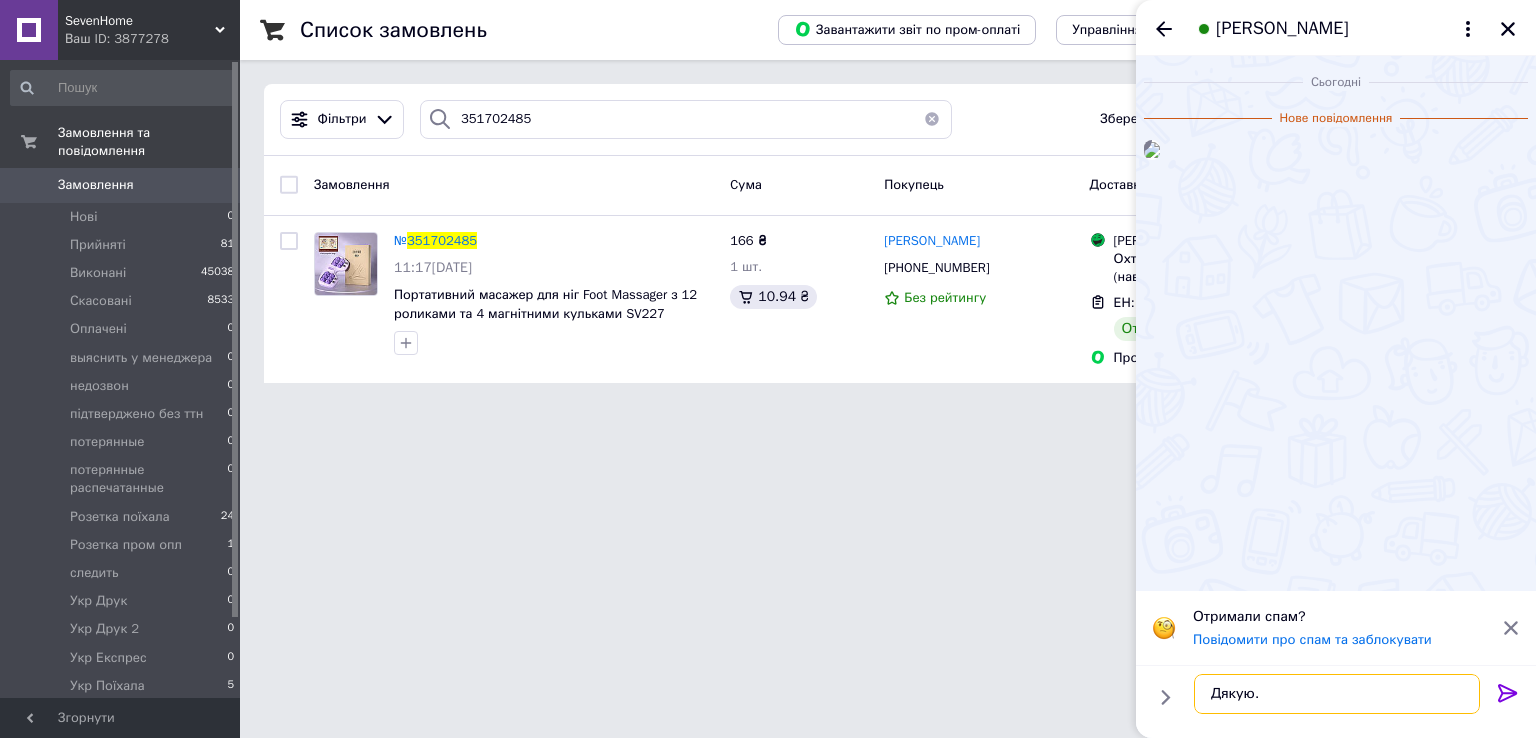 type 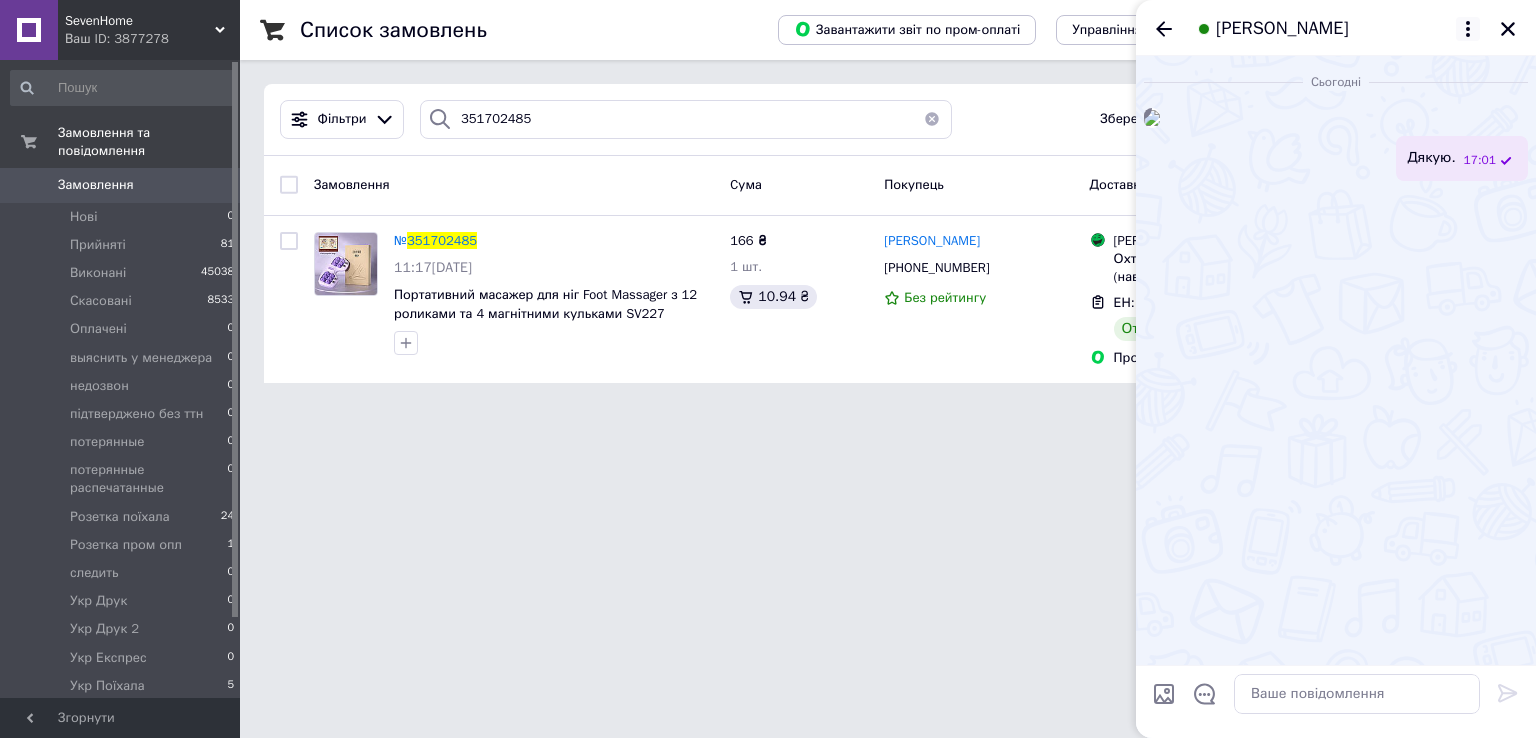 click 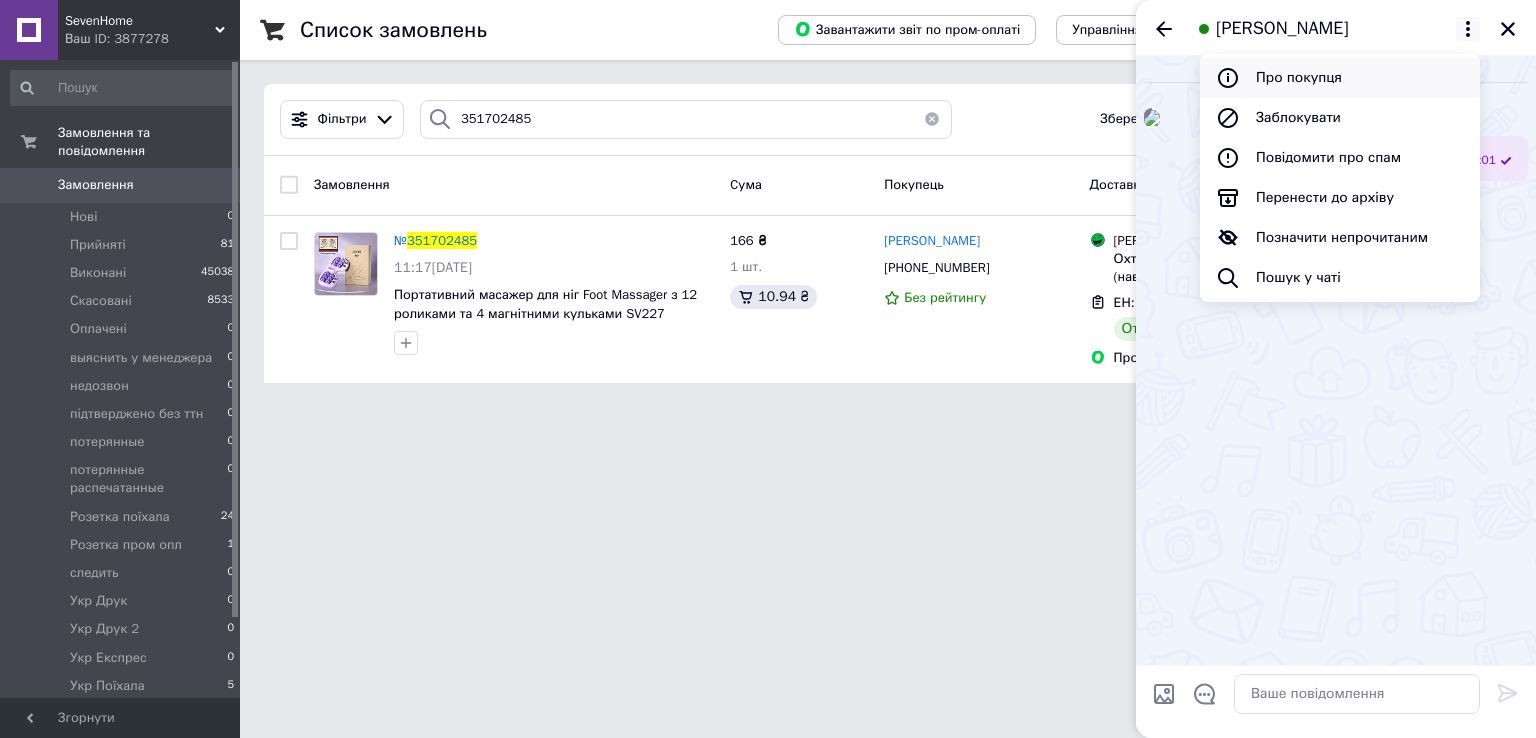 click on "Про покупця" at bounding box center (1340, 78) 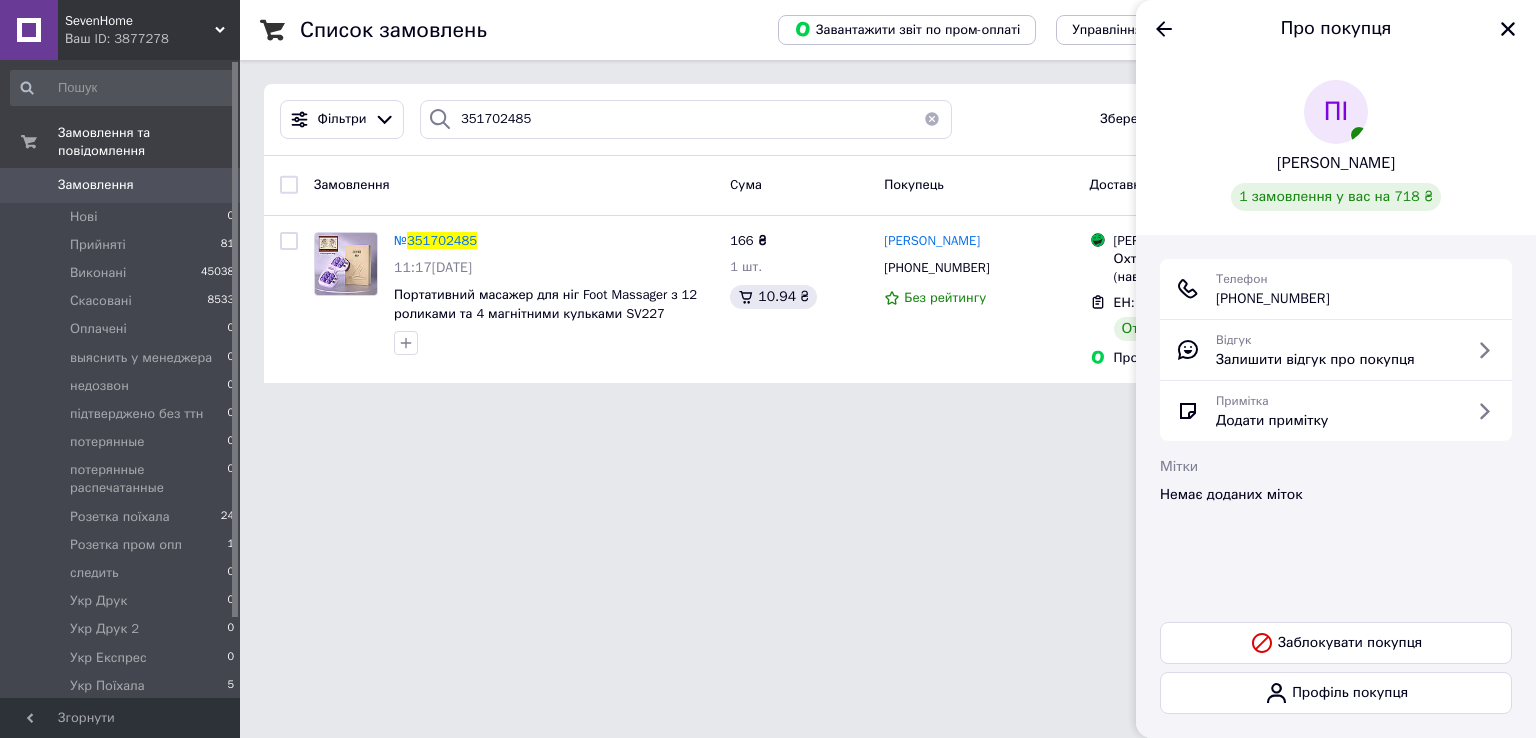 drag, startPoint x: 1220, startPoint y: 306, endPoint x: 1375, endPoint y: 306, distance: 155 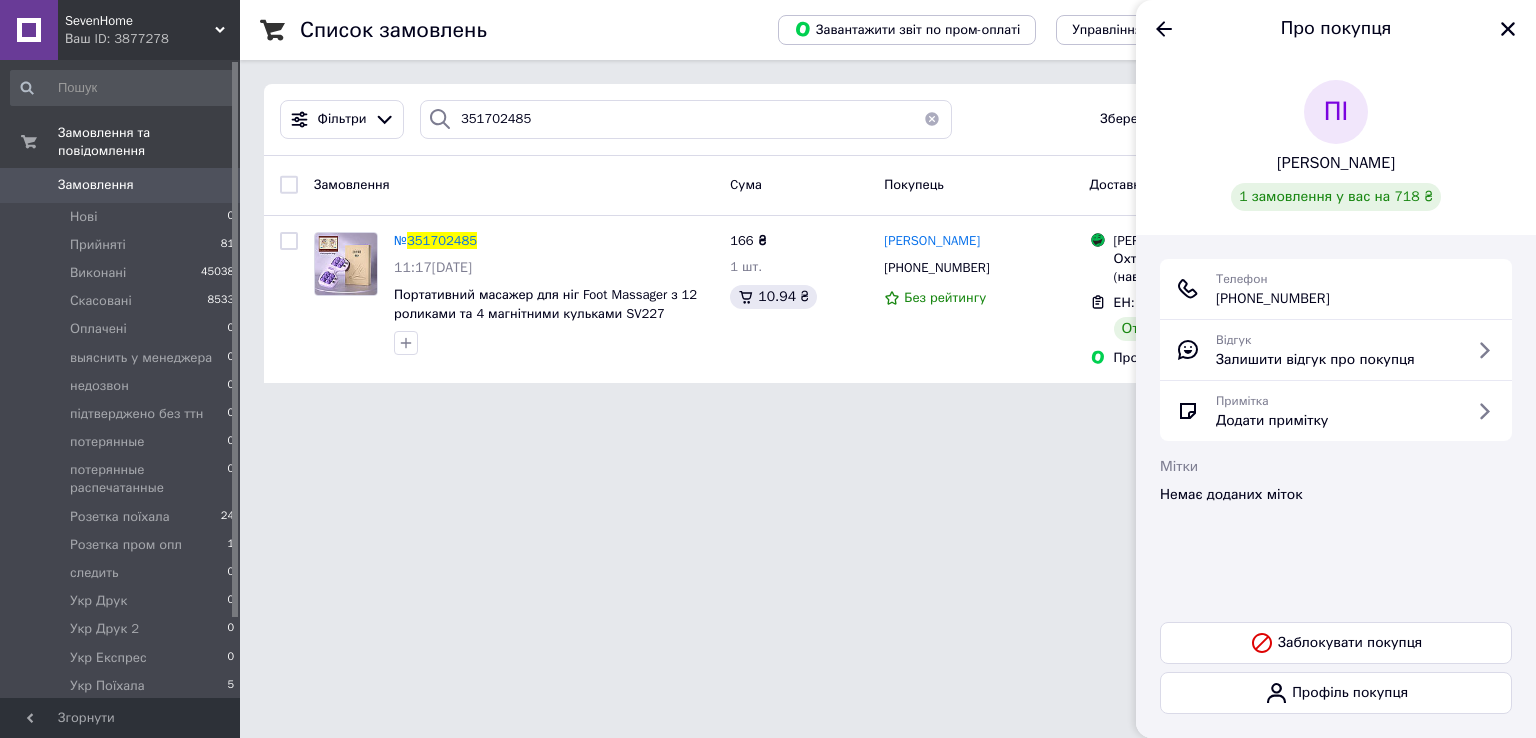click on "Ваш ID: 3877278" at bounding box center (152, 39) 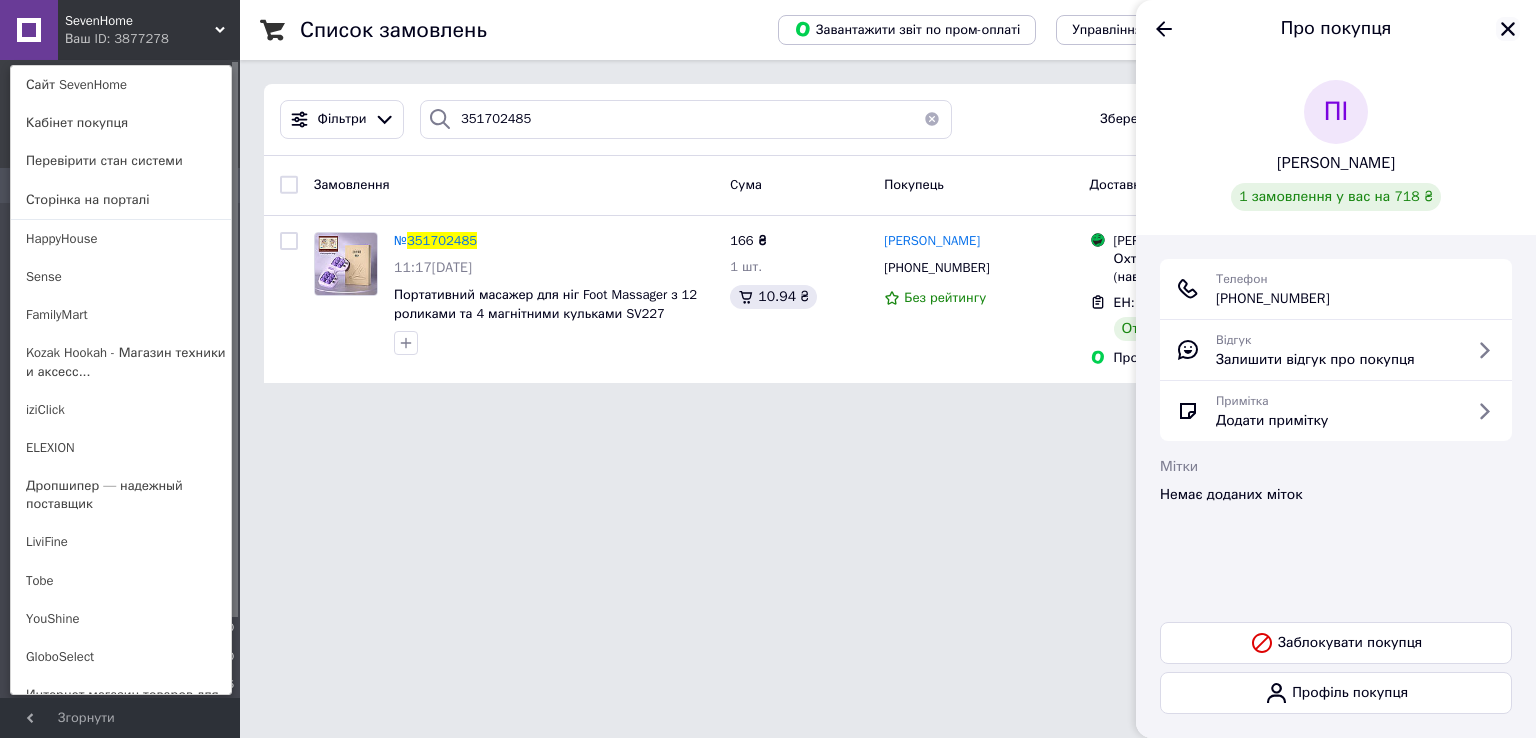 click 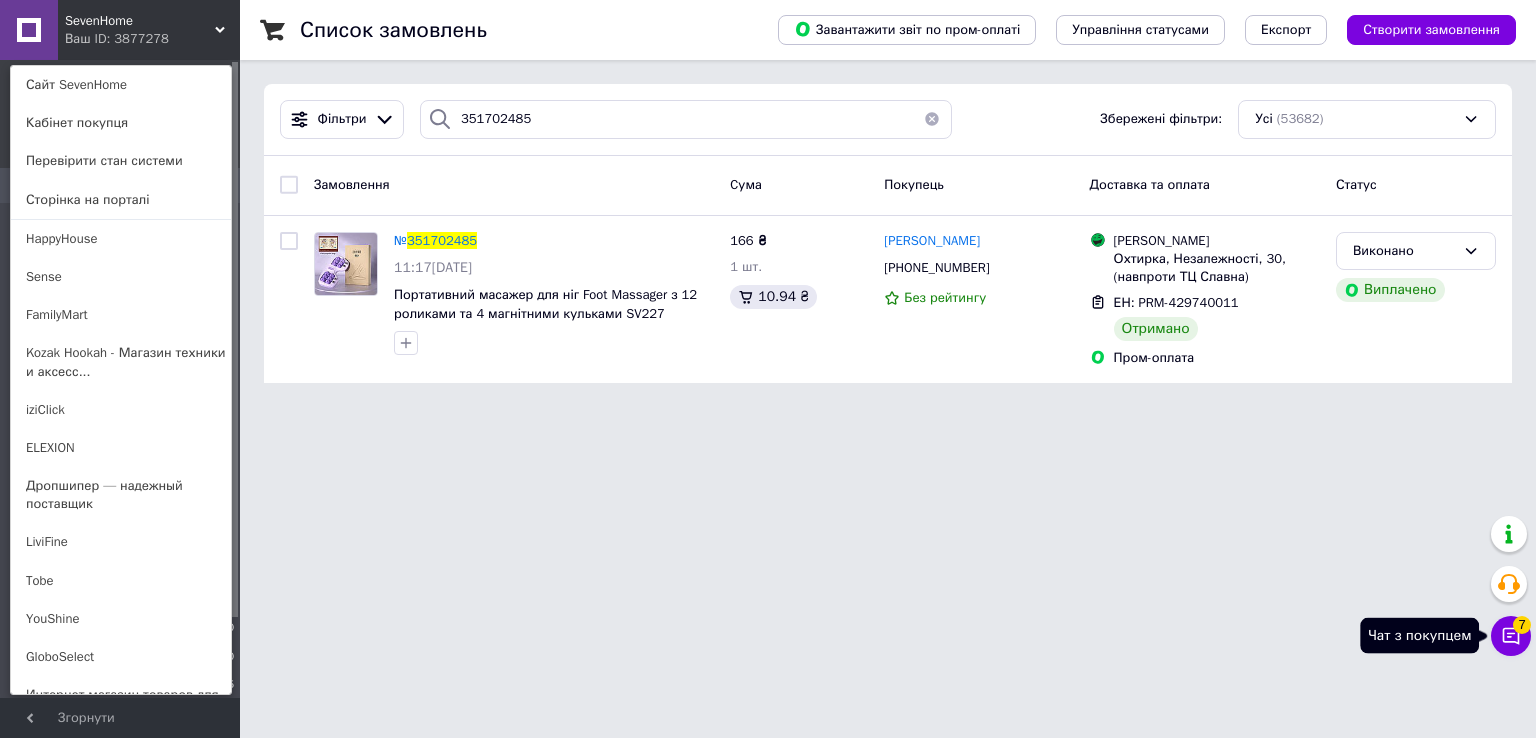 click 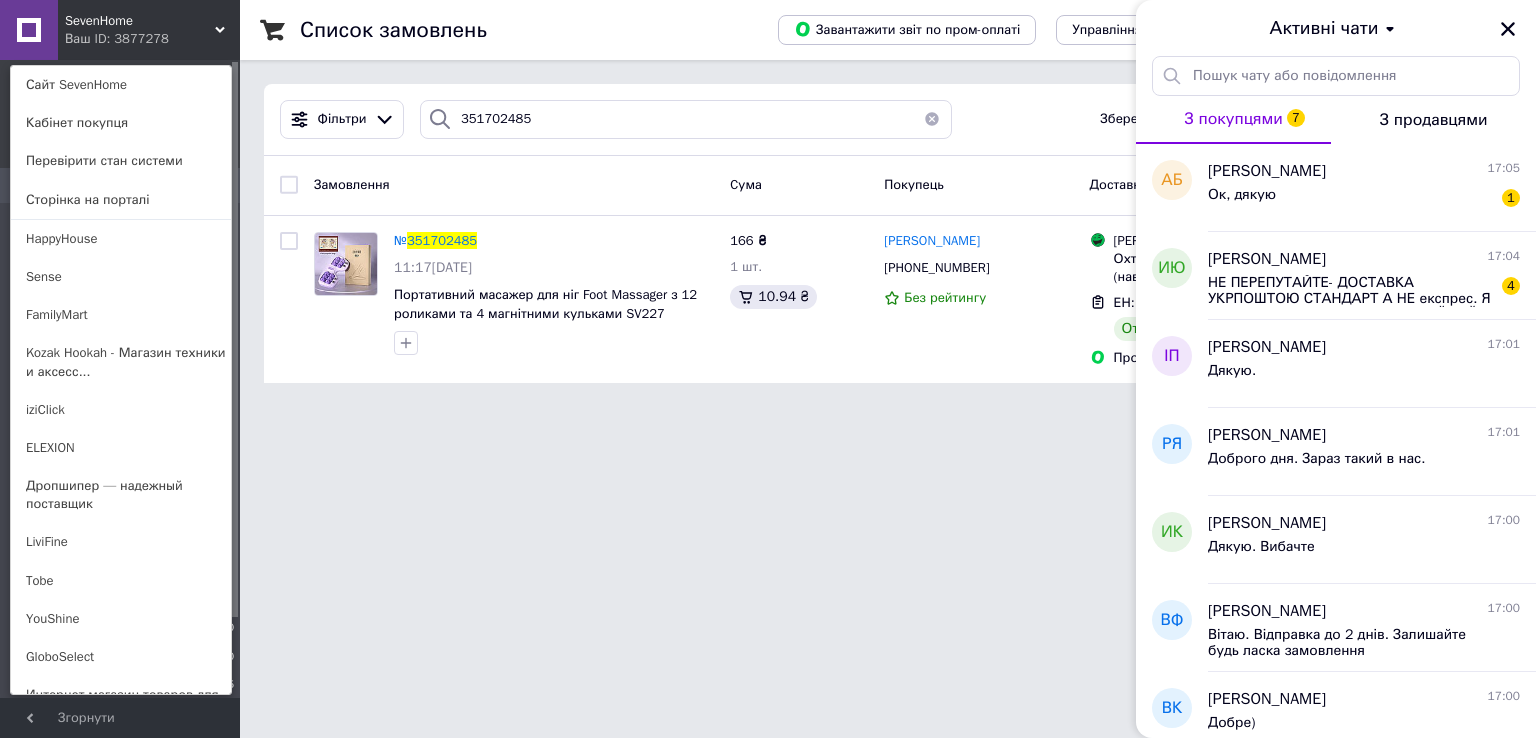click on "SevenHome Ваш ID: 3877278 Сайт SevenHome Кабінет покупця Перевірити стан системи Сторінка на порталі HappyHouse Sense FamilyMart Kozak Hookah - Магазин техники  и аксесс... iziClick ELEXION Дропшипер — надежный поставщик LiviFine Tobe YouShine GloboSelect Интернет-магазин товаров для дома "OptMi... Вас приветствует интернет-магазин SvetOn... ELEXION [GEOGRAPHIC_DATA] - Магазин техники  и аксесс... Интернет-магазин товаров для дома "OptMi... Дропшипер — надежный поставщик Tobe Вас приветствует интернет-магазин SvetOn... Универсальная шкатулка Довідка Вийти Замовлення та повідомлення 0 Нові 0" at bounding box center [768, 203] 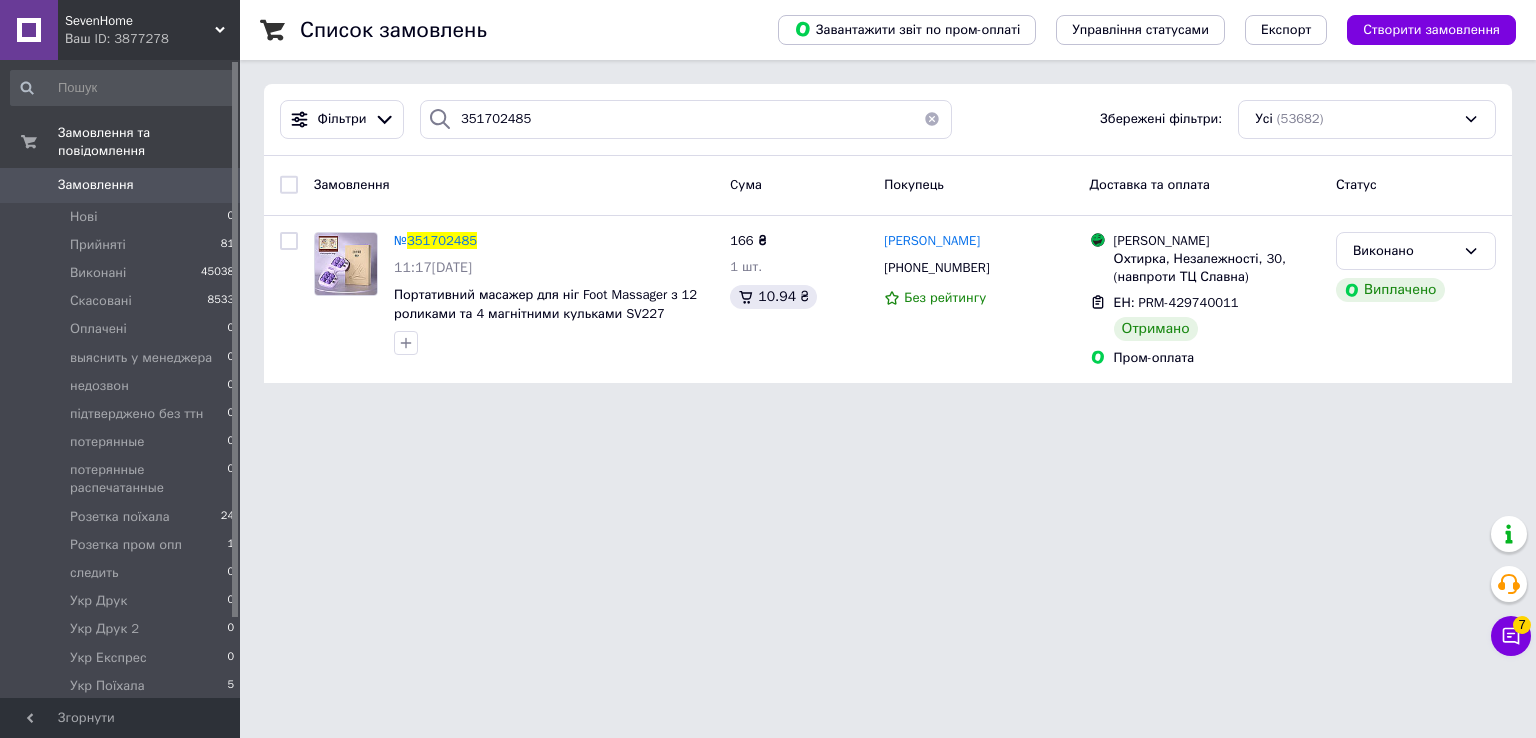 scroll, scrollTop: 0, scrollLeft: 0, axis: both 